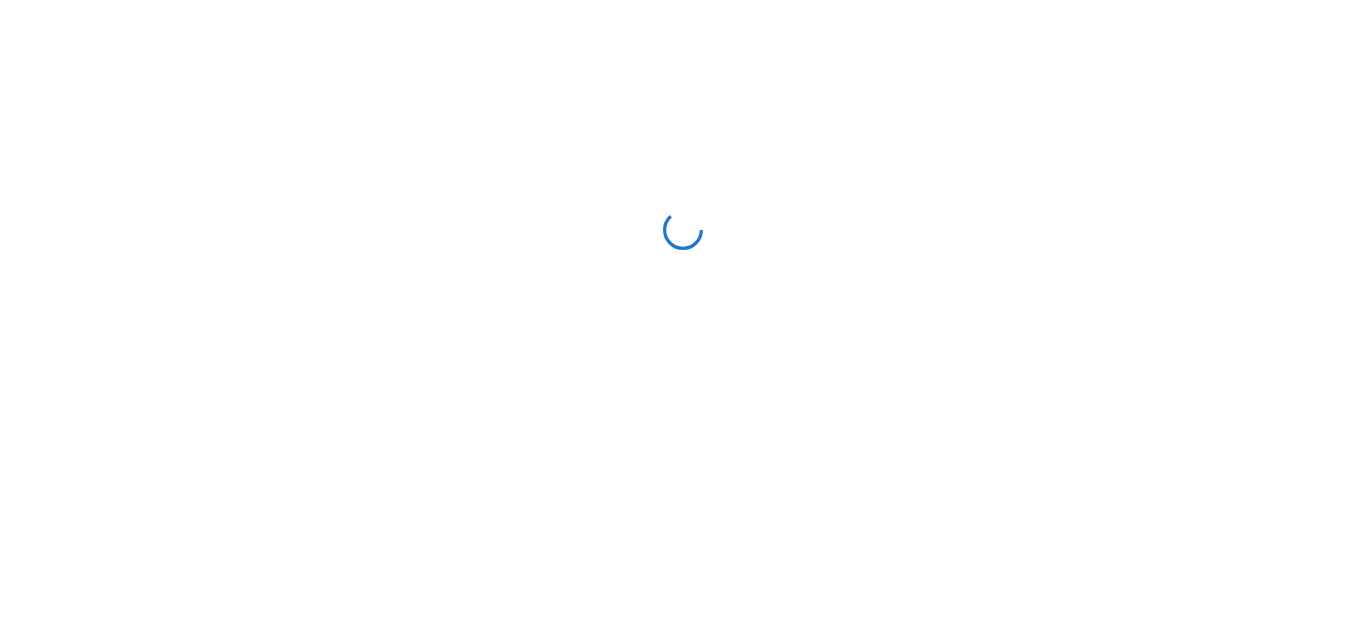 scroll, scrollTop: 0, scrollLeft: 0, axis: both 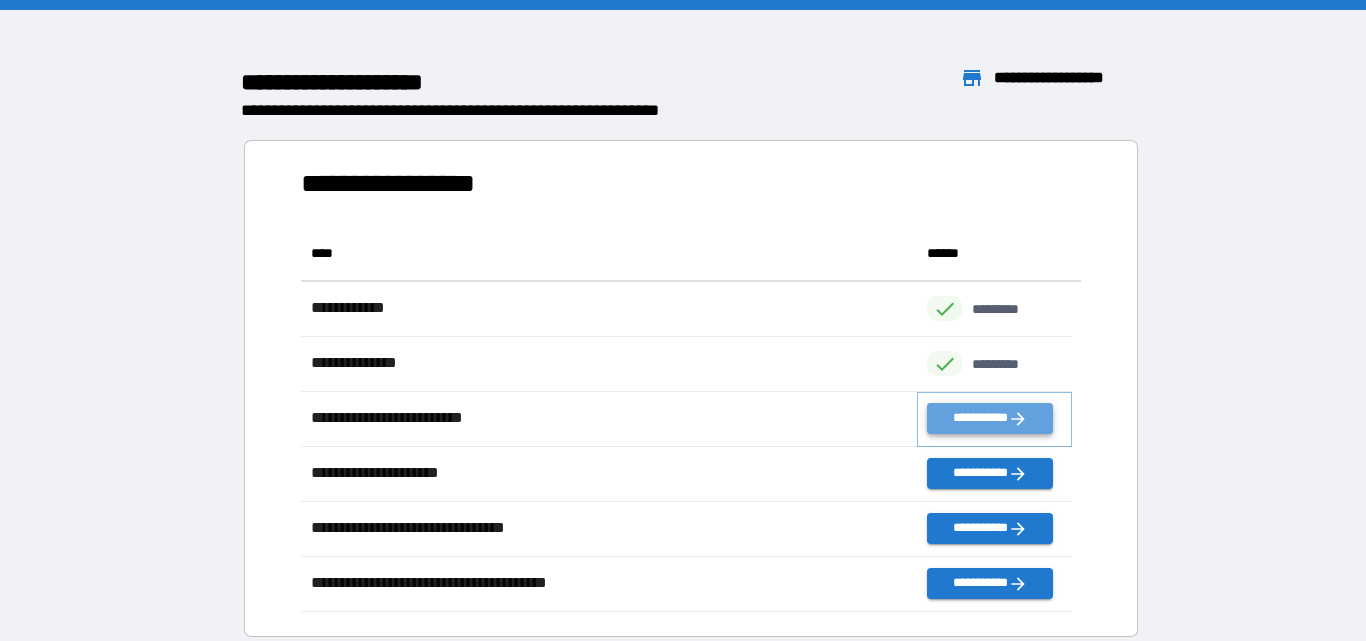 click on "**********" at bounding box center [989, 418] 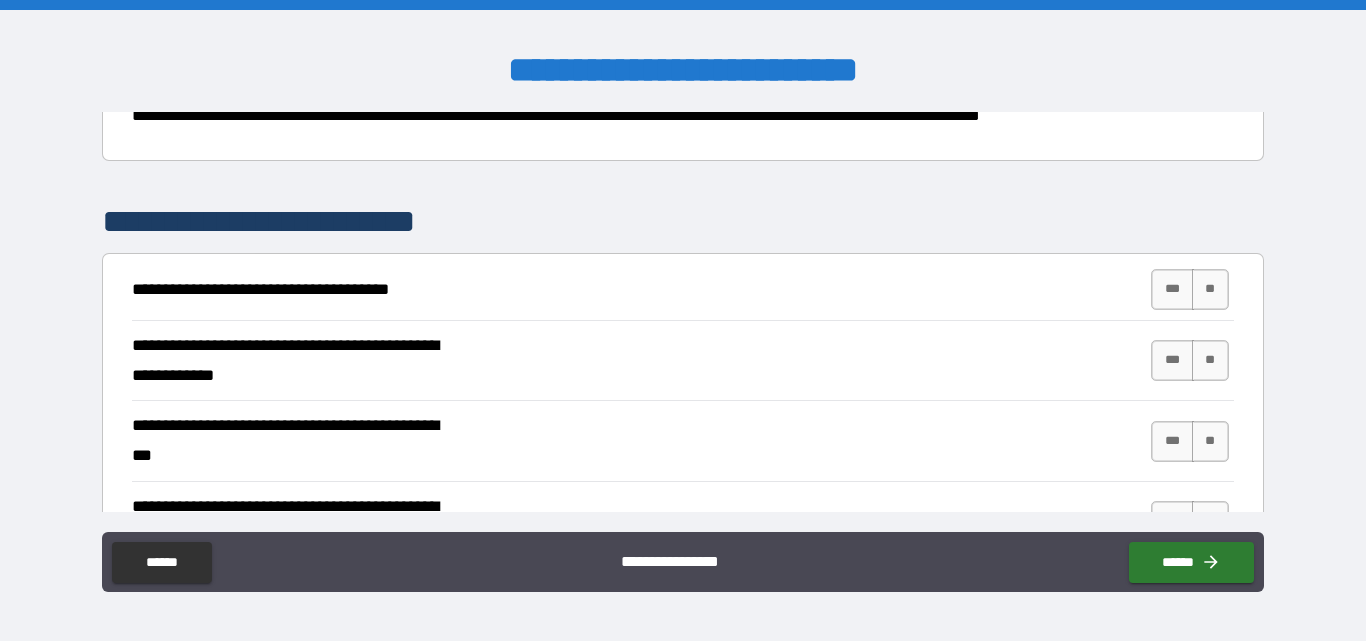 scroll, scrollTop: 300, scrollLeft: 0, axis: vertical 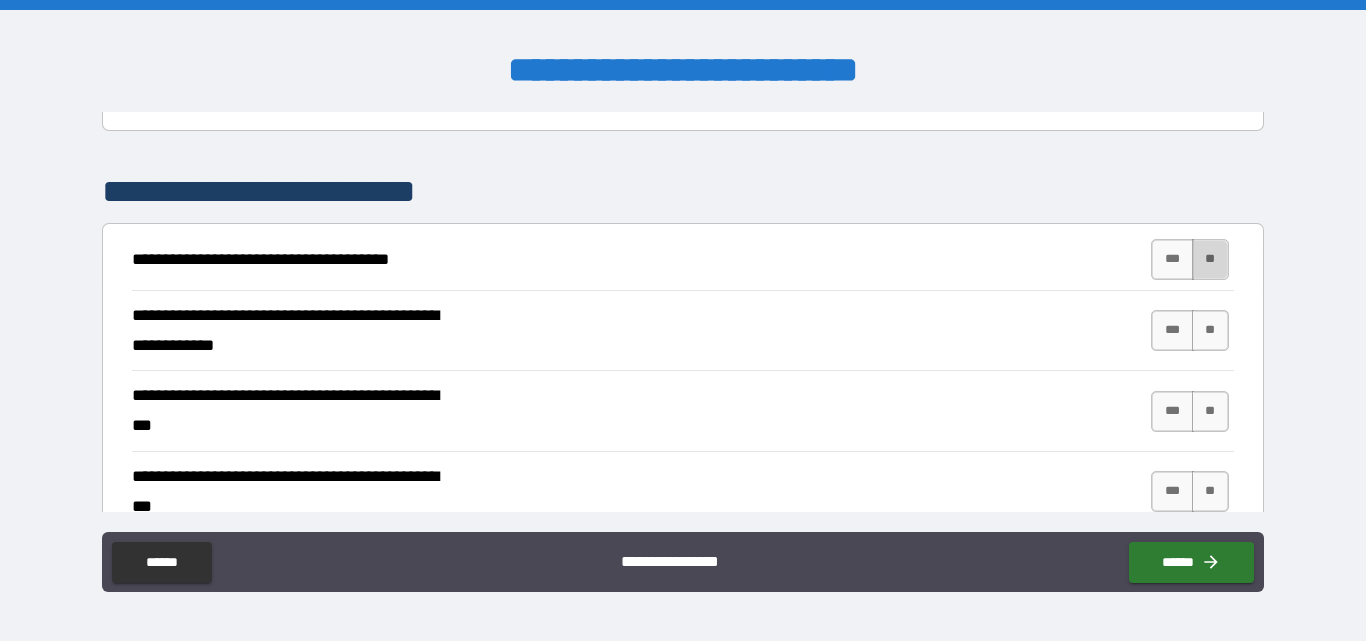 click on "**" at bounding box center [1210, 259] 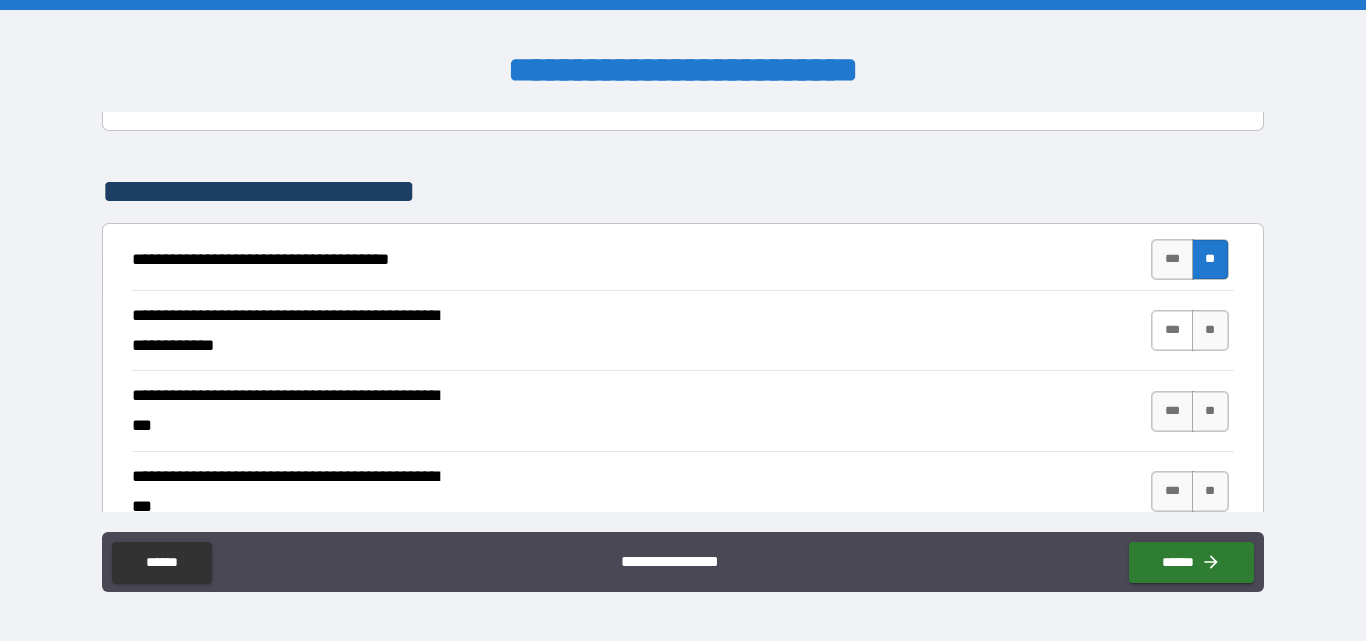 click on "***" at bounding box center [1172, 330] 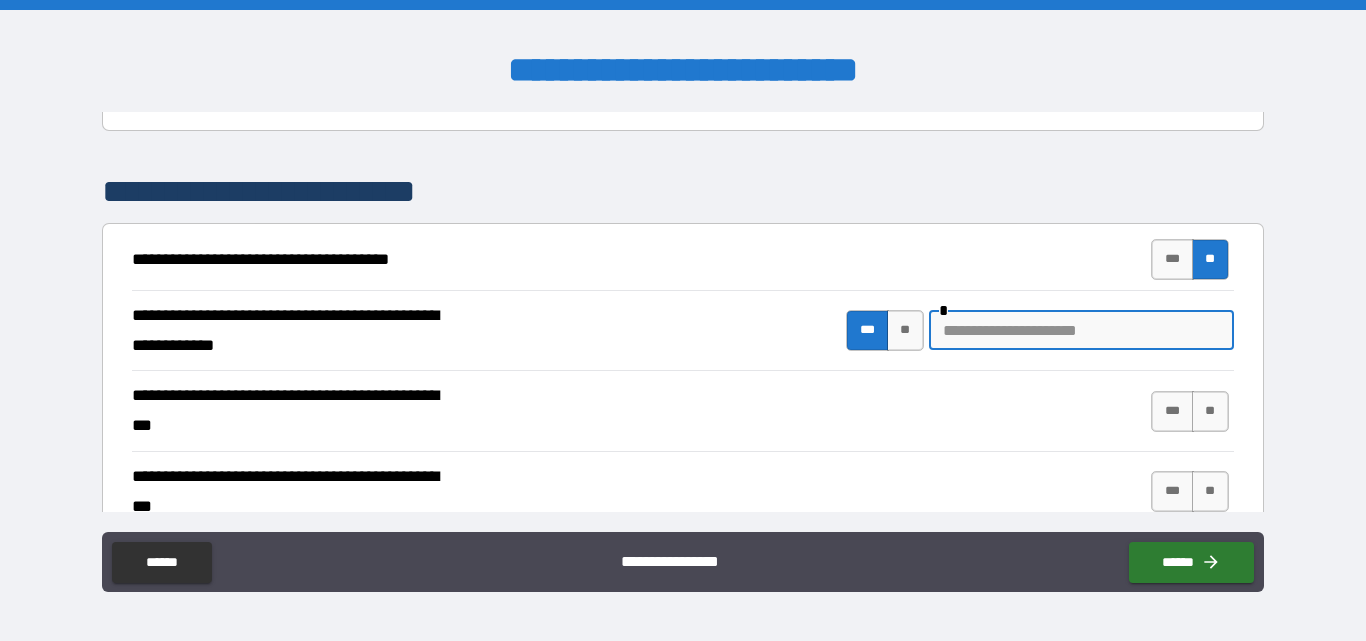 click at bounding box center (1081, 330) 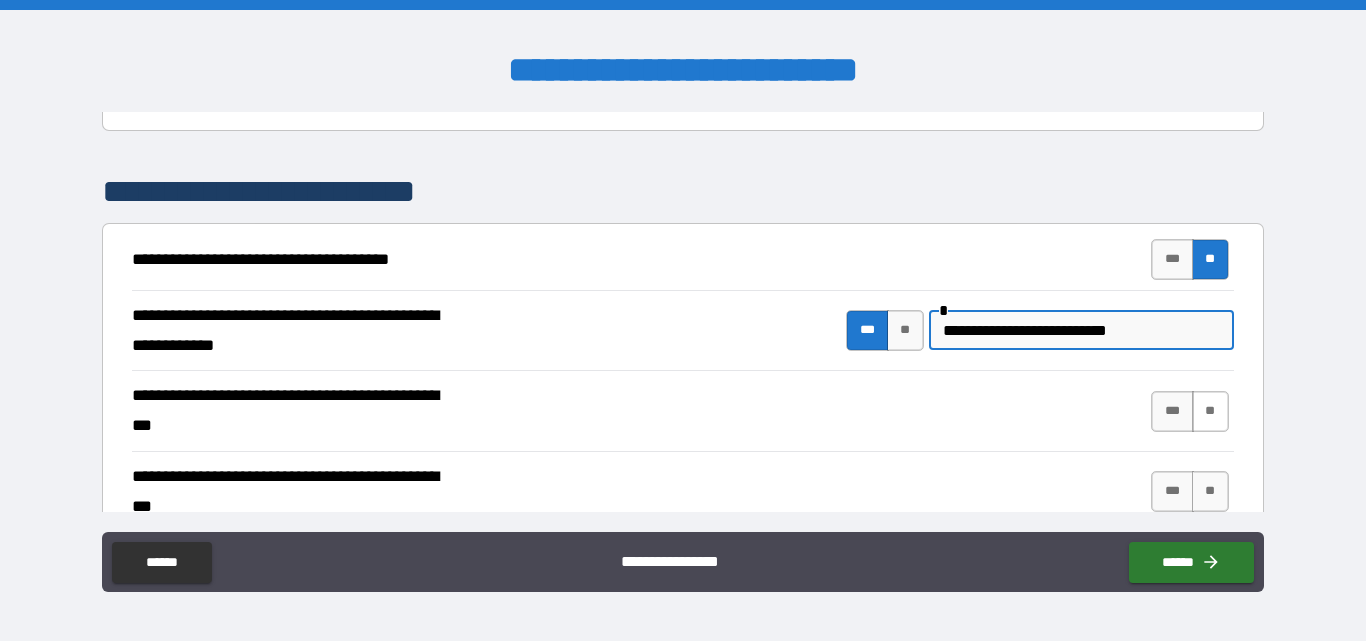 type on "**********" 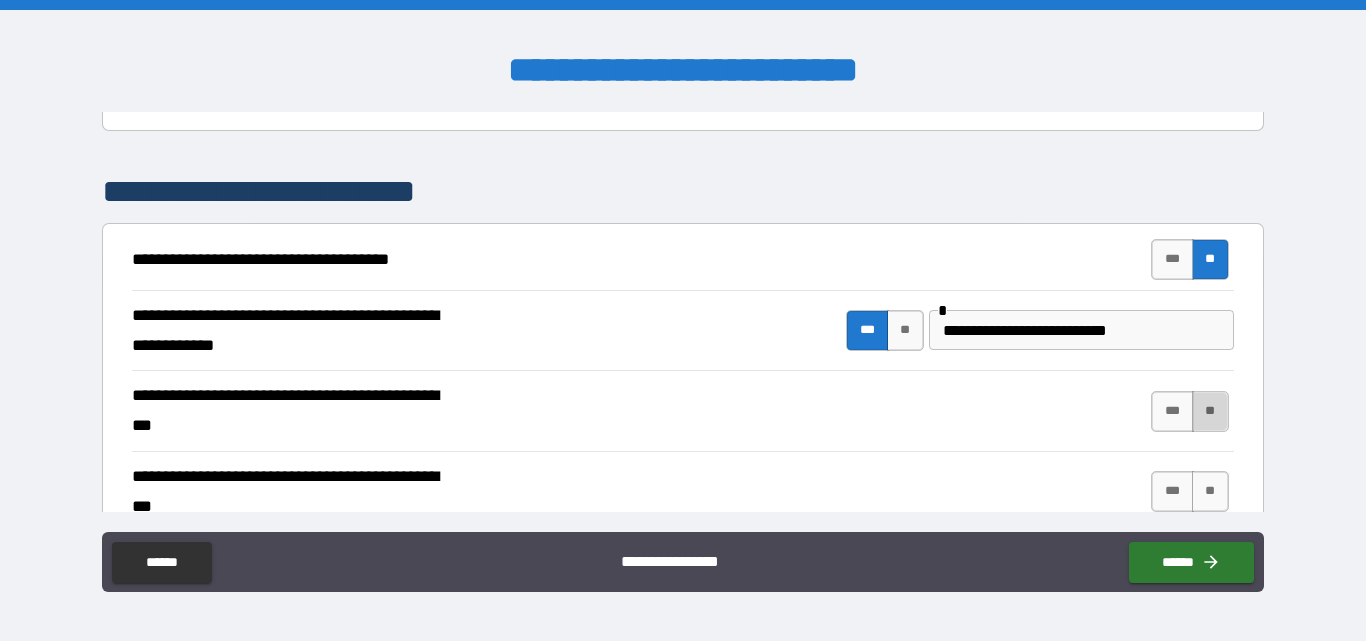 click on "**" at bounding box center [1210, 411] 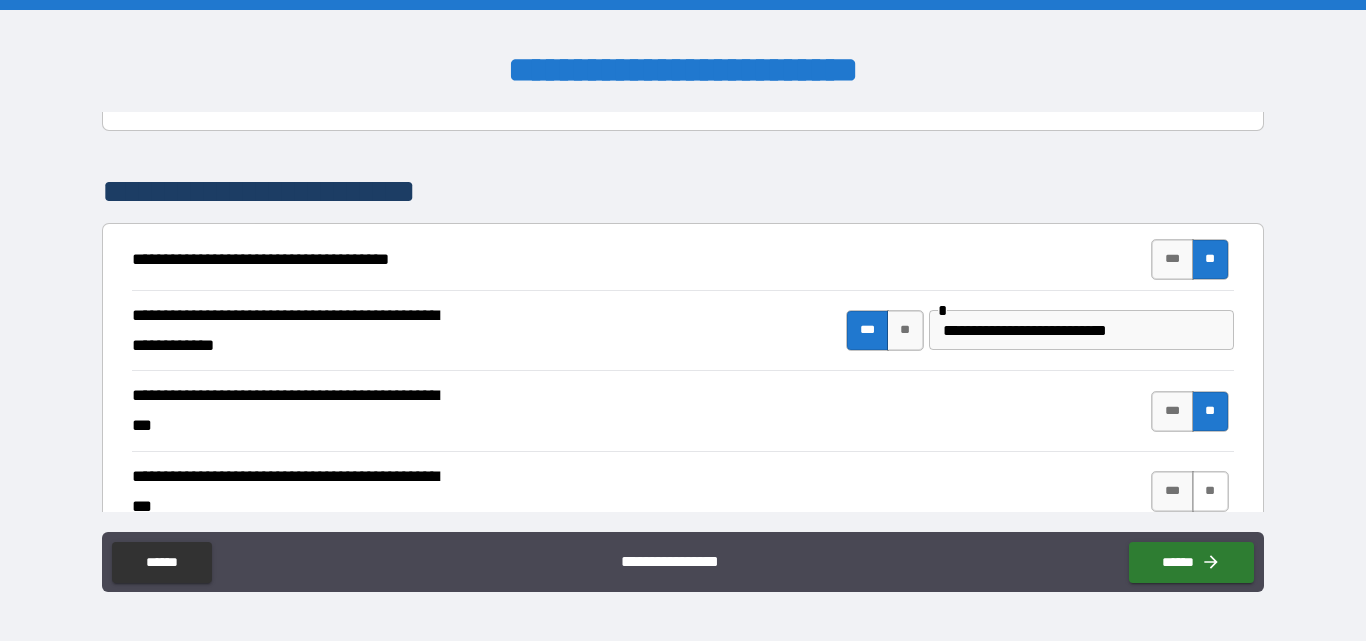 click on "**" at bounding box center [1210, 491] 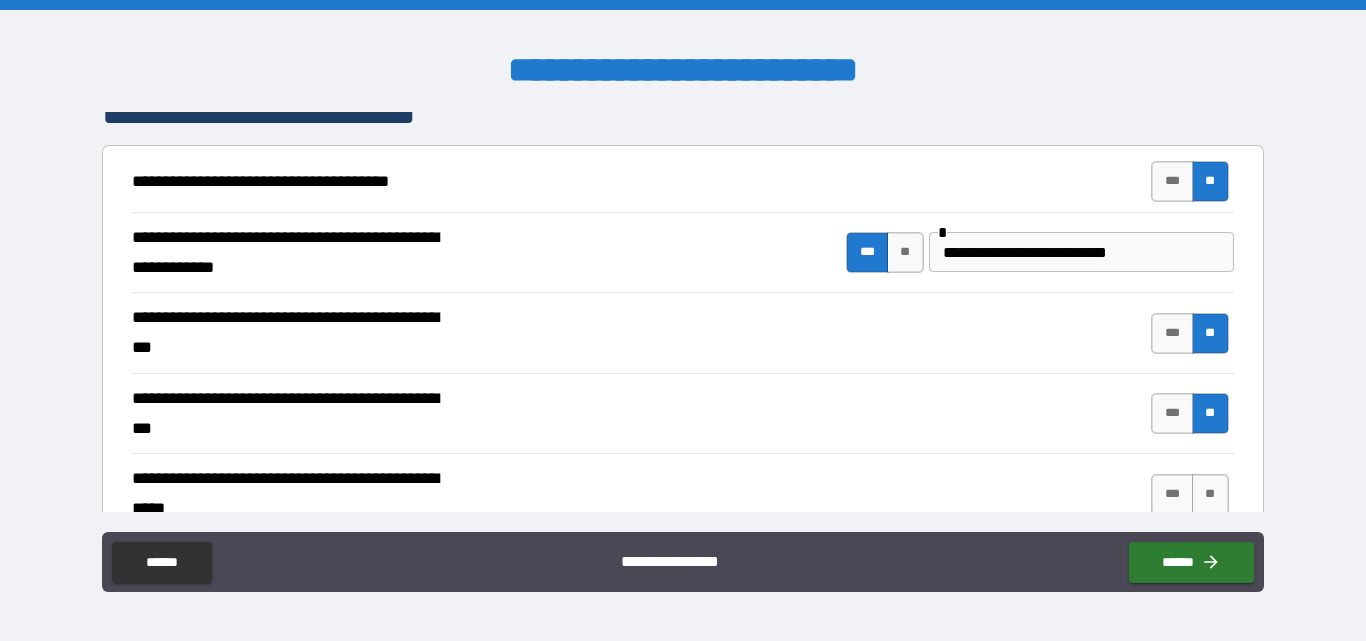 scroll, scrollTop: 500, scrollLeft: 0, axis: vertical 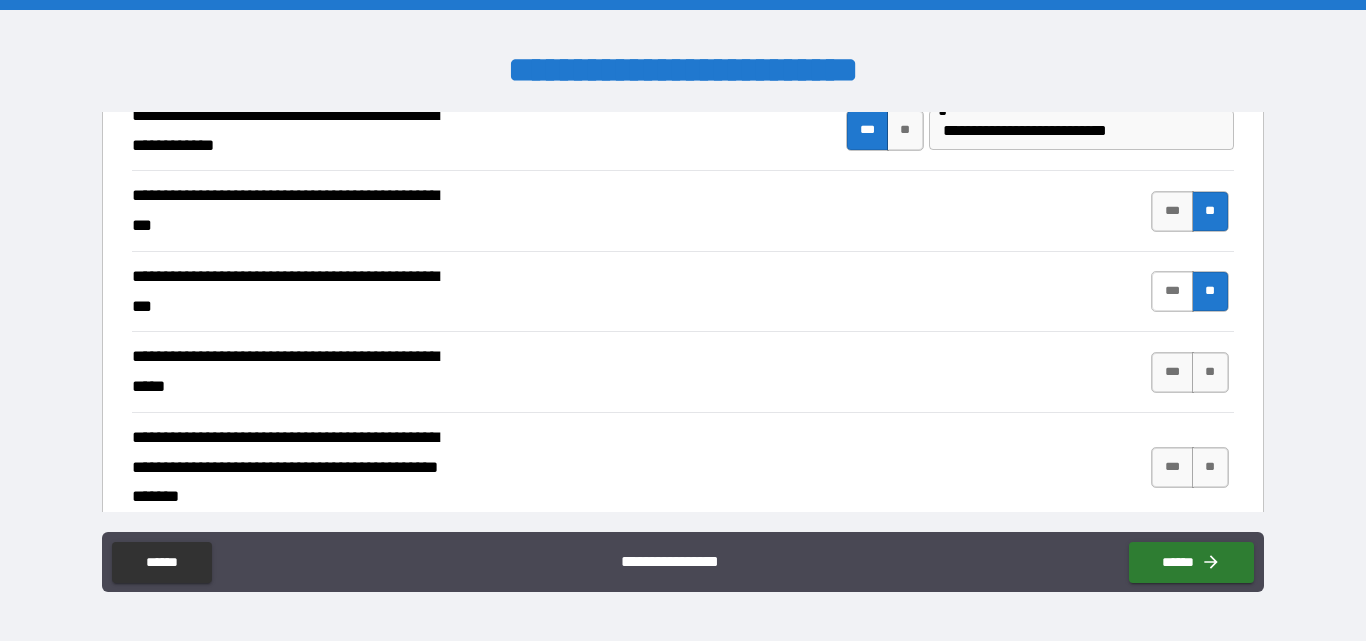 click on "***" at bounding box center (1172, 291) 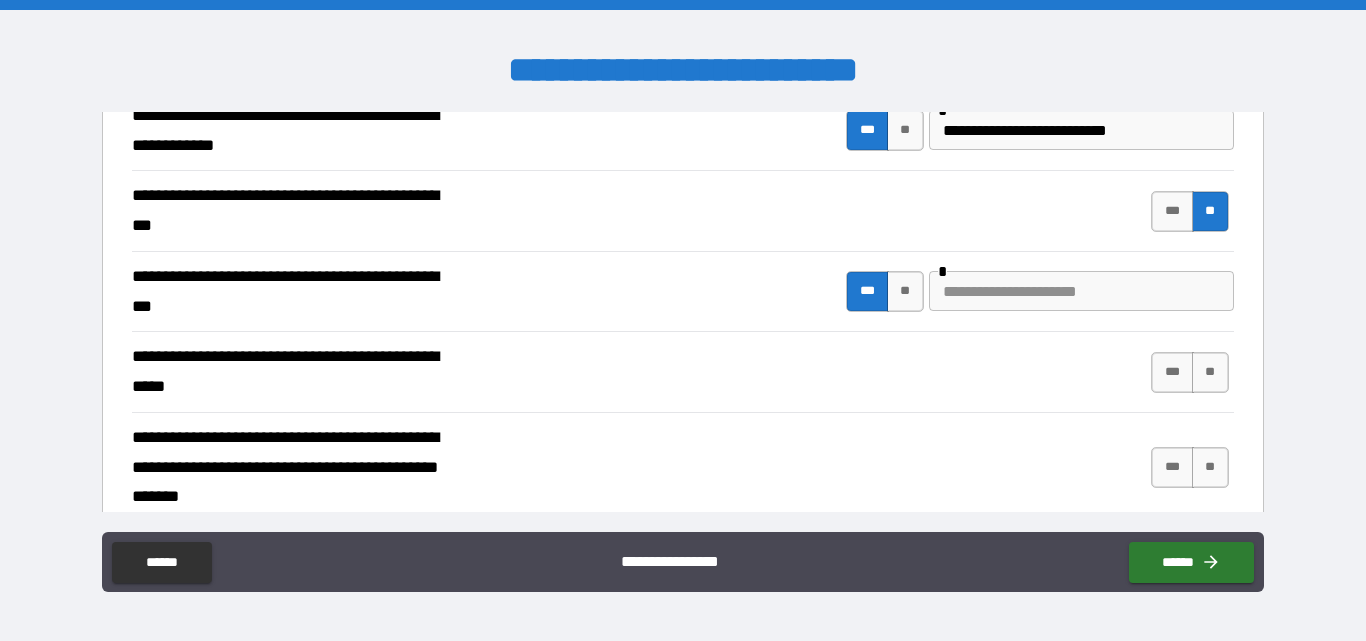click at bounding box center [1081, 291] 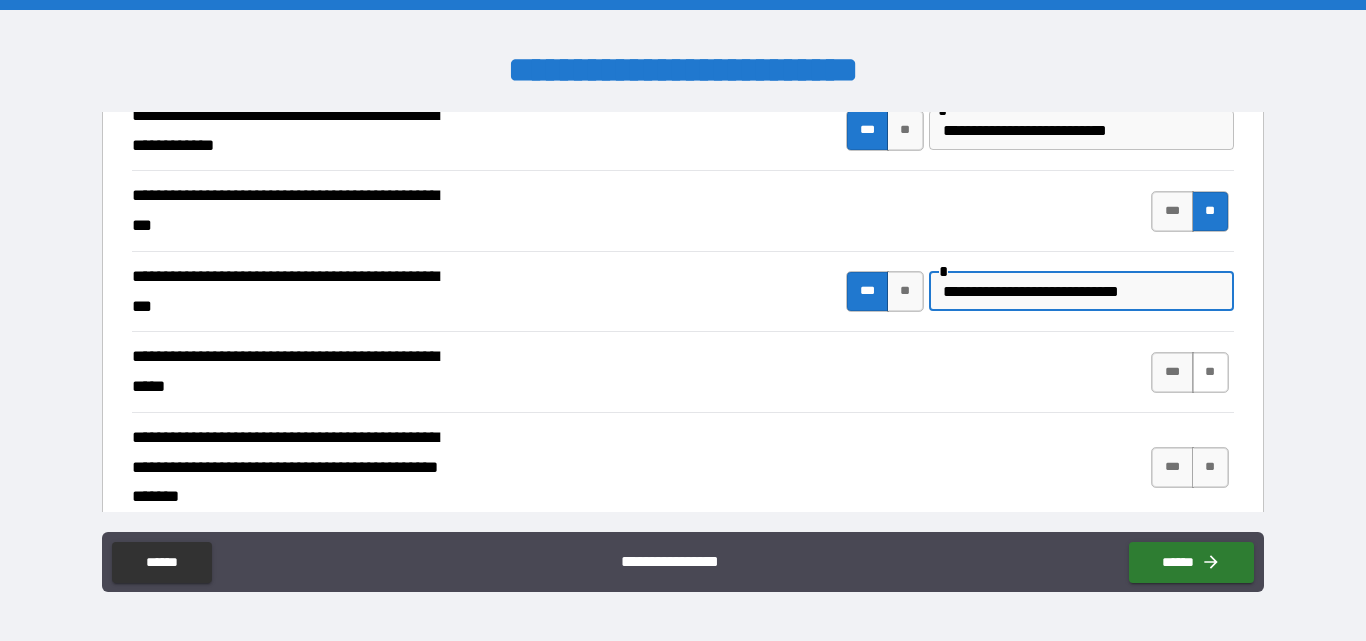 type on "**********" 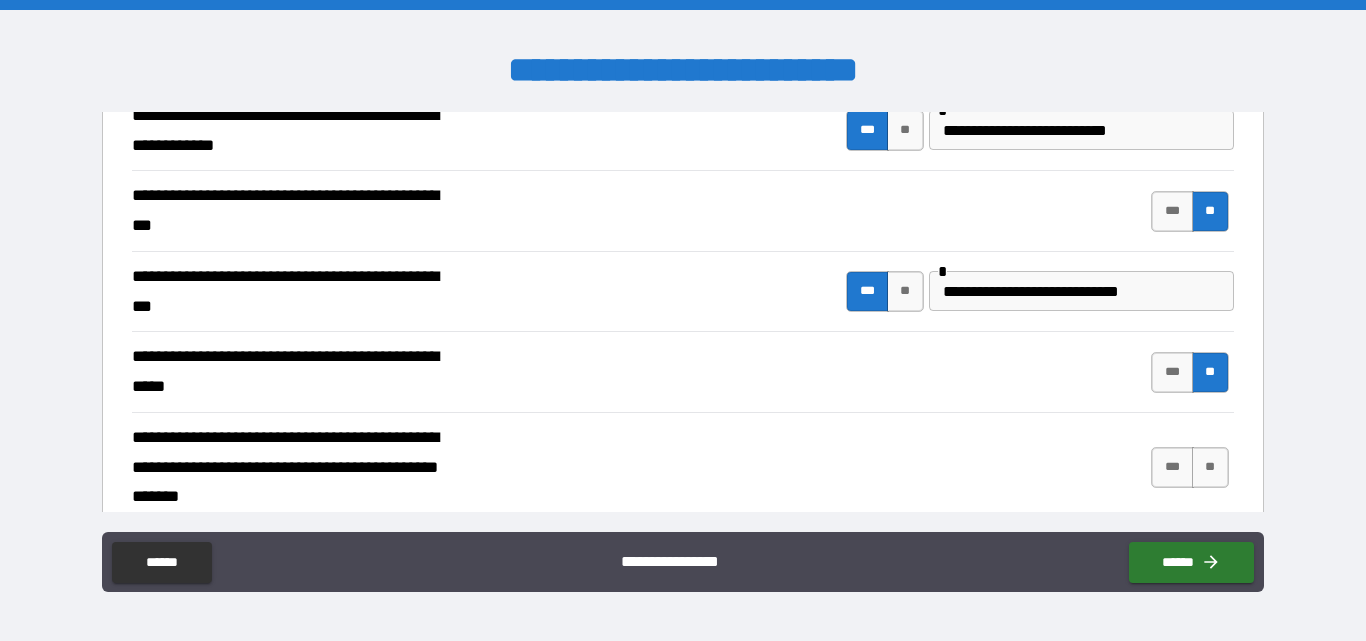 click on "**" at bounding box center (1210, 467) 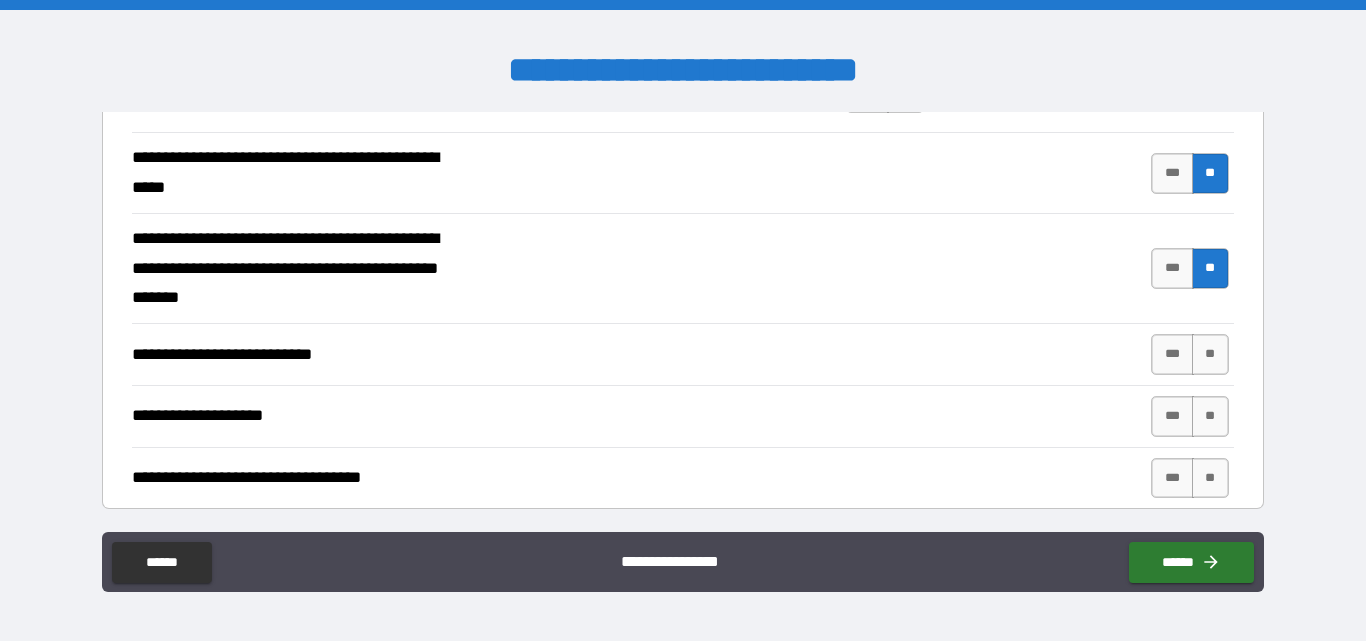 scroll, scrollTop: 700, scrollLeft: 0, axis: vertical 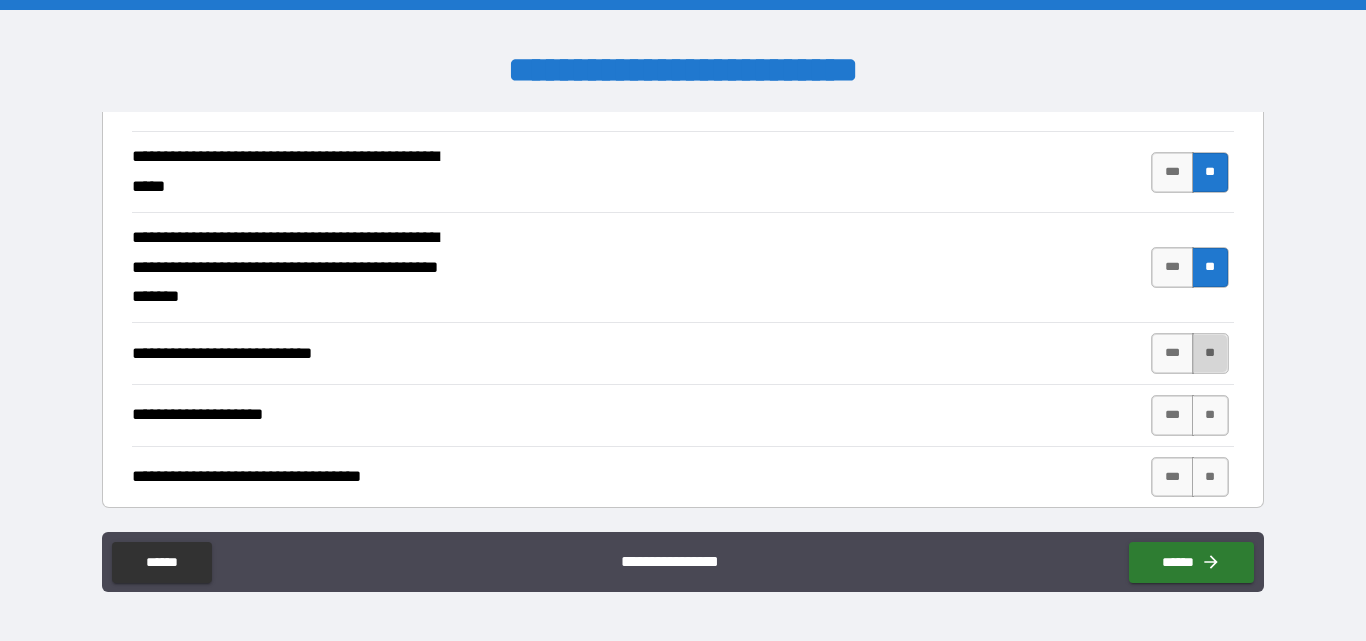 click on "**" at bounding box center [1210, 353] 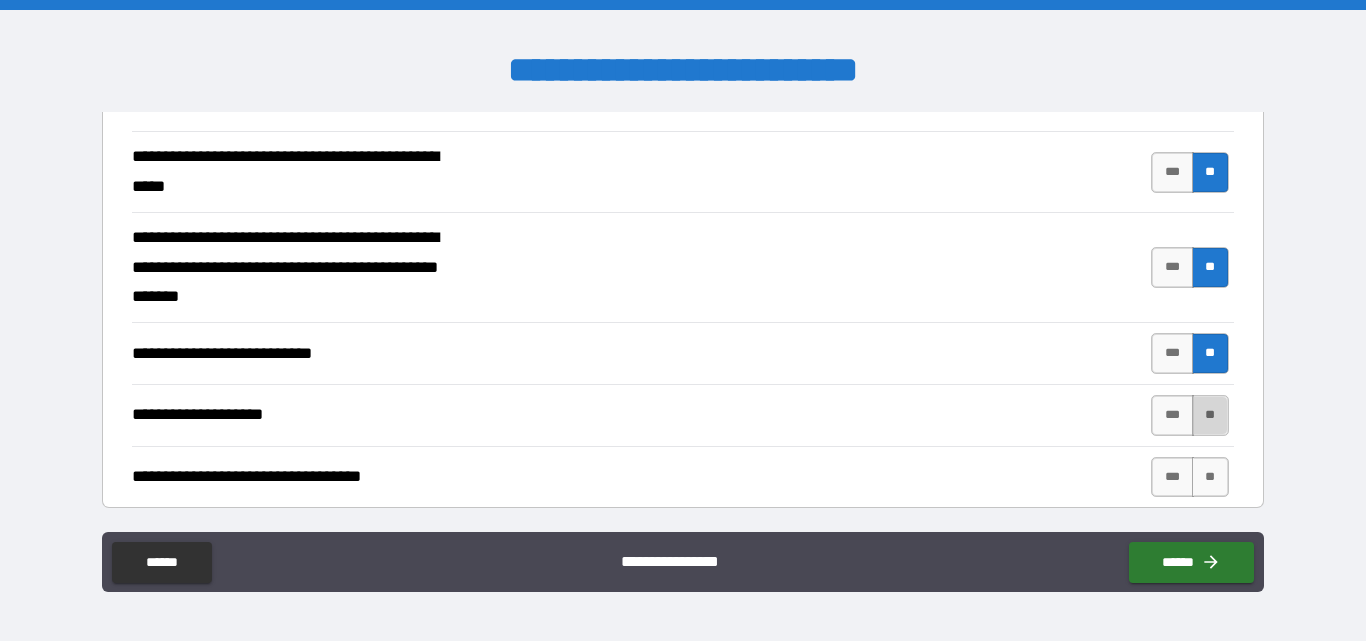 click on "**" at bounding box center (1210, 415) 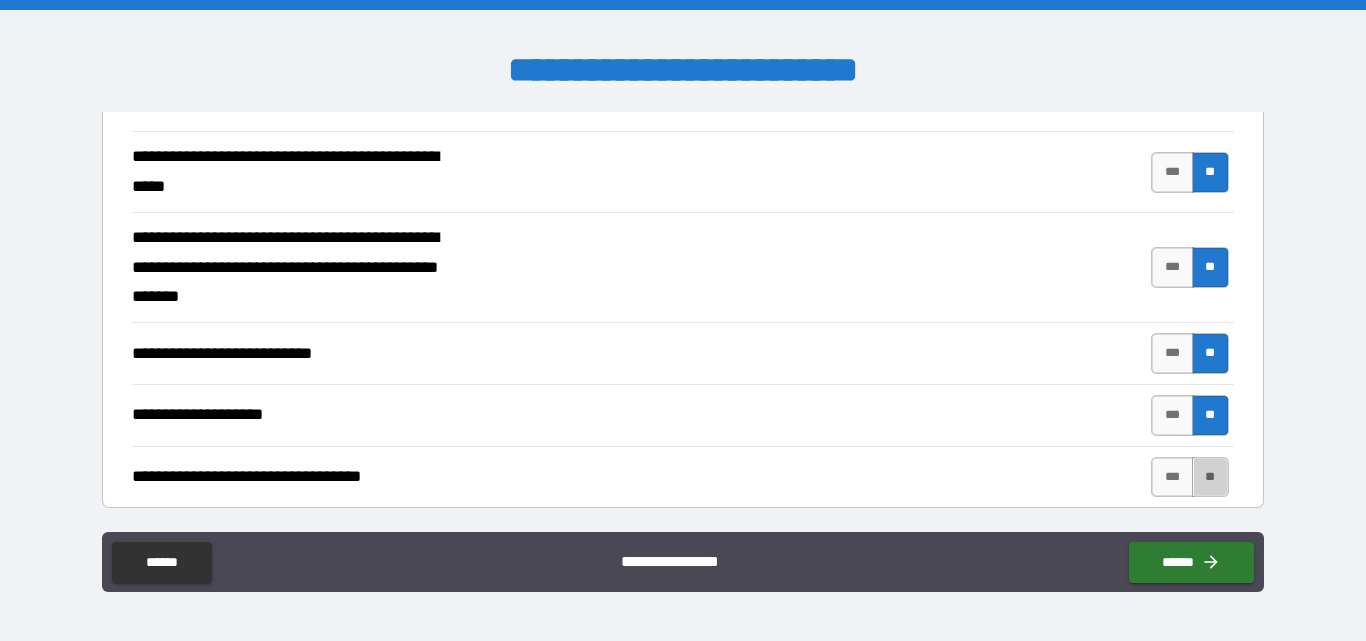 drag, startPoint x: 1200, startPoint y: 483, endPoint x: 976, endPoint y: 400, distance: 238.88281 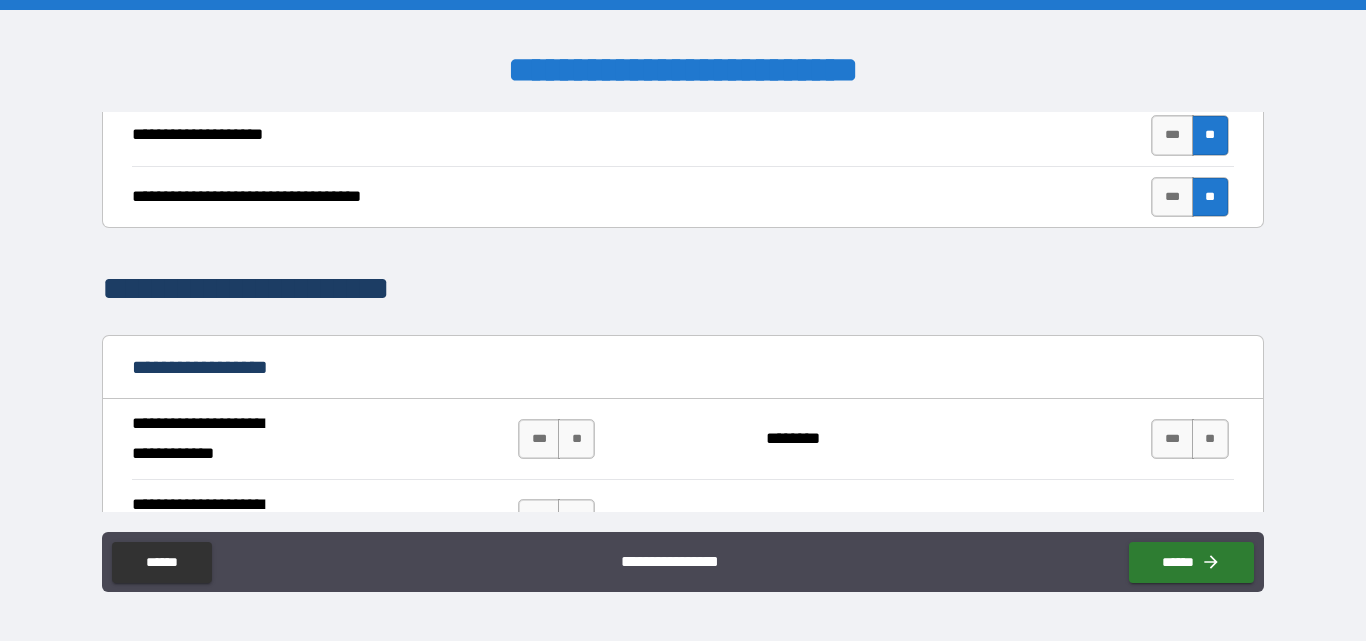 scroll, scrollTop: 1100, scrollLeft: 0, axis: vertical 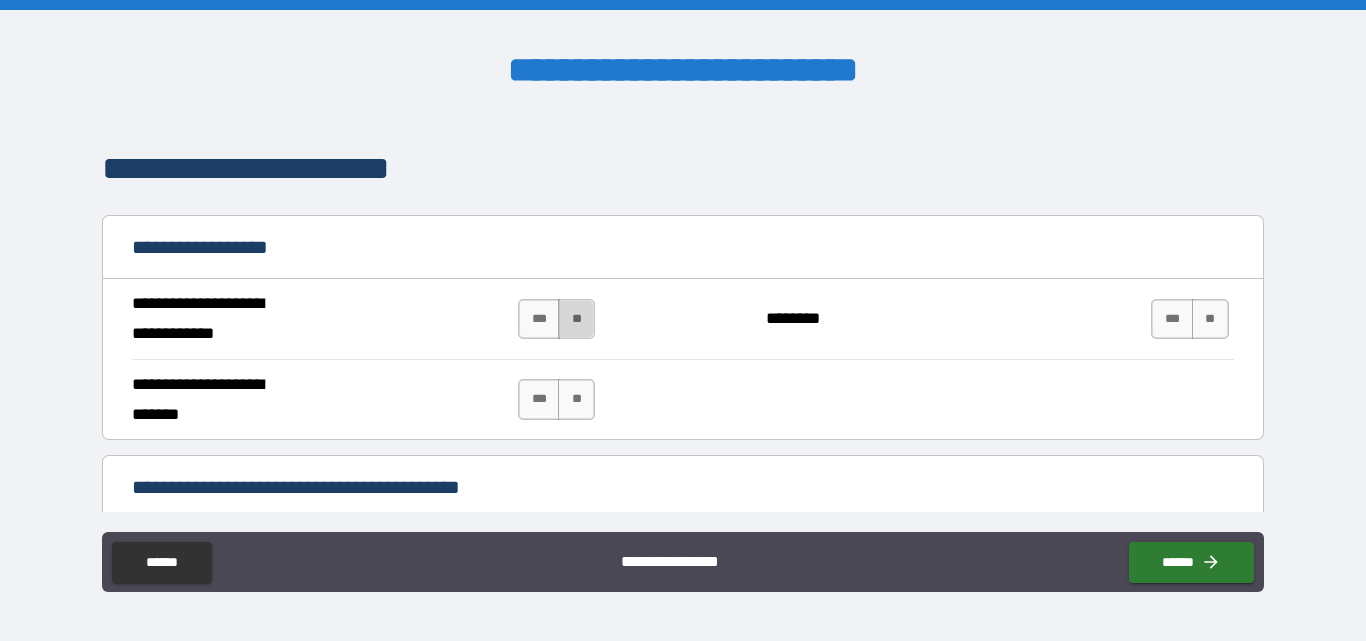 click on "**" at bounding box center [576, 319] 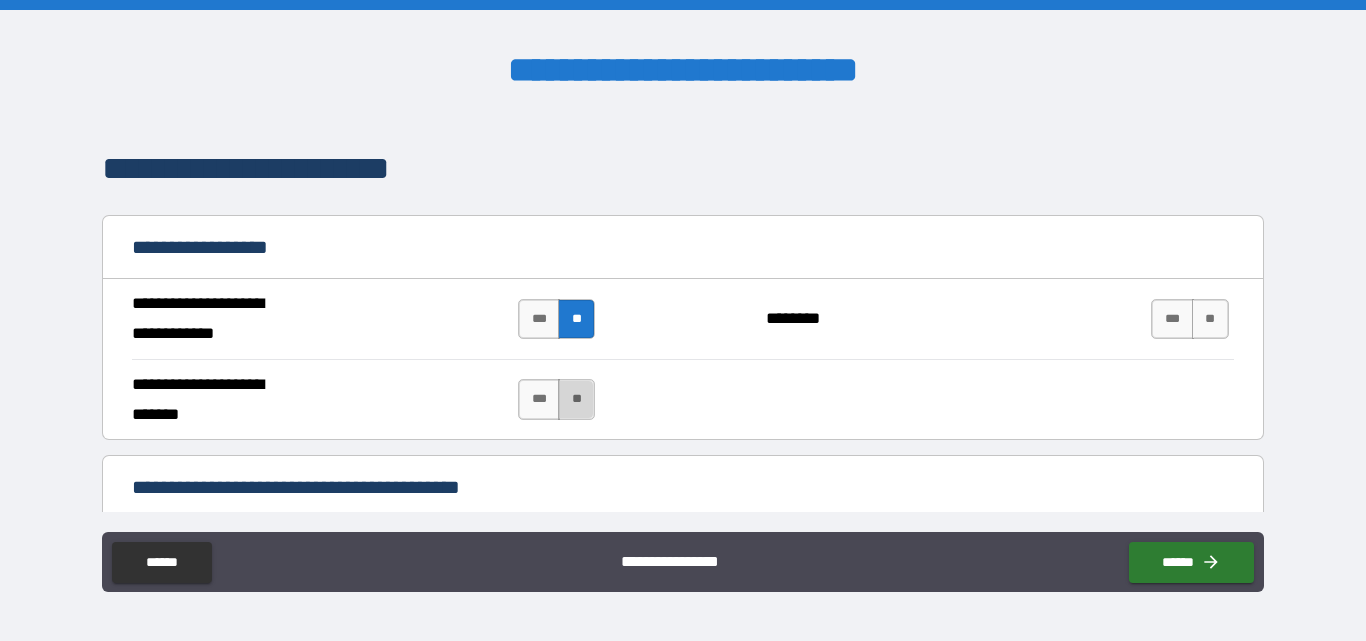 click on "**" at bounding box center [576, 399] 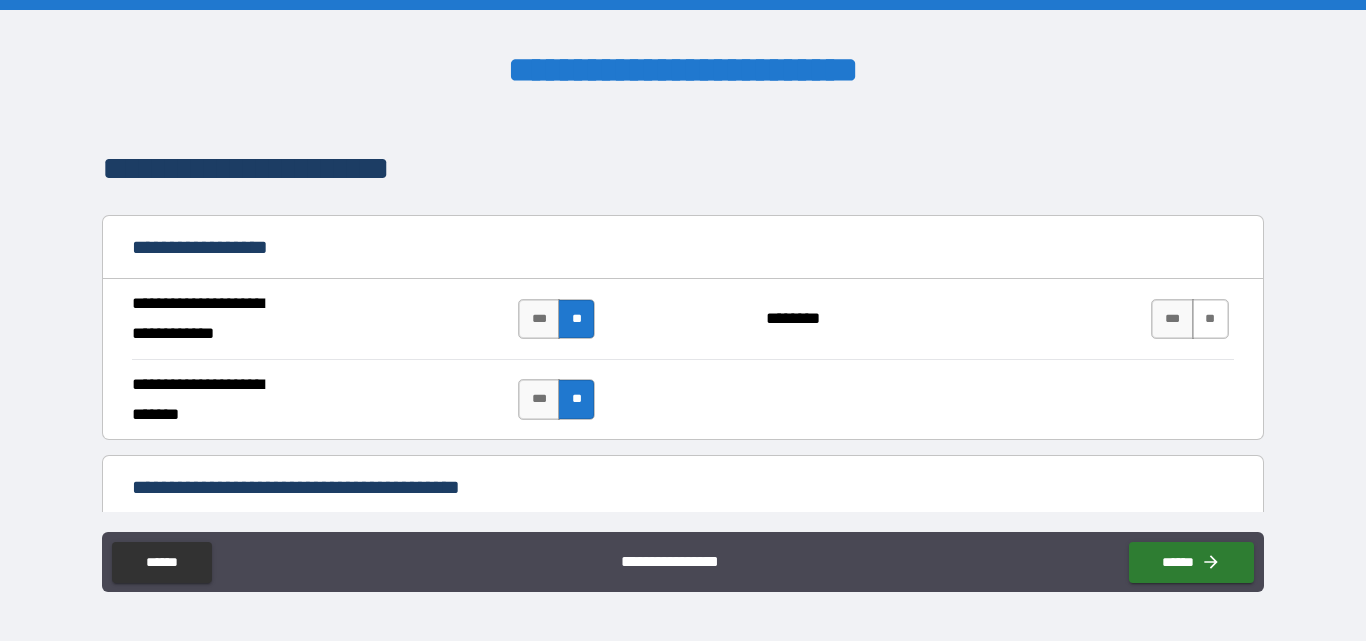 click on "**" at bounding box center [1210, 319] 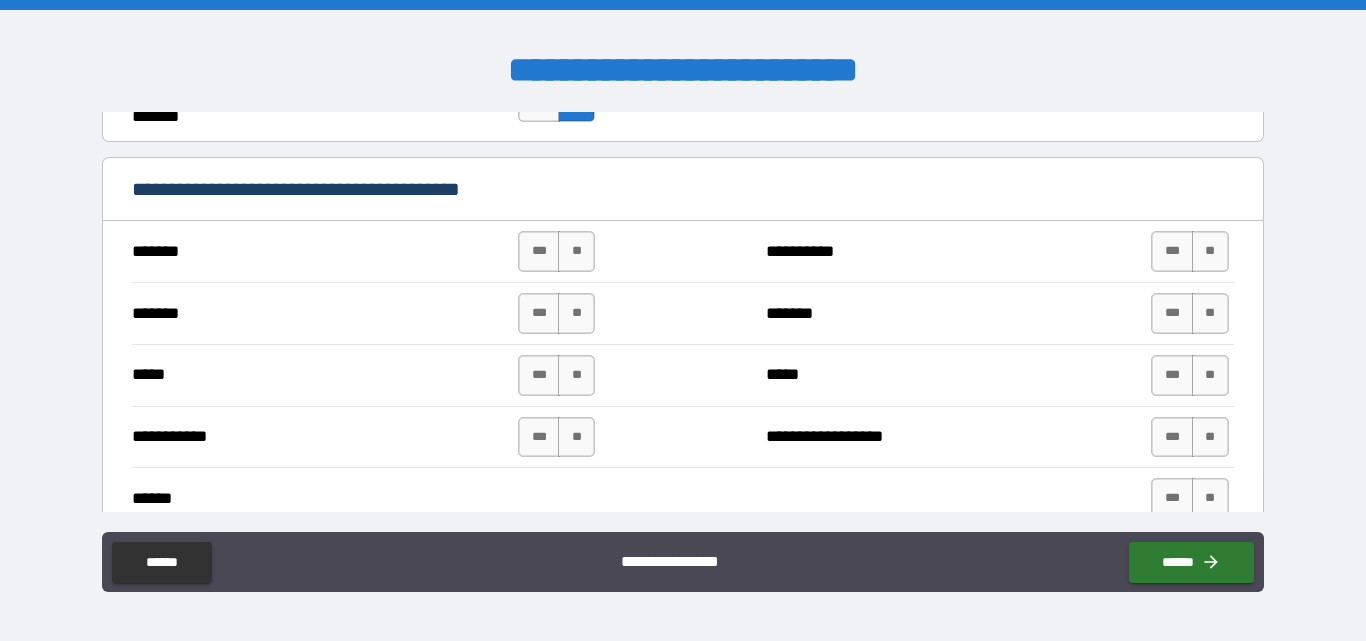 scroll, scrollTop: 1400, scrollLeft: 0, axis: vertical 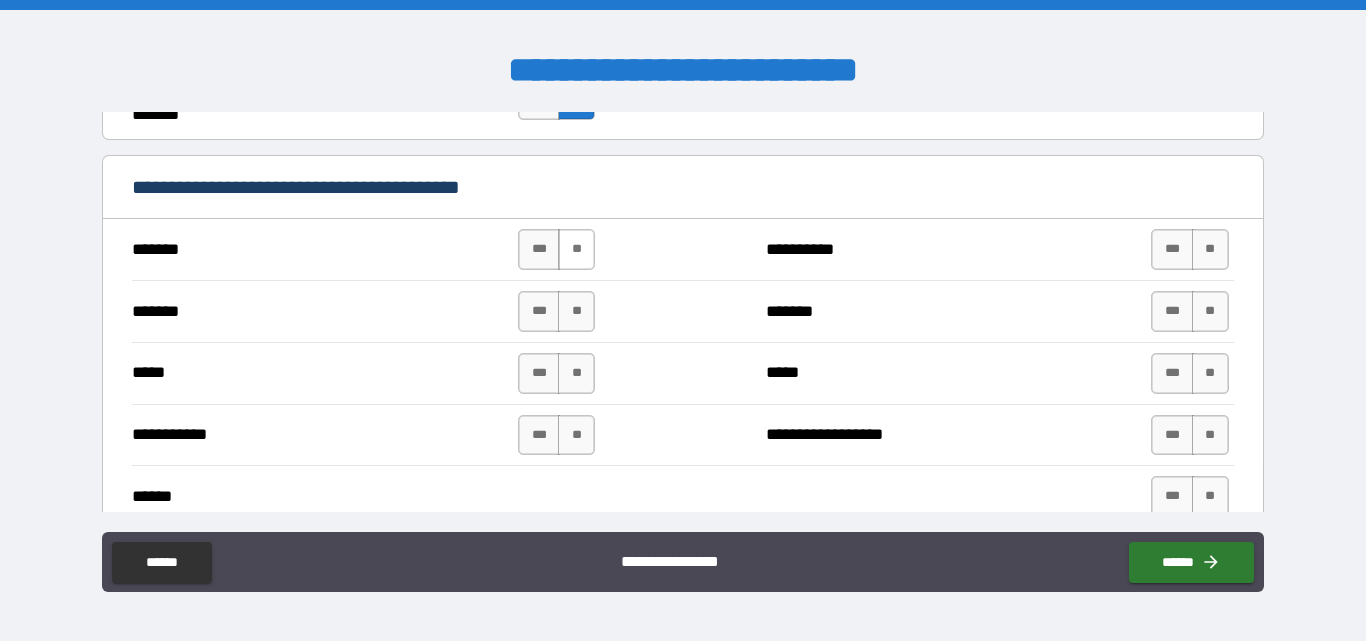 drag, startPoint x: 583, startPoint y: 246, endPoint x: 579, endPoint y: 264, distance: 18.439089 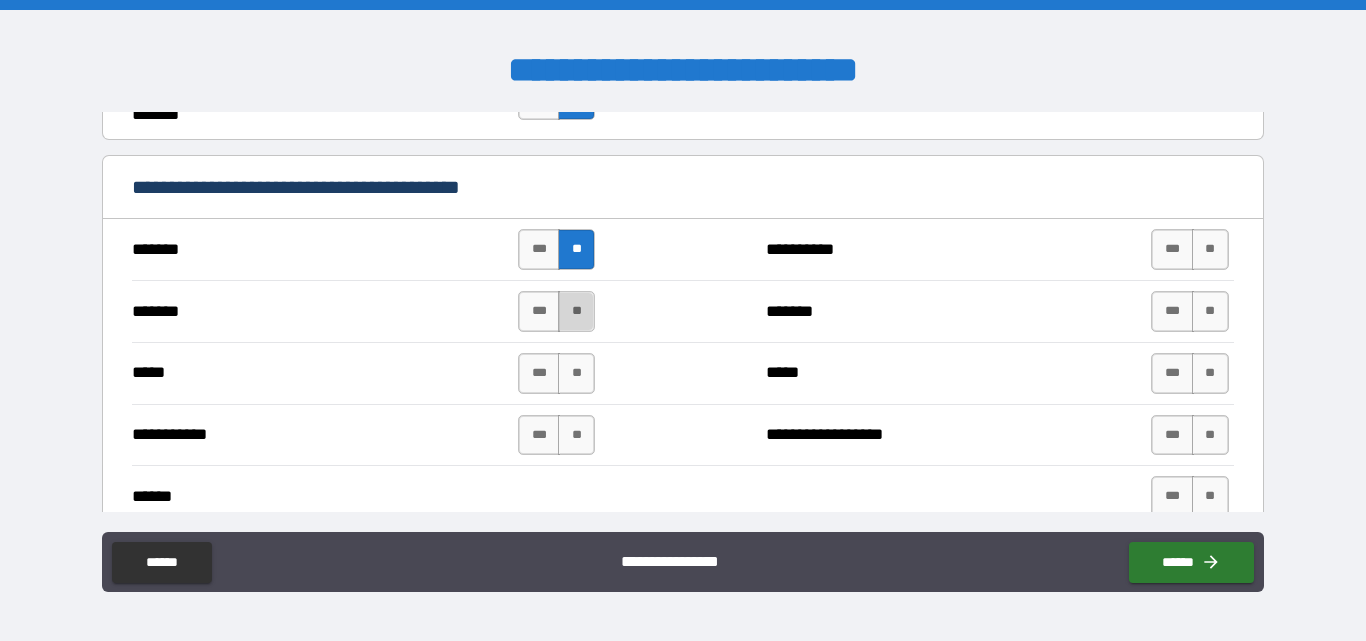 click on "**" at bounding box center [576, 311] 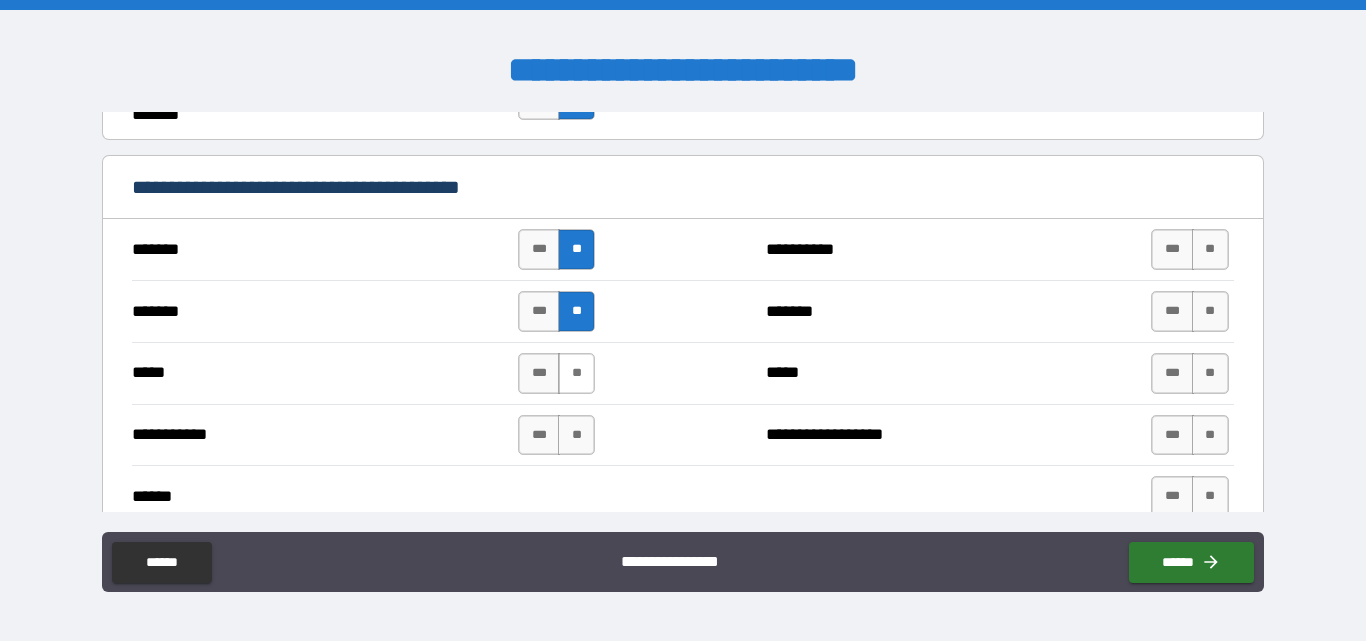 click on "**" at bounding box center (576, 373) 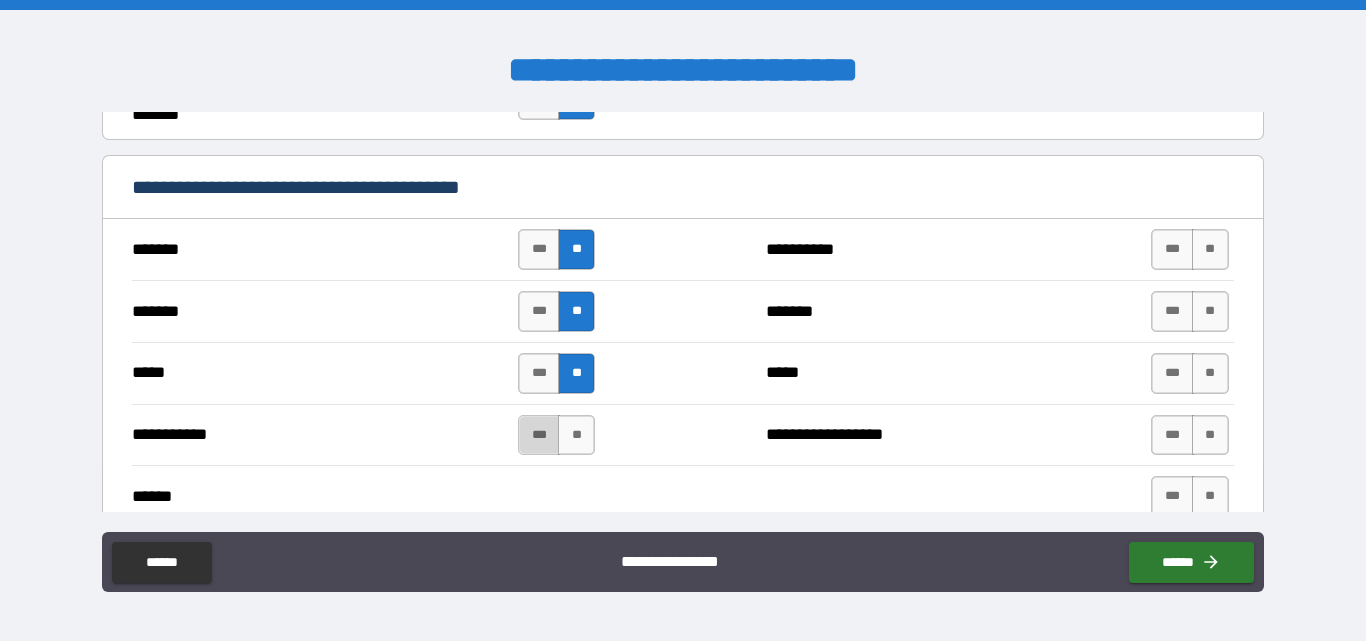 click on "***" at bounding box center [539, 435] 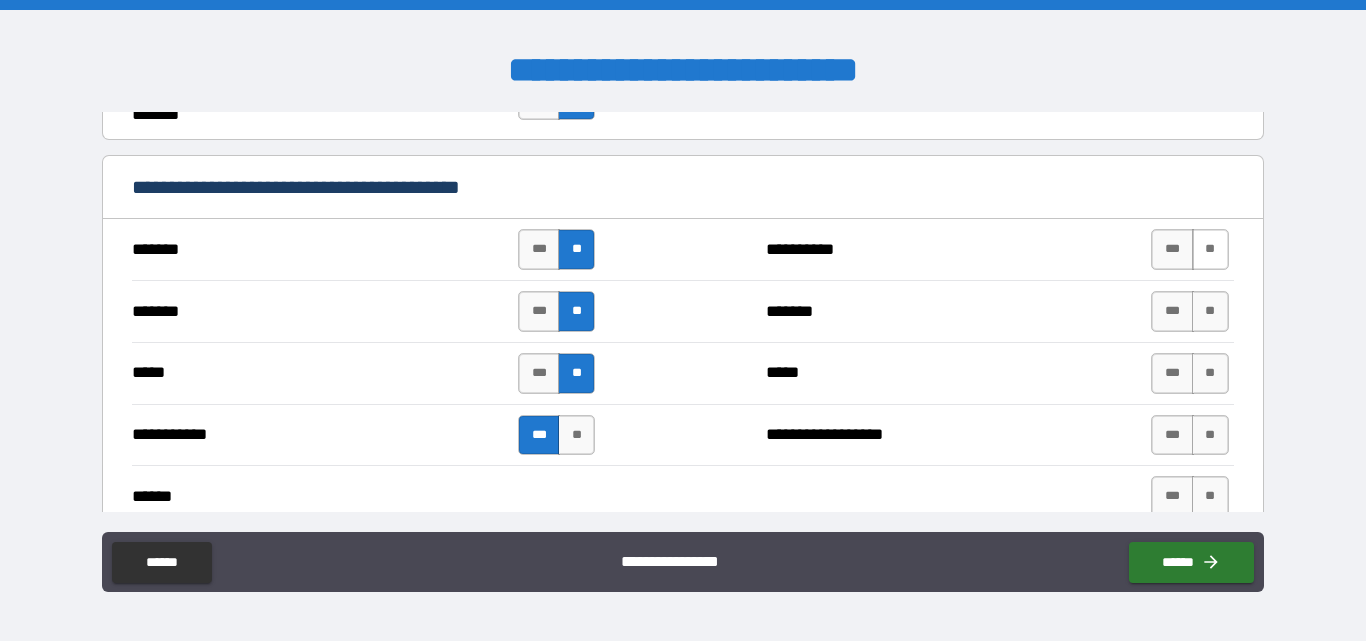 click on "**" at bounding box center (1210, 249) 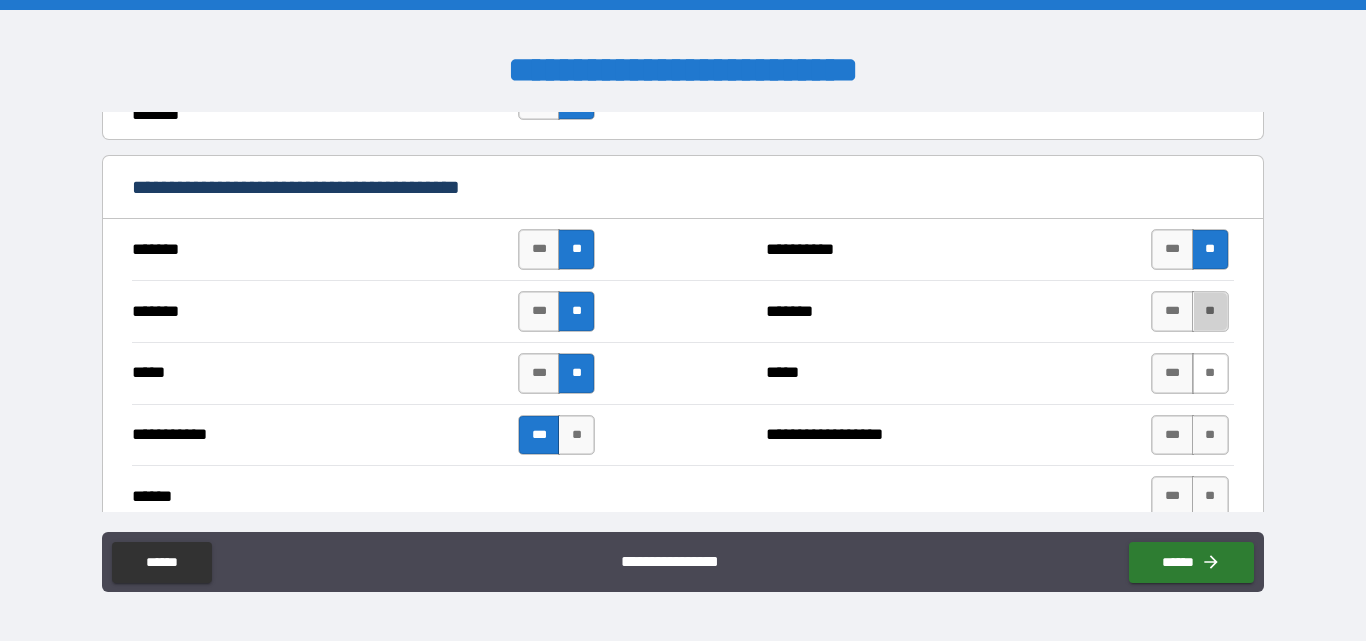 drag, startPoint x: 1206, startPoint y: 312, endPoint x: 1192, endPoint y: 365, distance: 54.81788 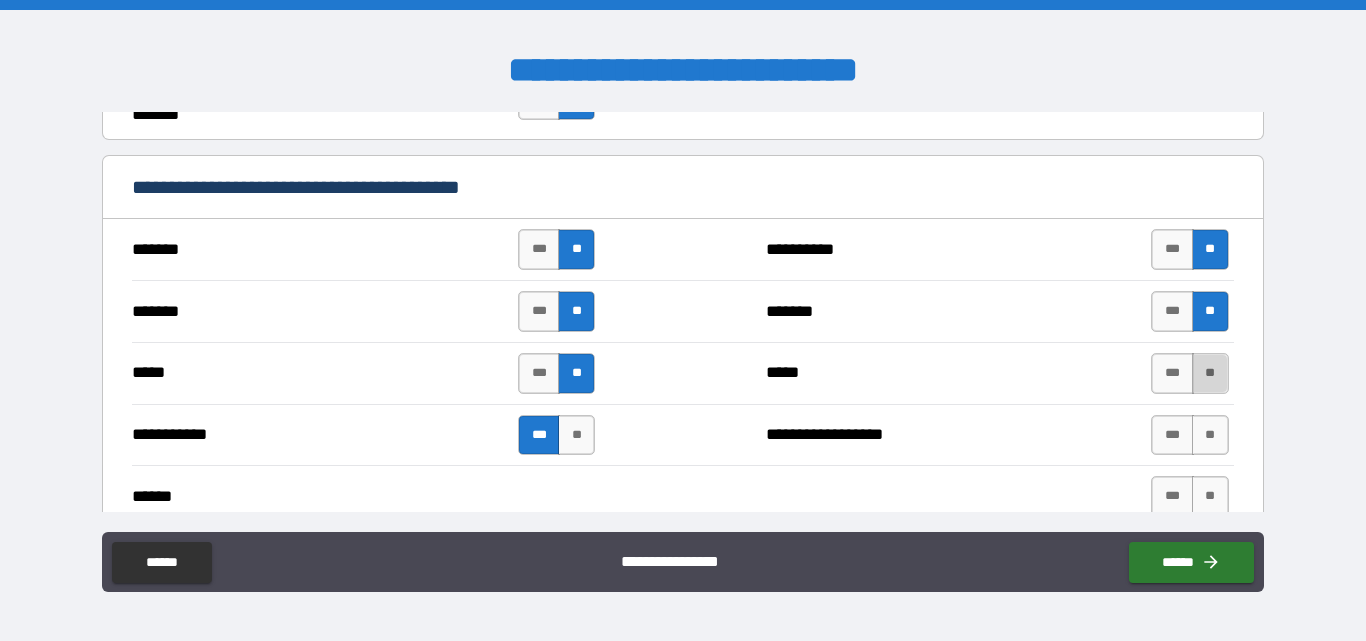 click on "**" at bounding box center (1210, 373) 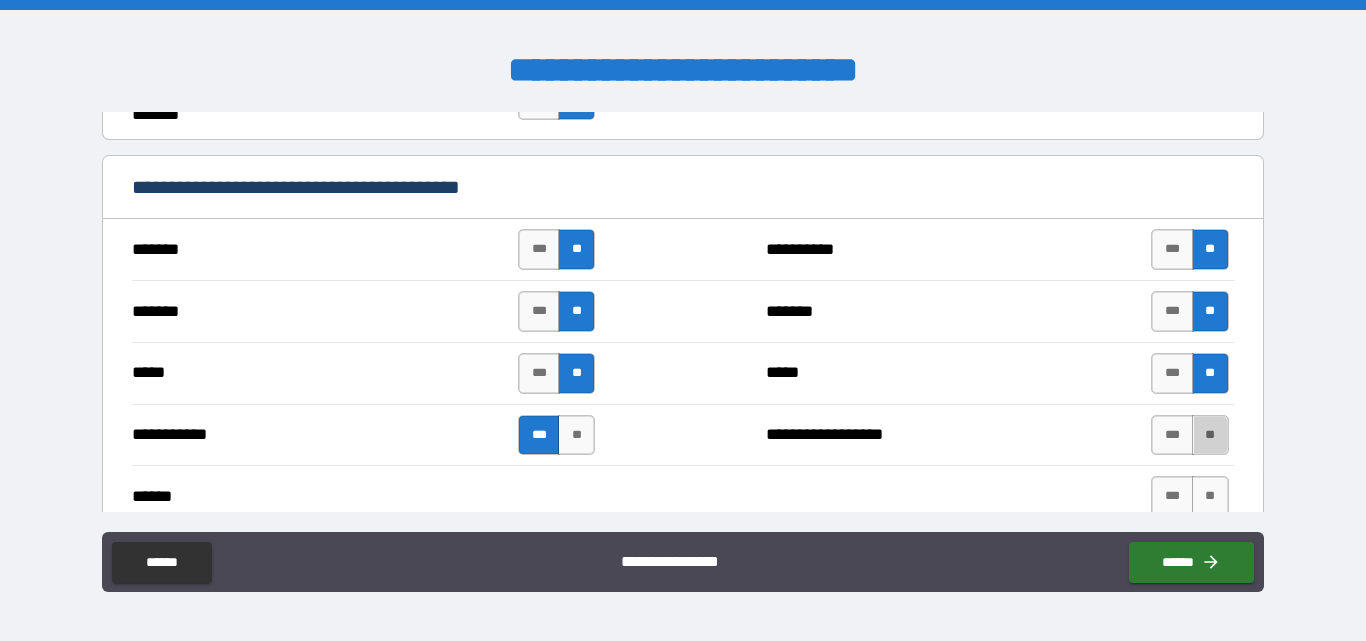 drag, startPoint x: 1198, startPoint y: 434, endPoint x: 1134, endPoint y: 425, distance: 64.629715 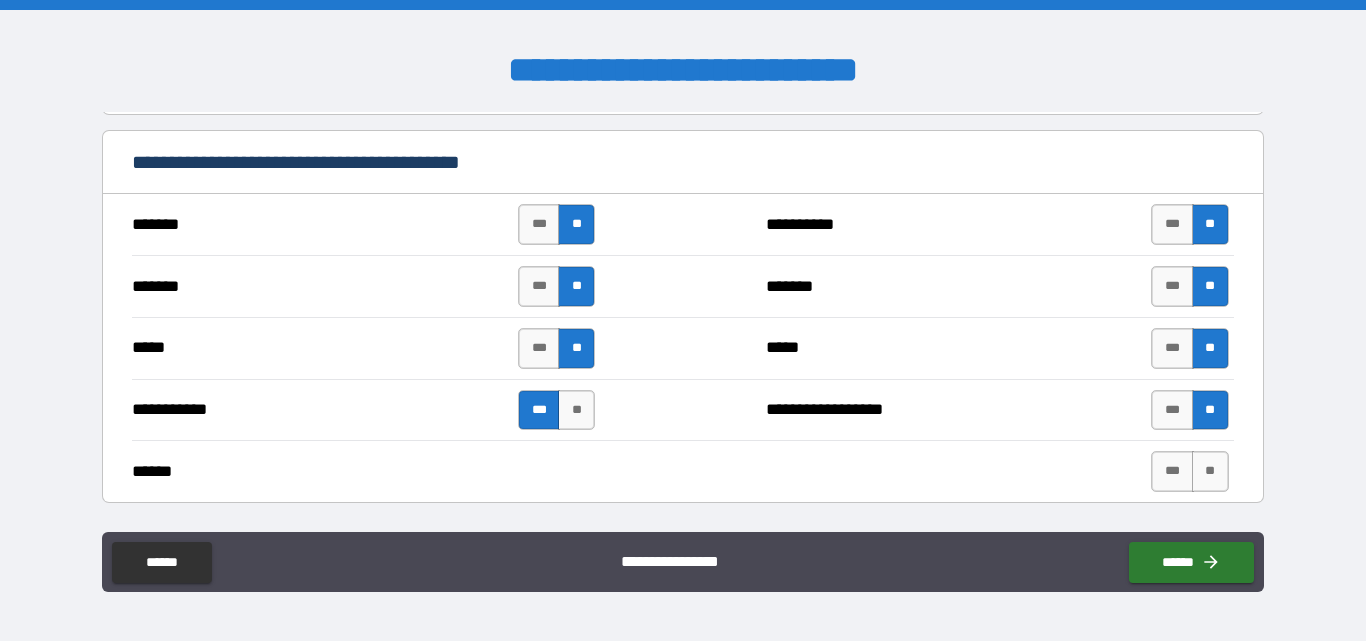 scroll, scrollTop: 1600, scrollLeft: 0, axis: vertical 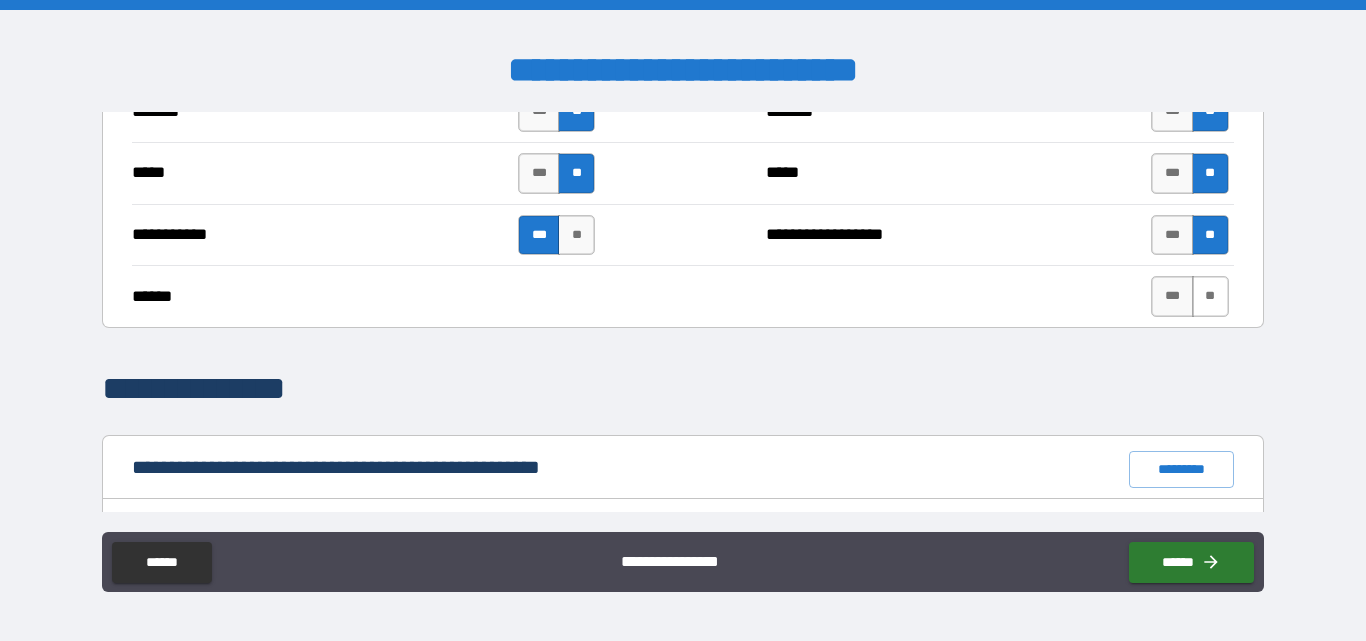 click on "**" at bounding box center (1210, 296) 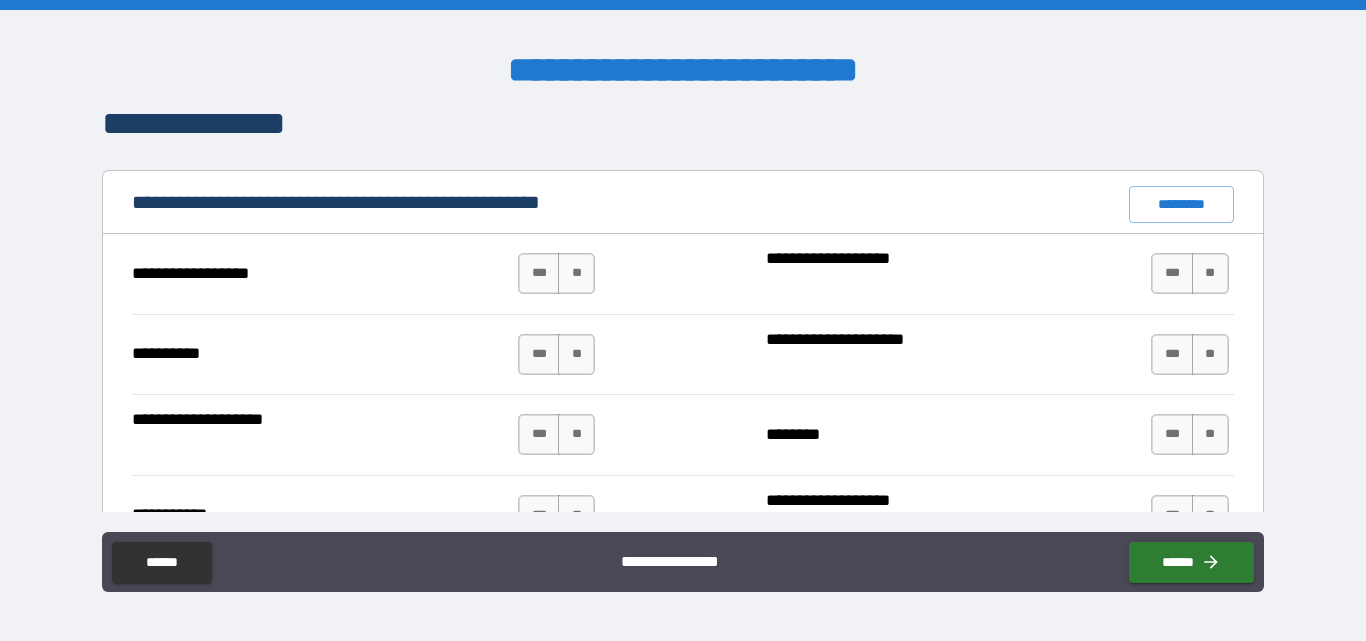 scroll, scrollTop: 1600, scrollLeft: 0, axis: vertical 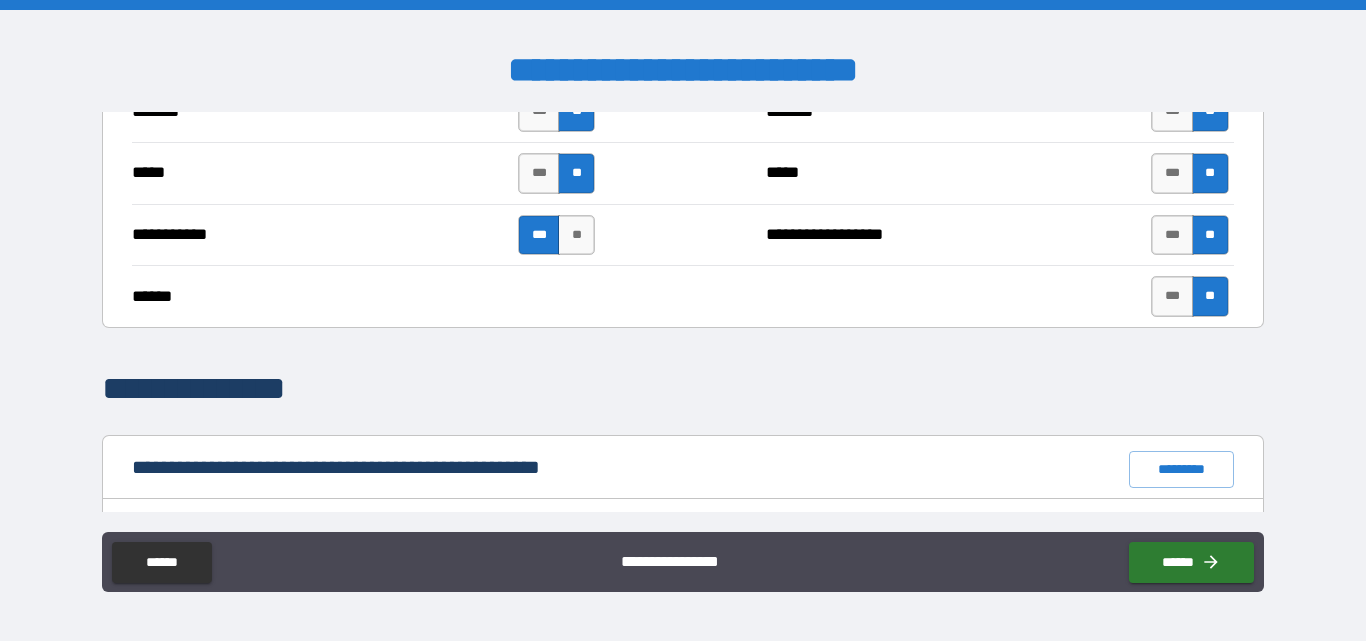 drag, startPoint x: 1173, startPoint y: 469, endPoint x: 1032, endPoint y: 429, distance: 146.56398 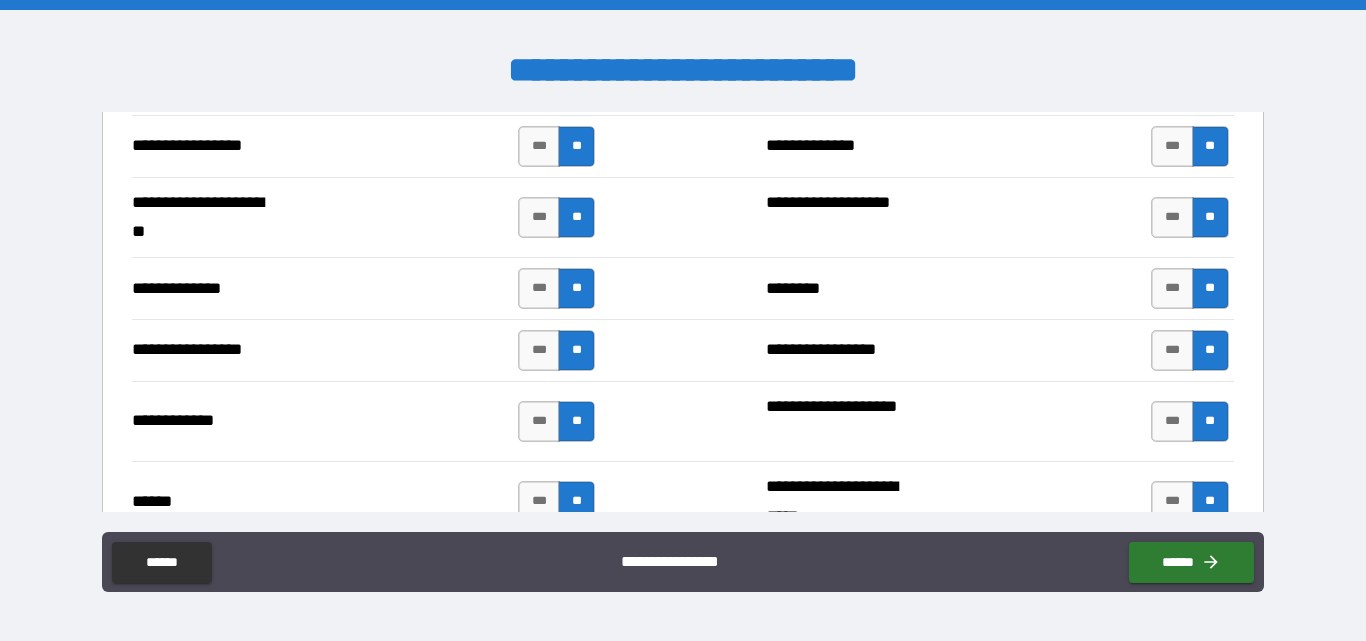 scroll, scrollTop: 2800, scrollLeft: 0, axis: vertical 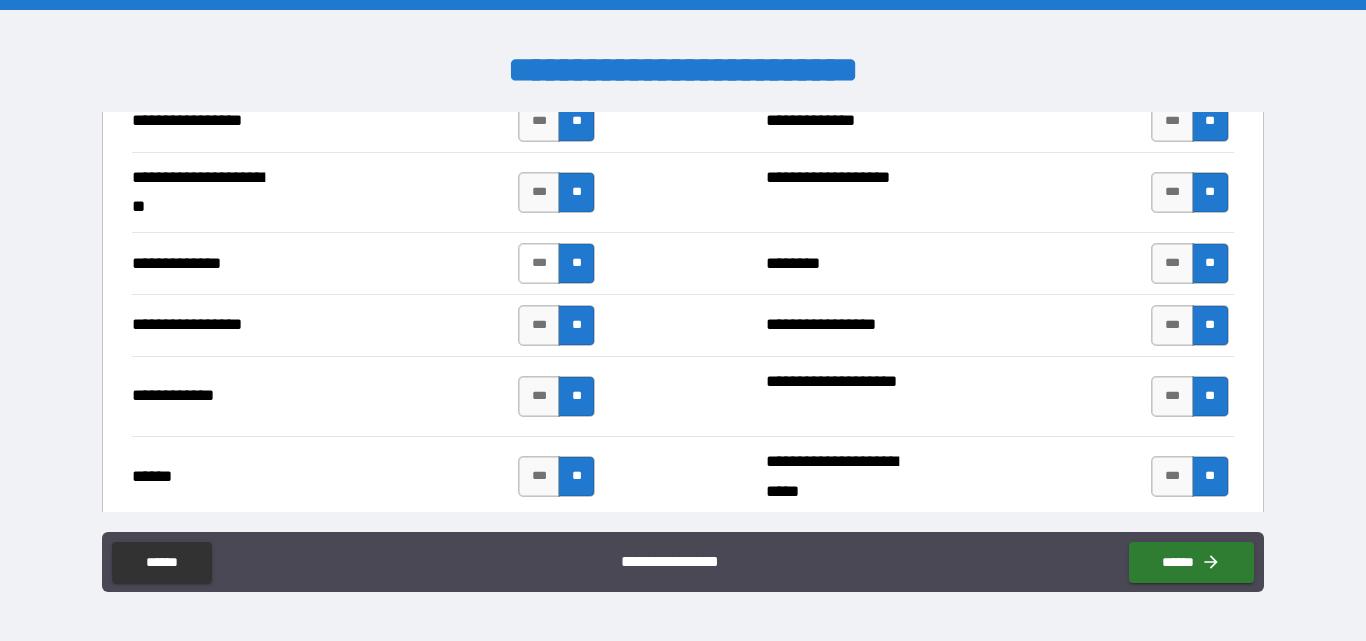 click on "***" at bounding box center [539, 263] 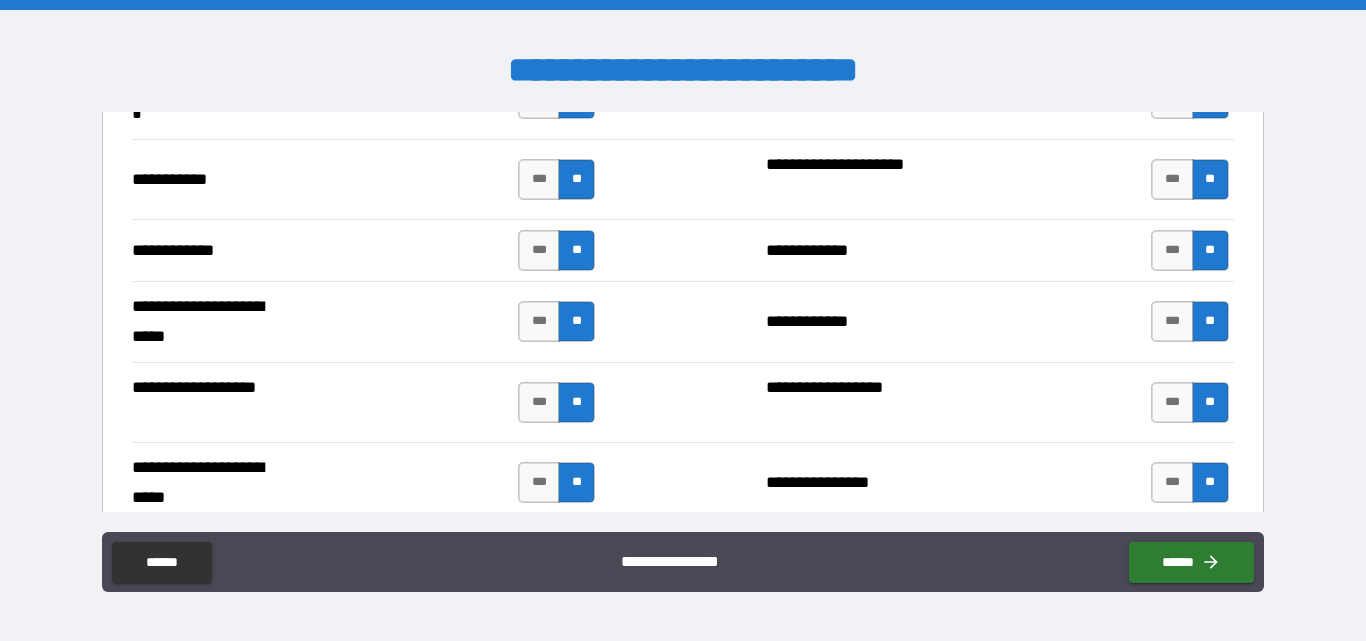 scroll, scrollTop: 4100, scrollLeft: 0, axis: vertical 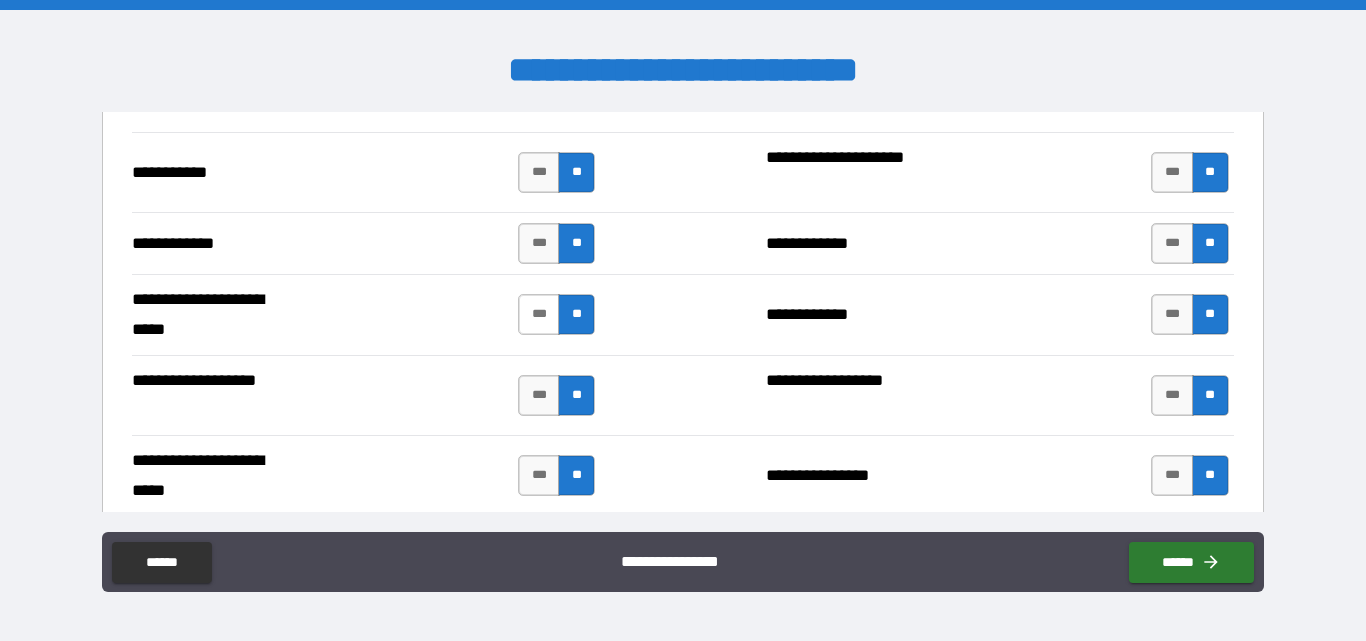 click on "***" at bounding box center [539, 314] 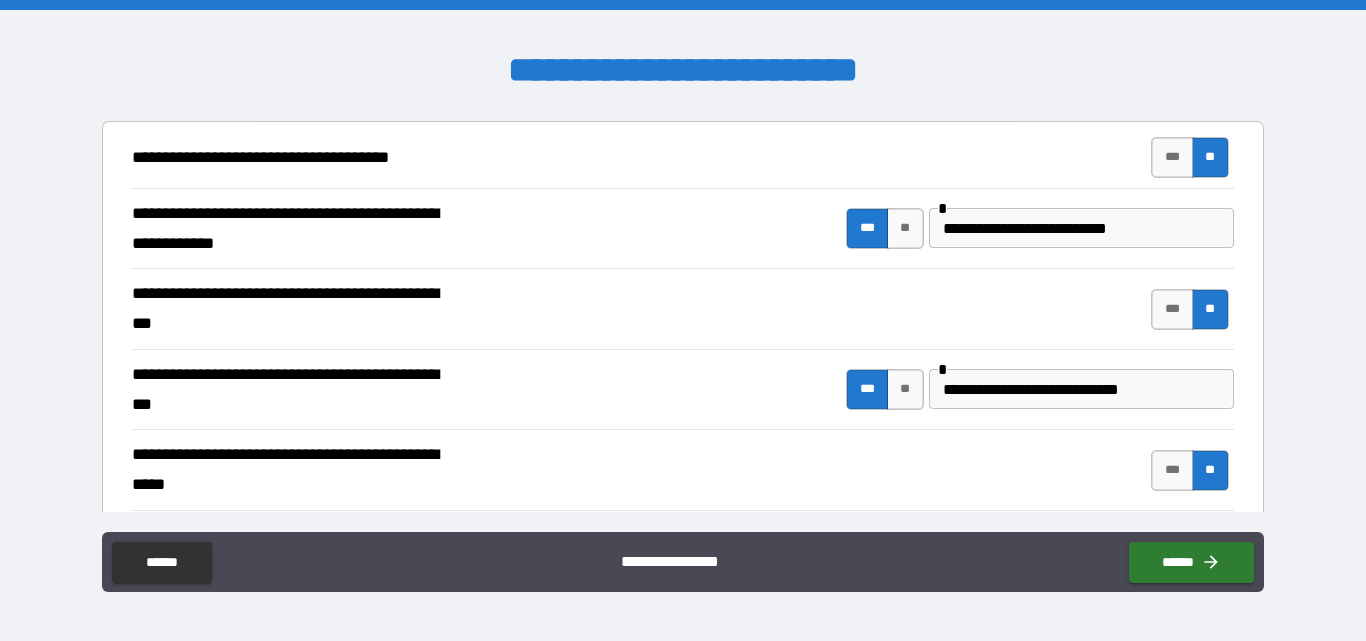 scroll, scrollTop: 400, scrollLeft: 0, axis: vertical 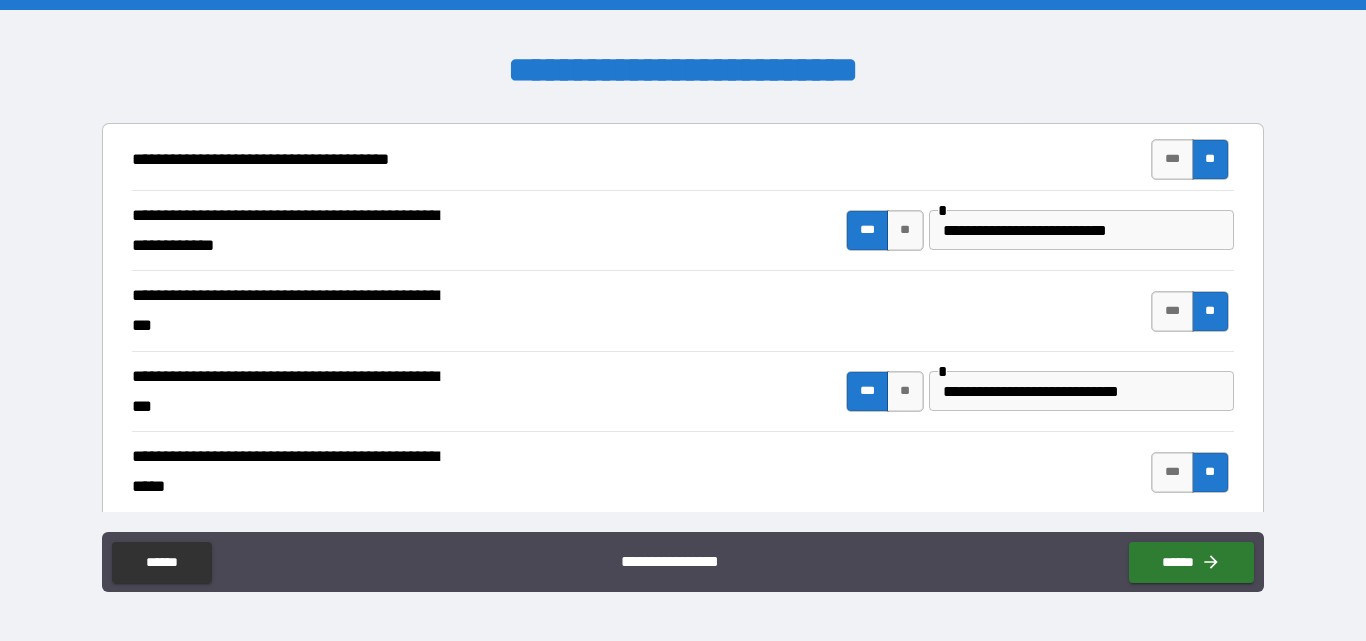 click on "**********" at bounding box center (1081, 230) 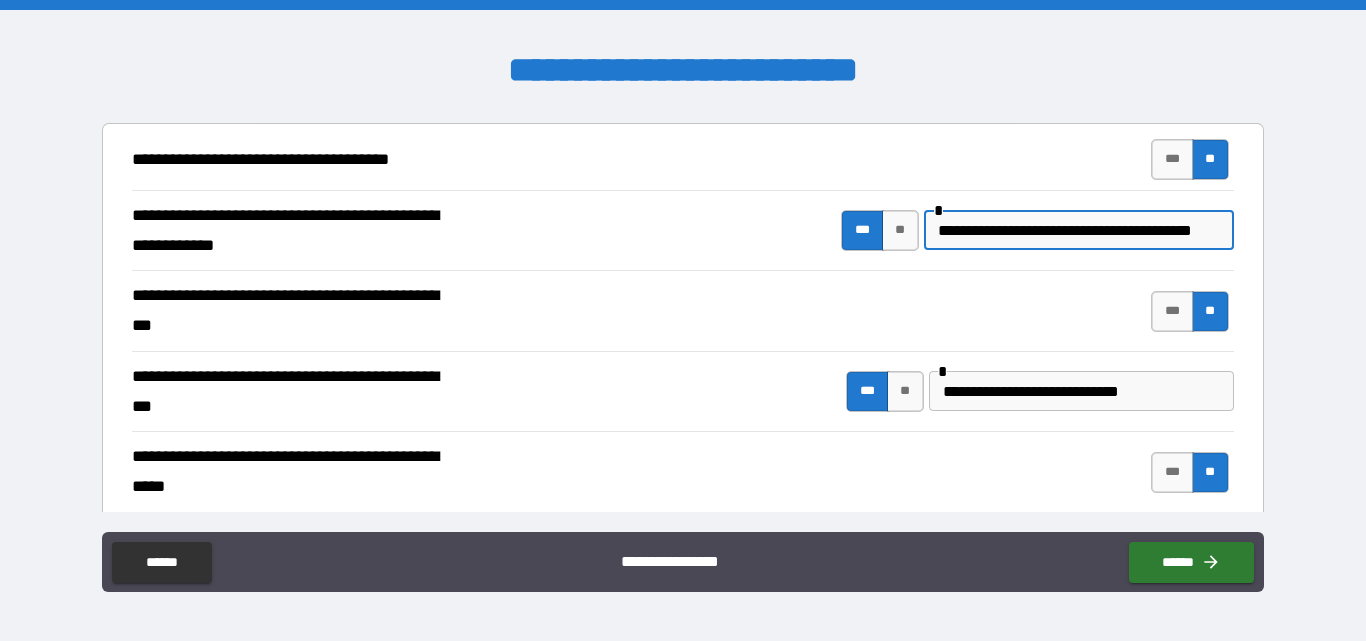 scroll, scrollTop: 0, scrollLeft: 14, axis: horizontal 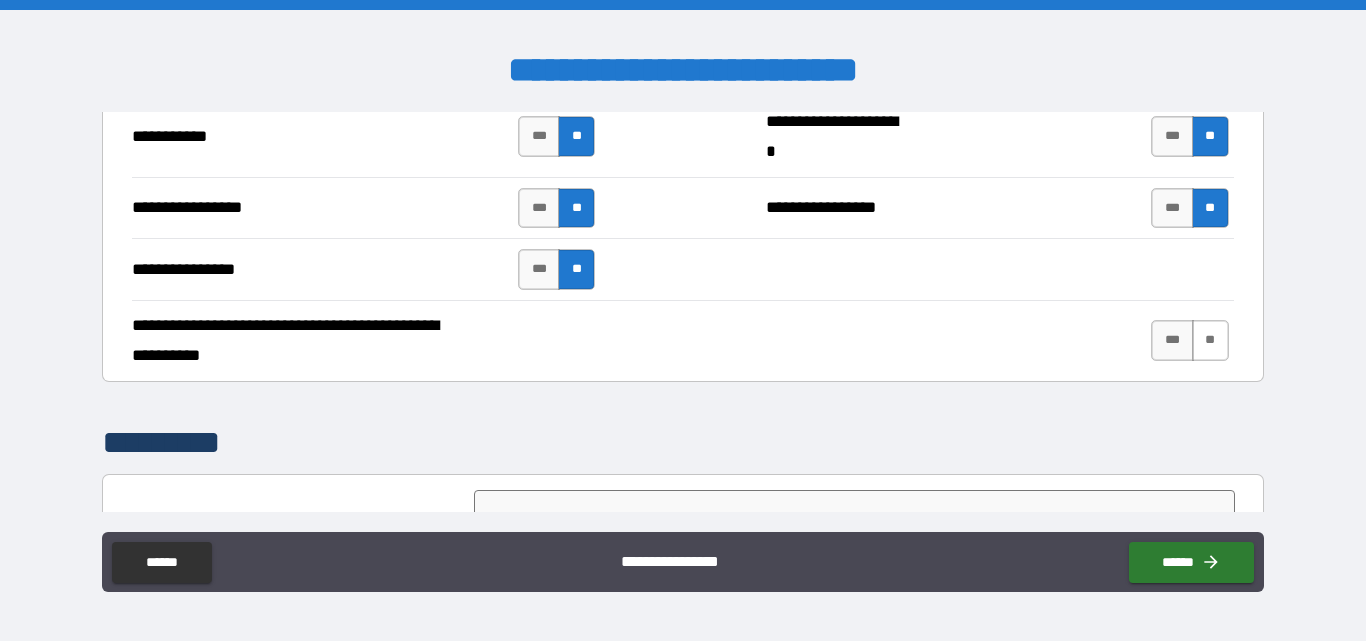 type on "**********" 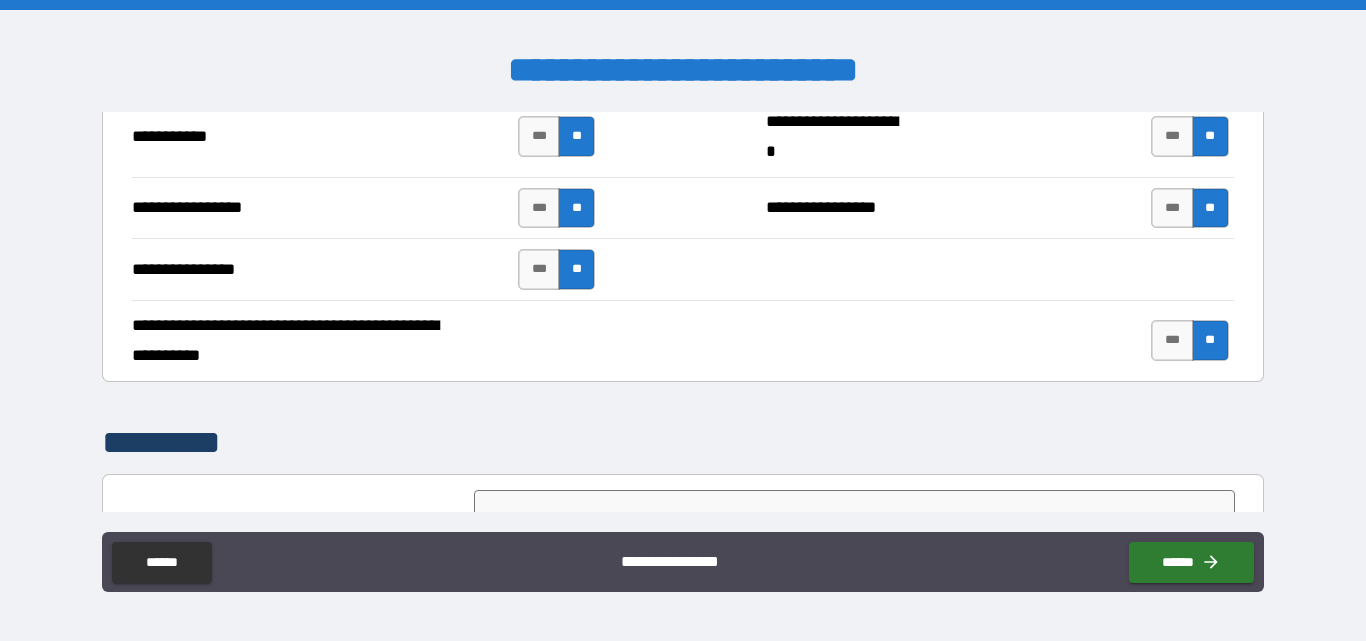 scroll, scrollTop: 0, scrollLeft: 0, axis: both 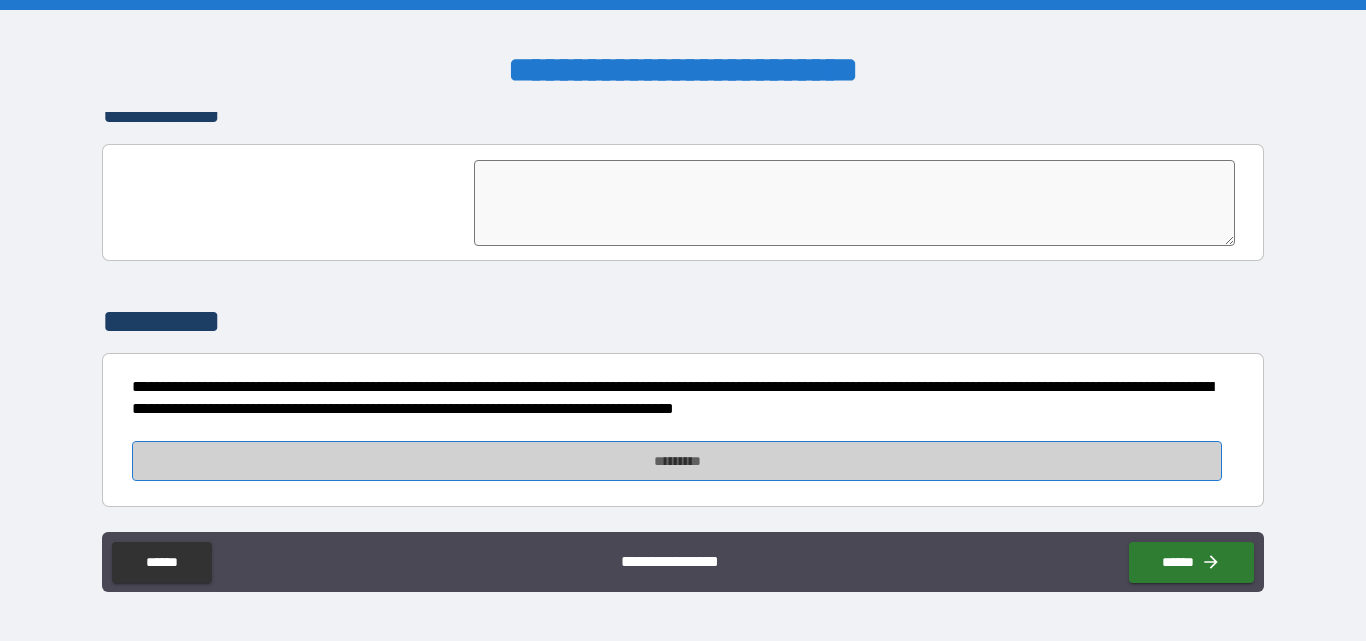 click on "*********" at bounding box center [677, 461] 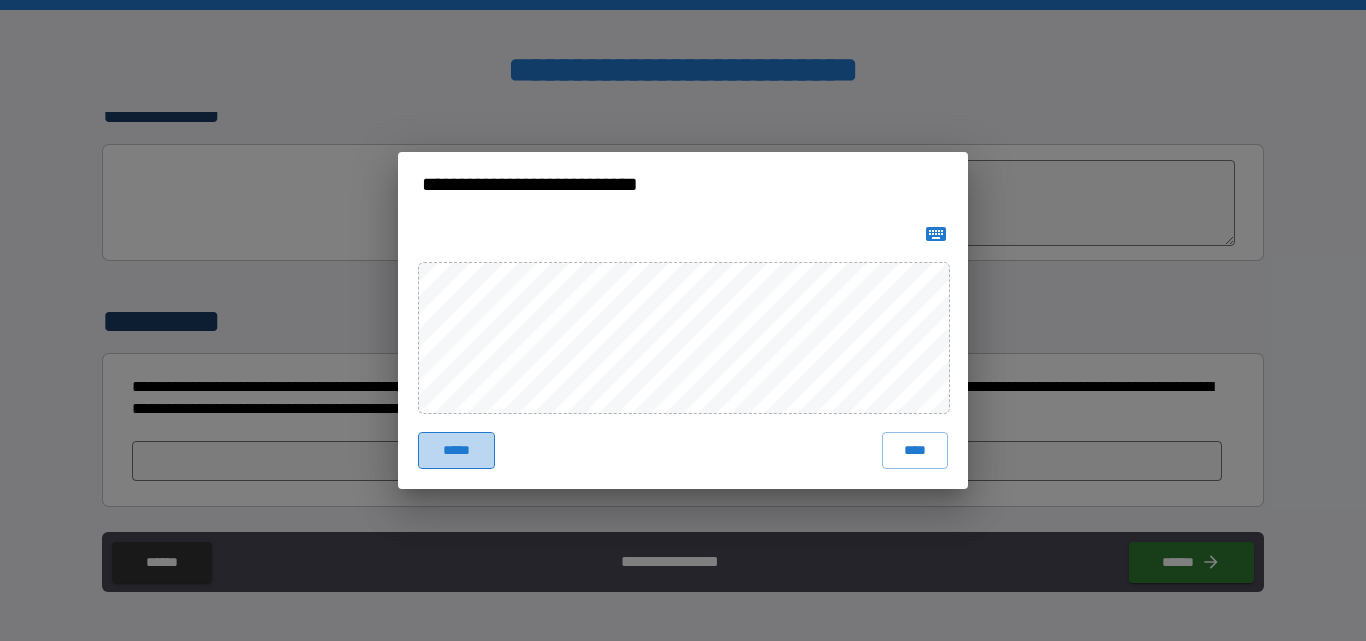 click on "*****" at bounding box center (456, 450) 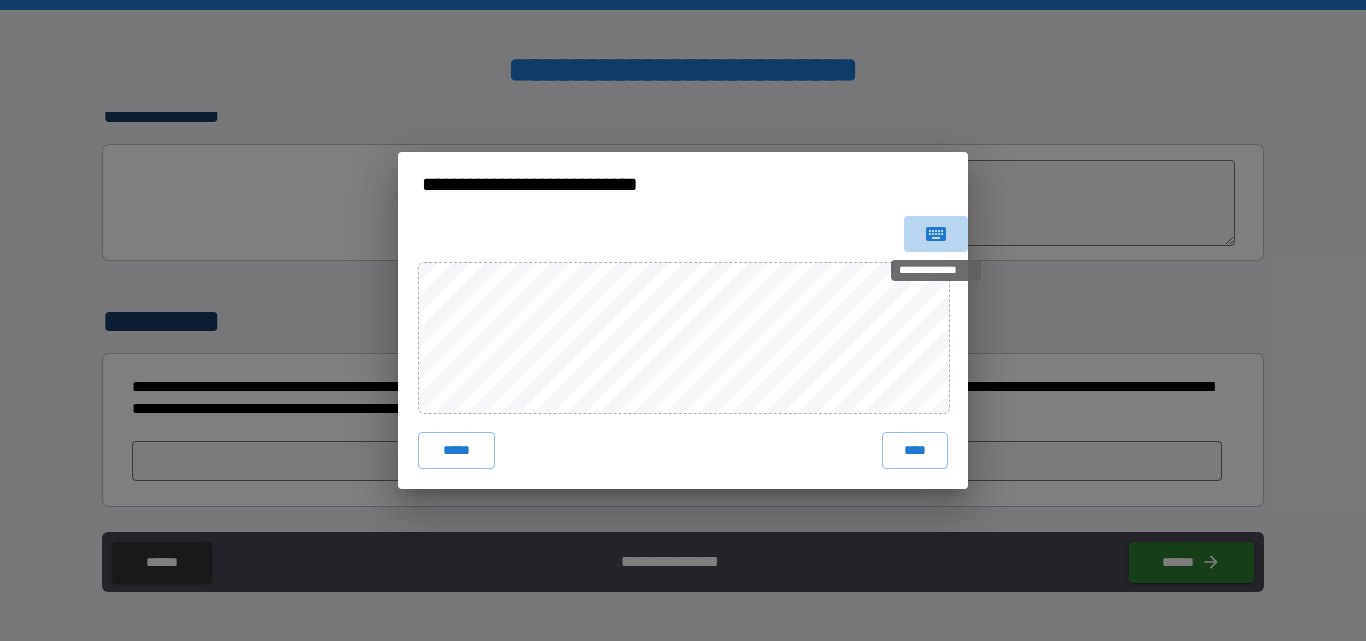 click 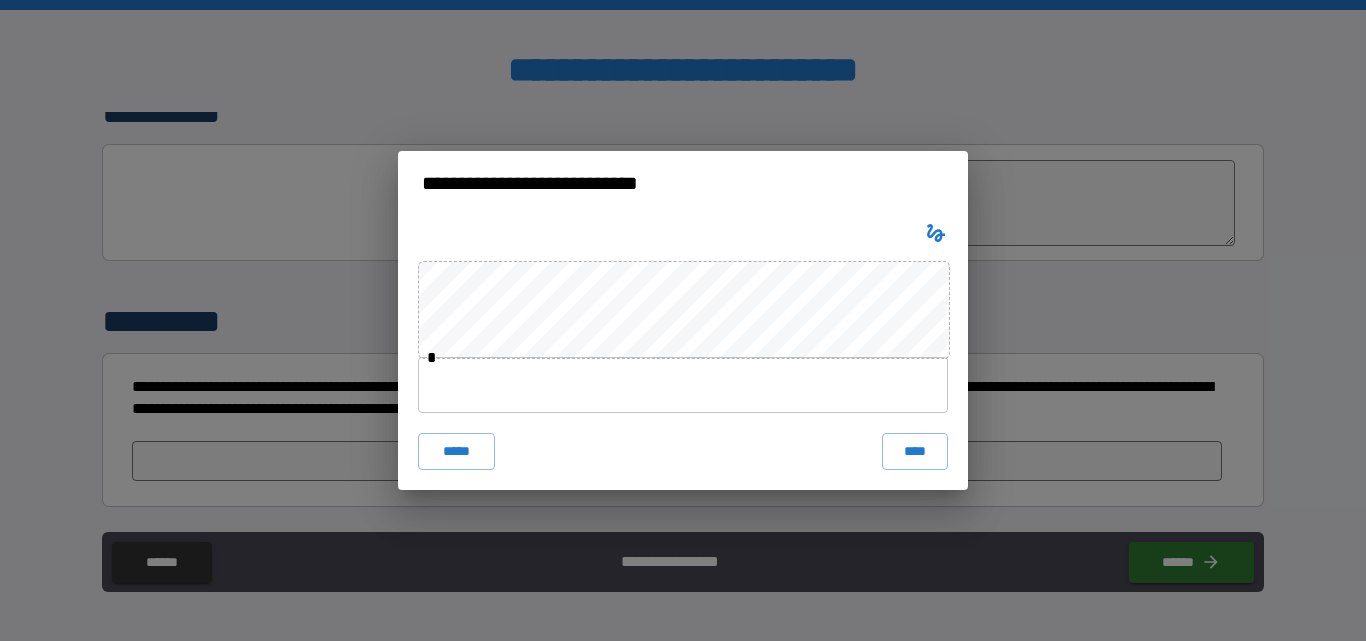 type 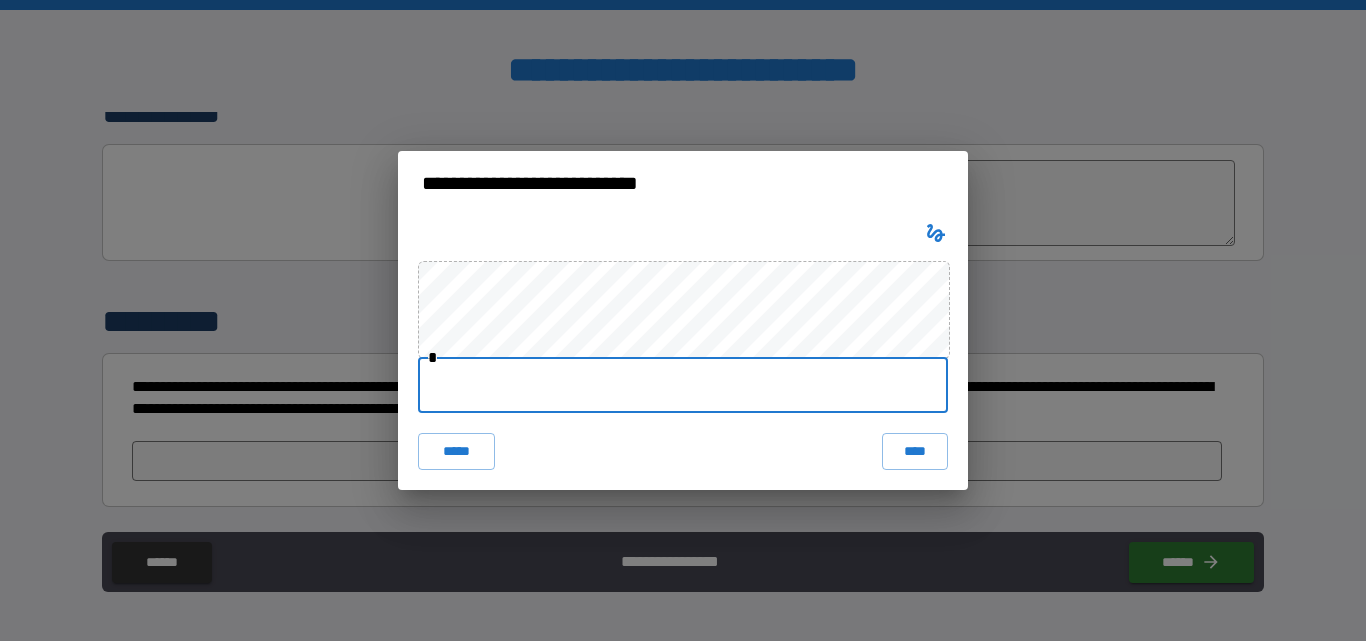 click at bounding box center (683, 385) 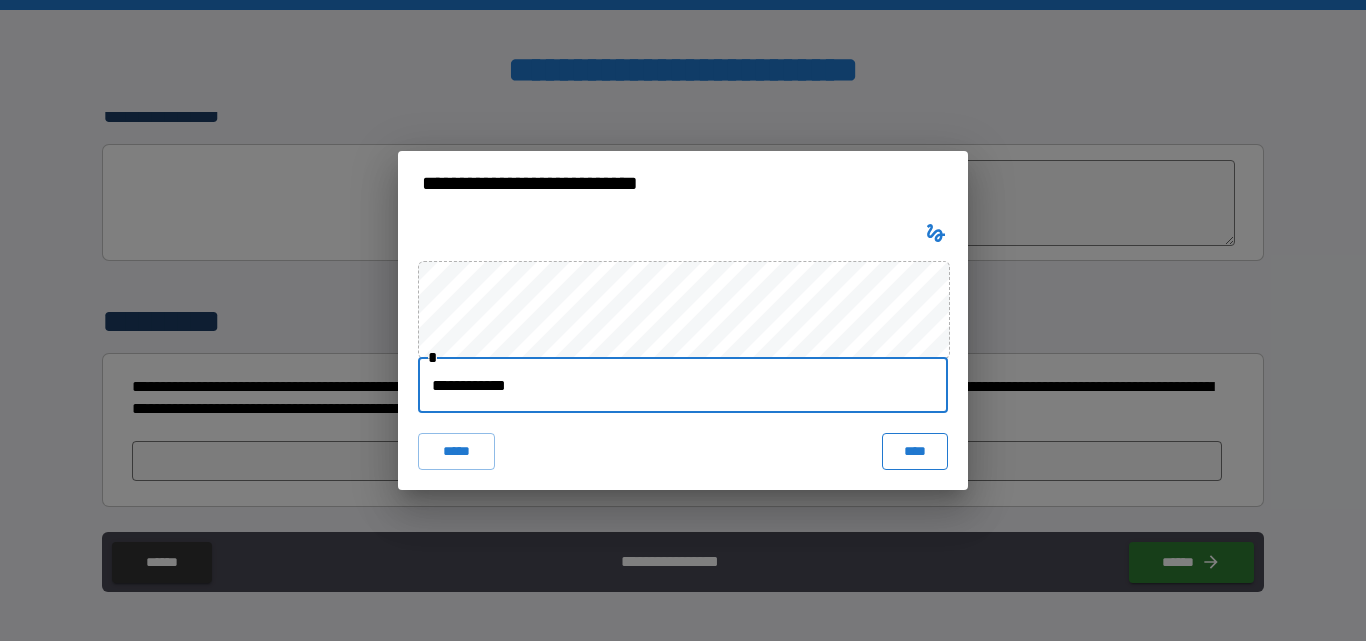 type on "**********" 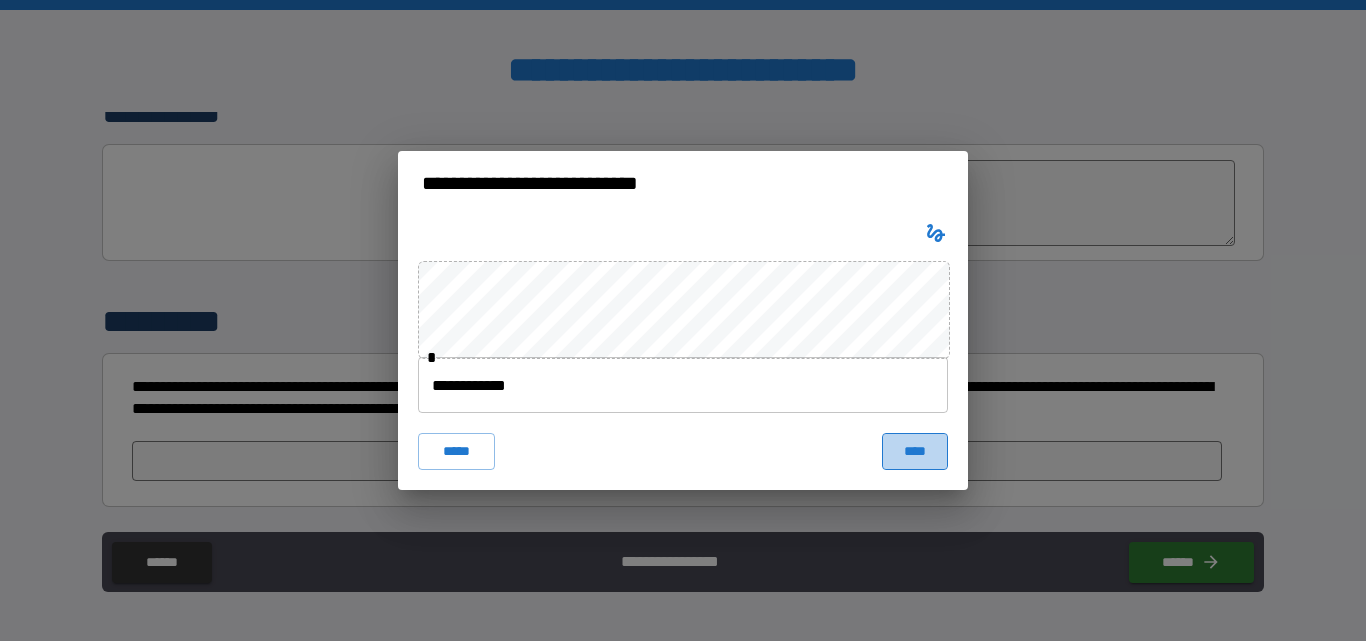 click on "****" at bounding box center (915, 451) 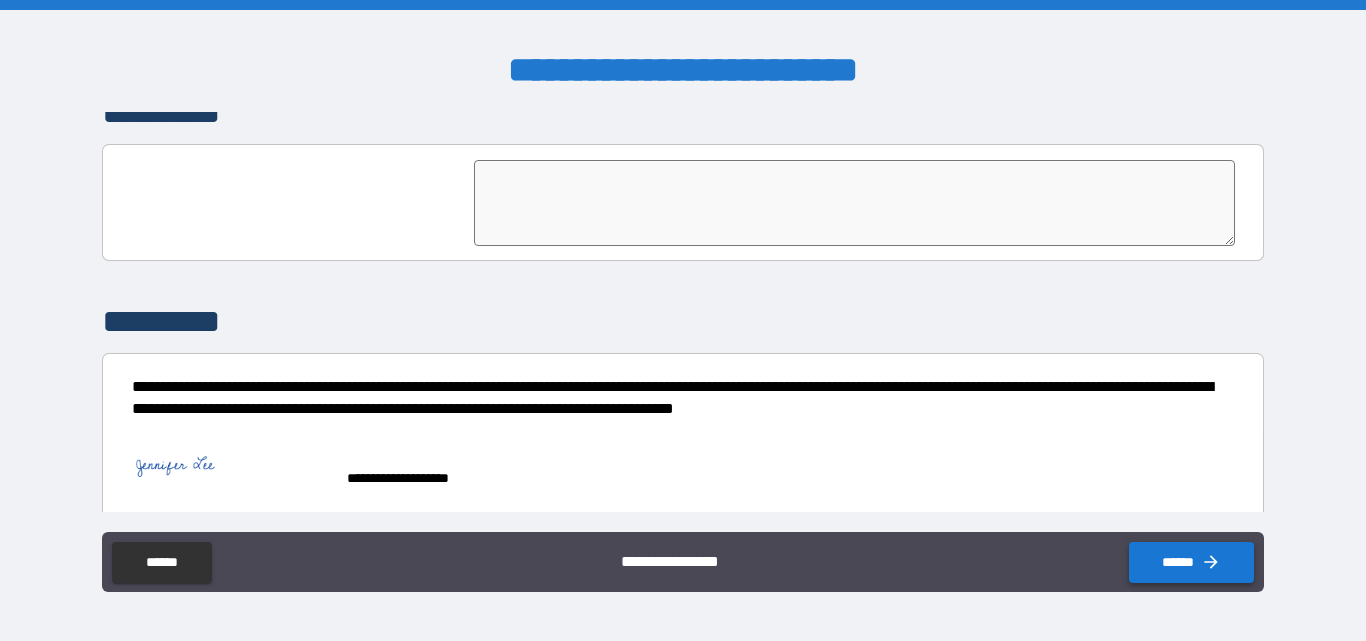 click on "******" at bounding box center [1191, 562] 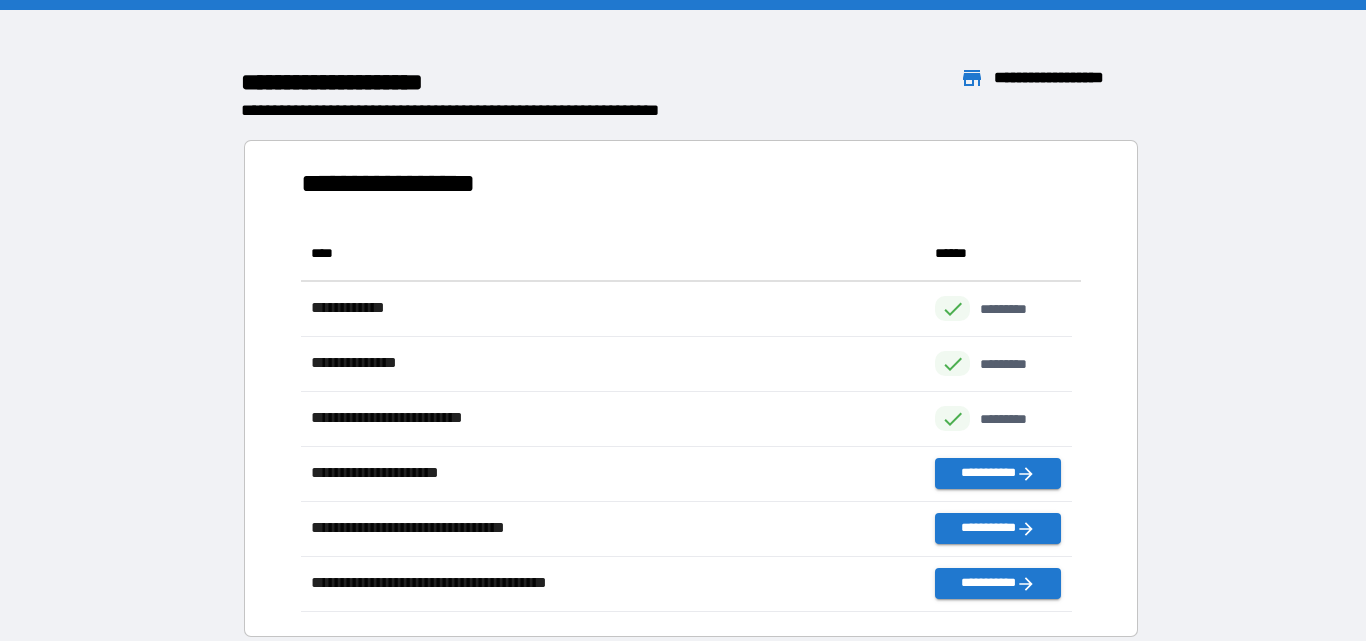 scroll, scrollTop: 371, scrollLeft: 755, axis: both 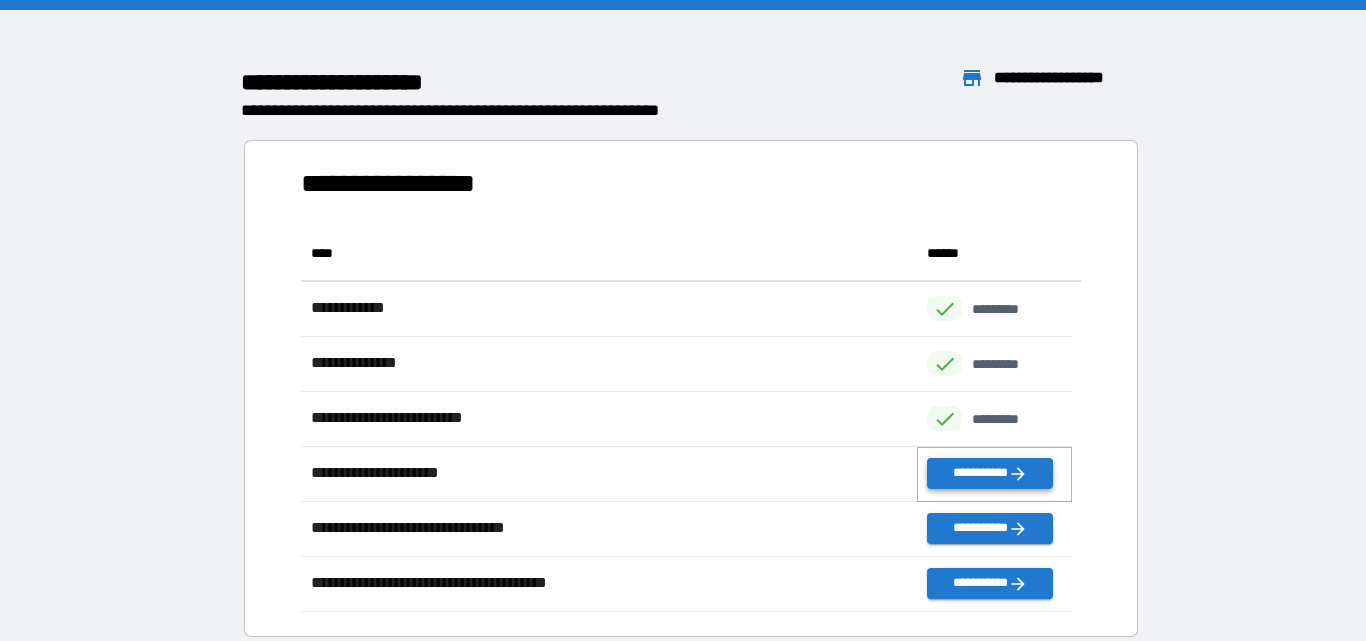 click on "**********" at bounding box center [989, 473] 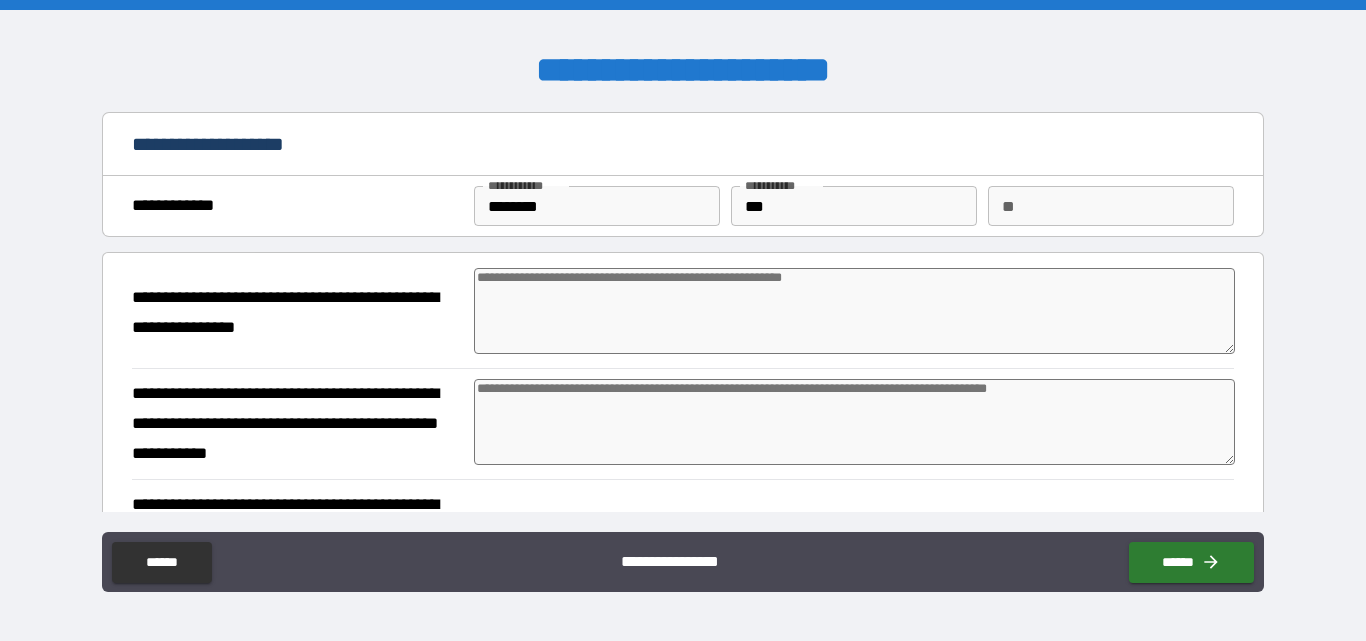 type on "*" 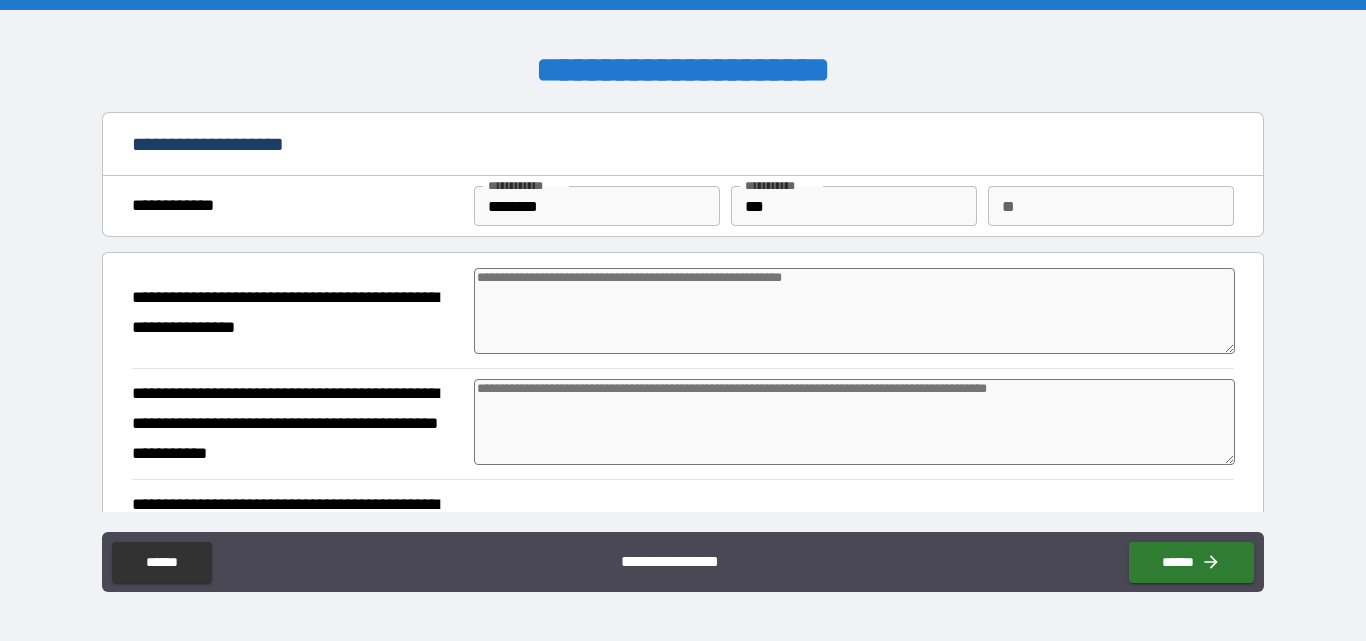 type on "*" 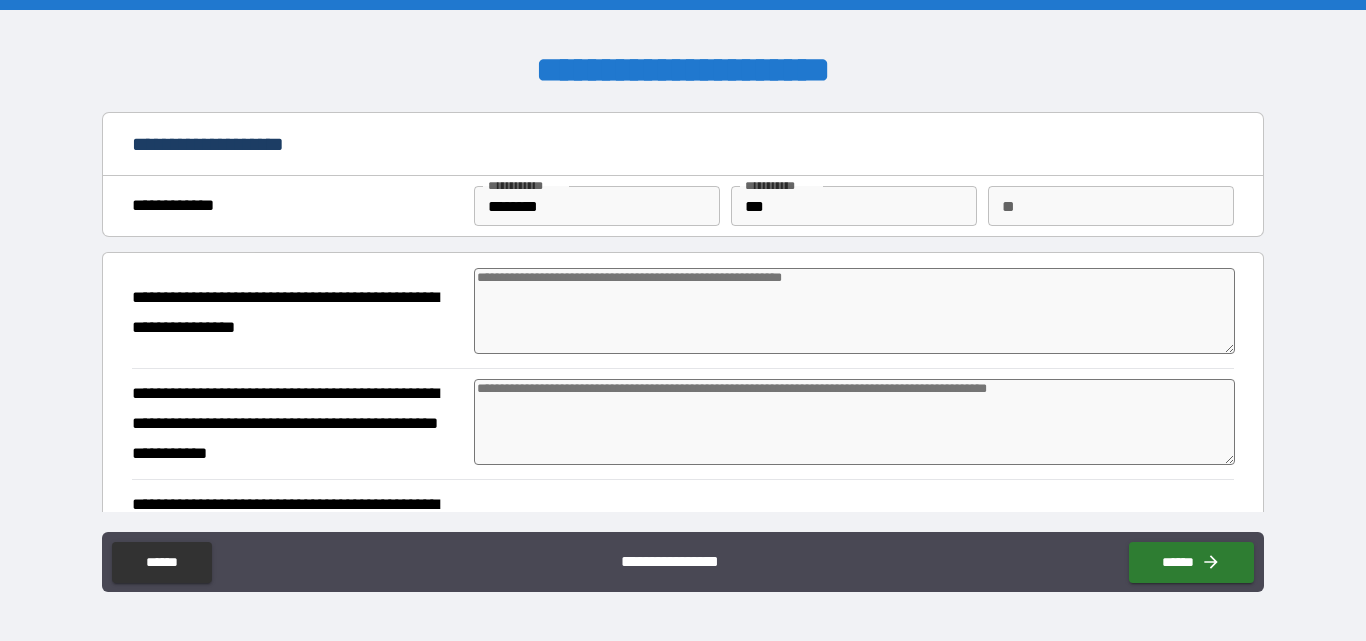 type on "*" 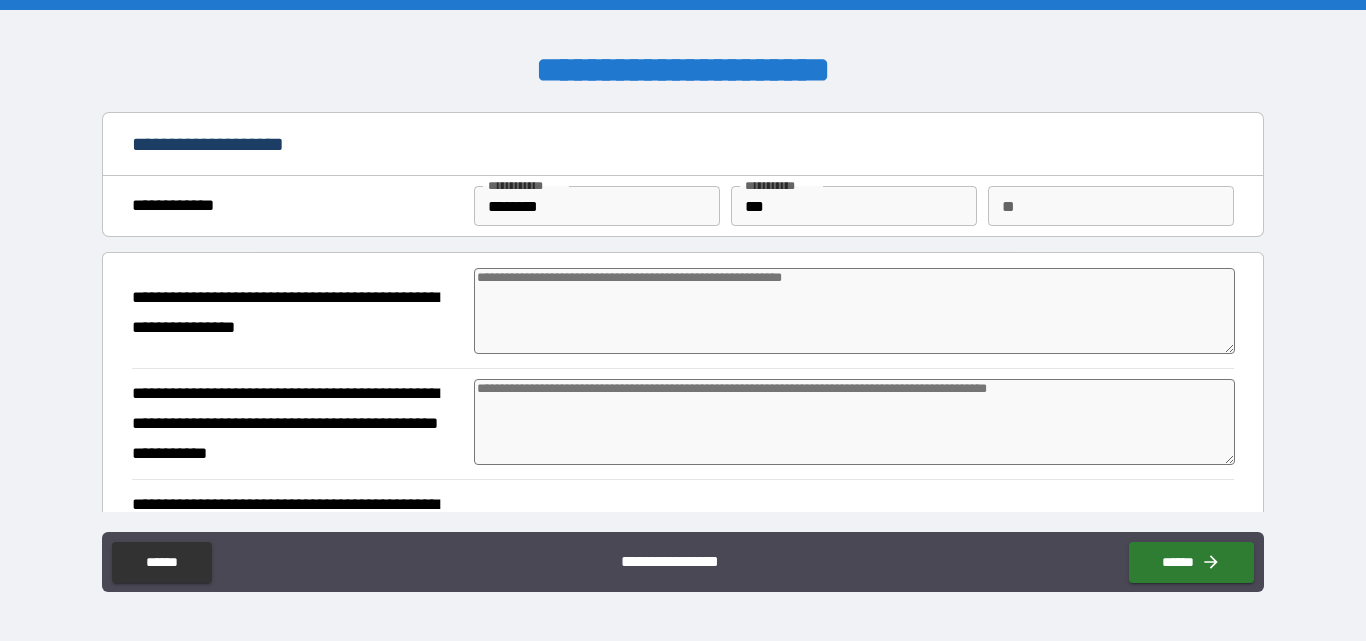 type on "*" 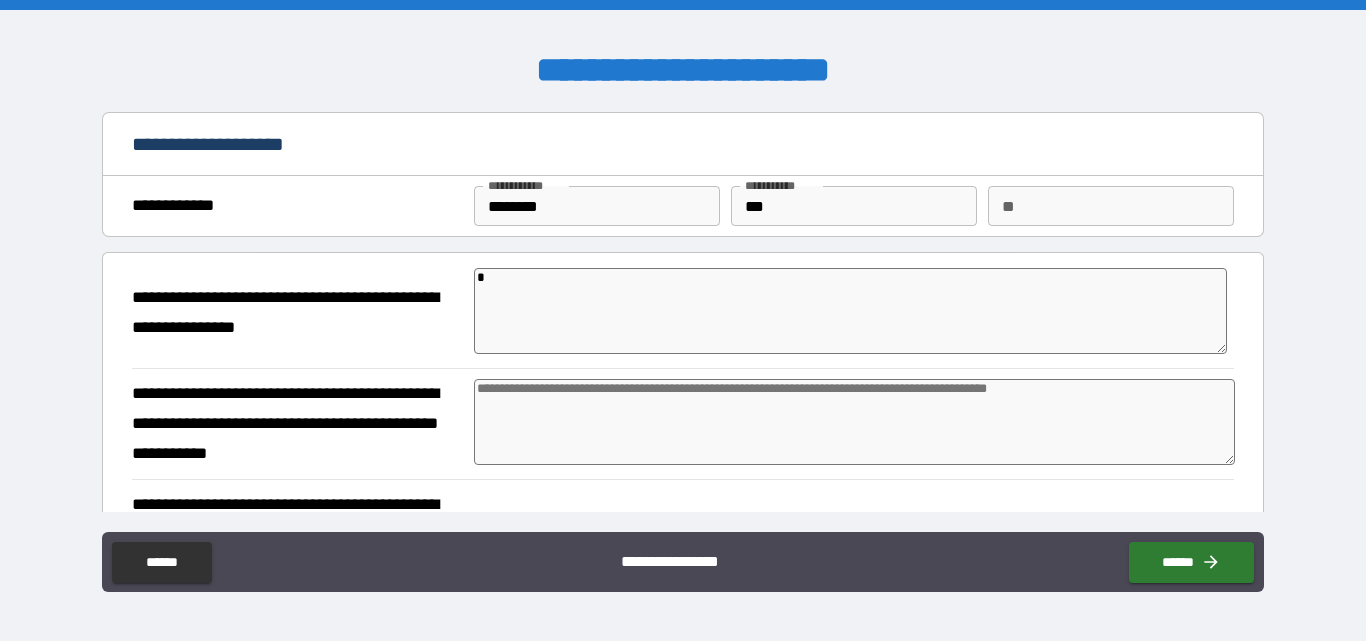 type on "*" 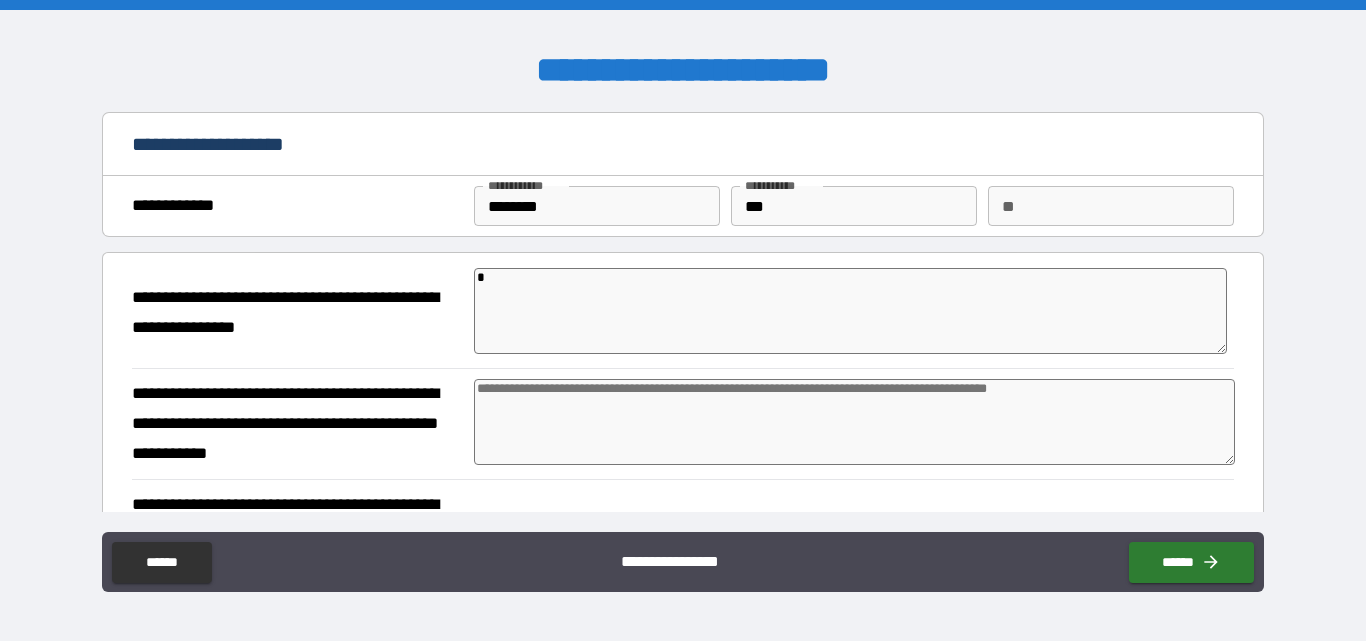 type on "*" 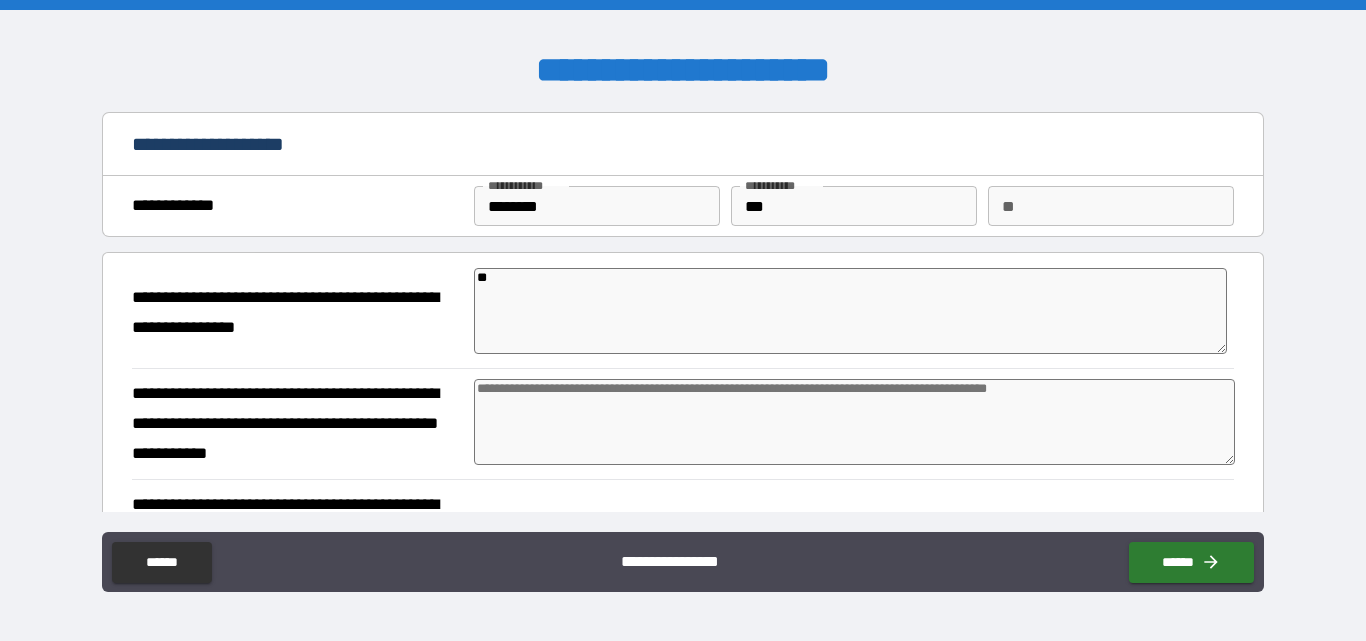 type on "***" 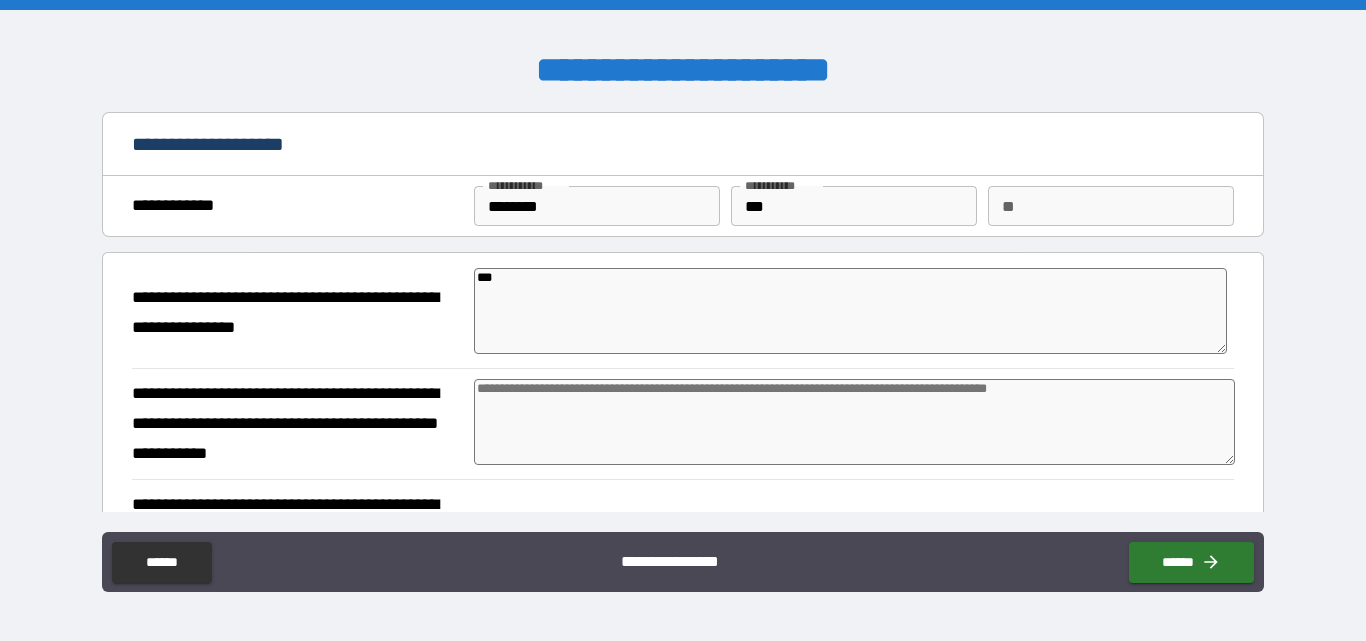 type on "*" 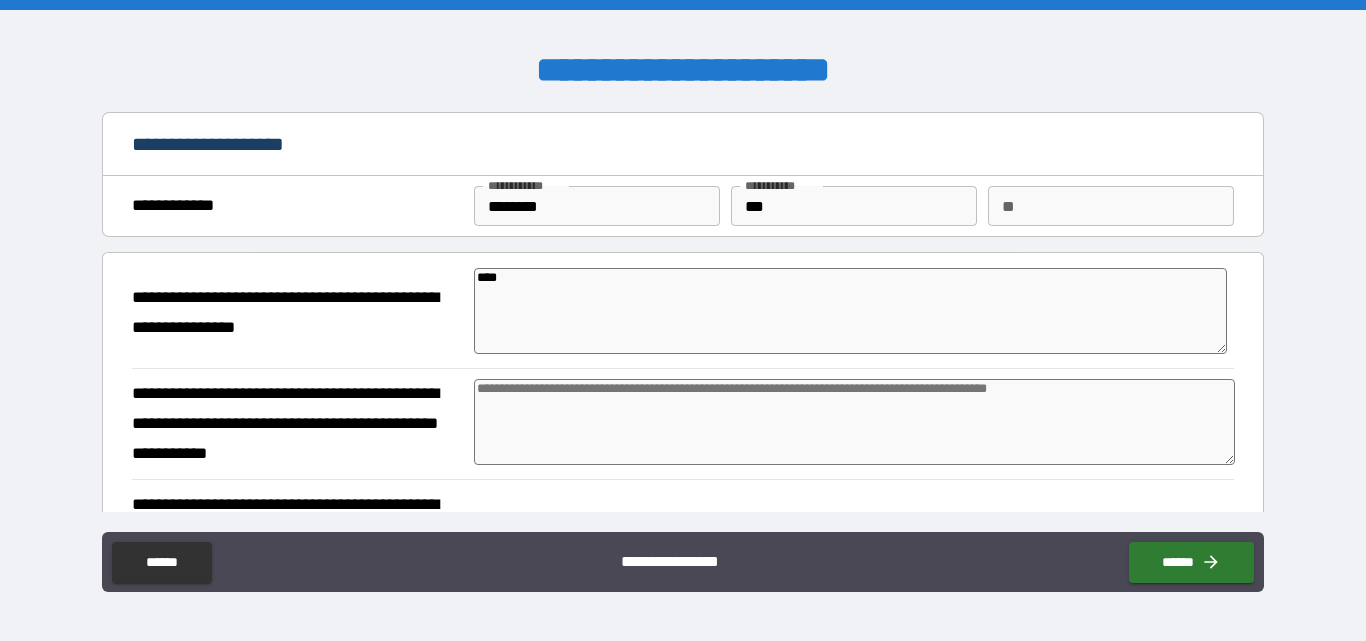 type on "*****" 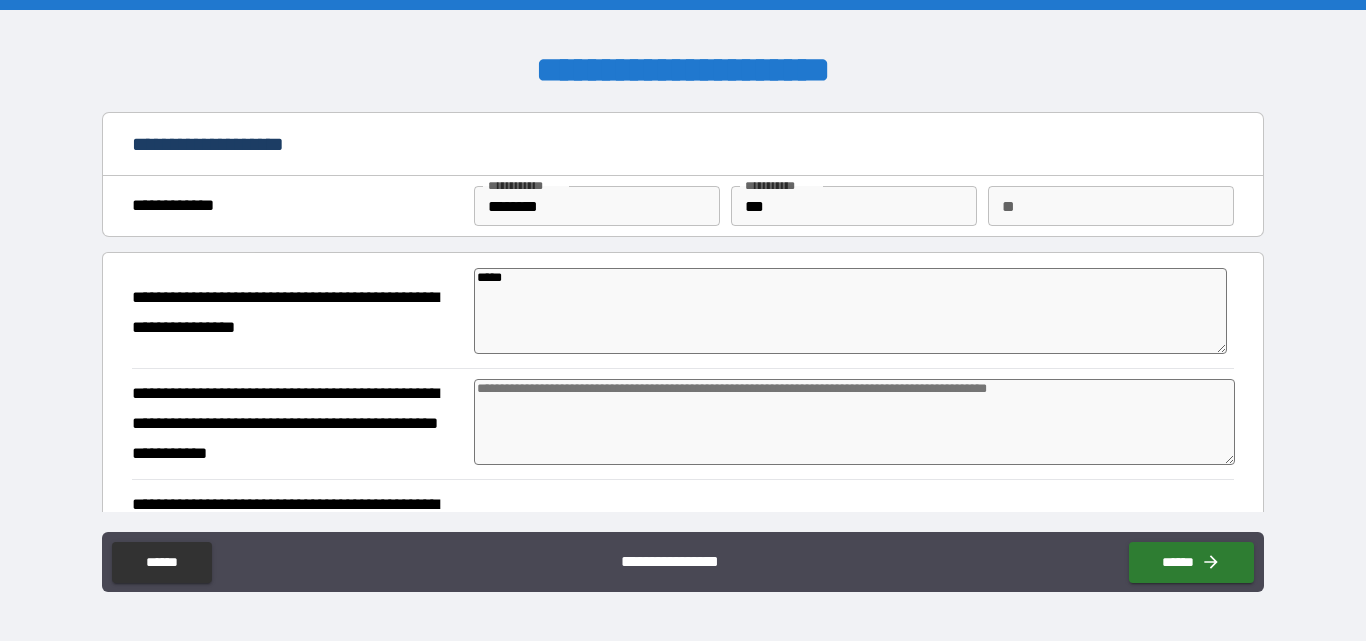 type on "******" 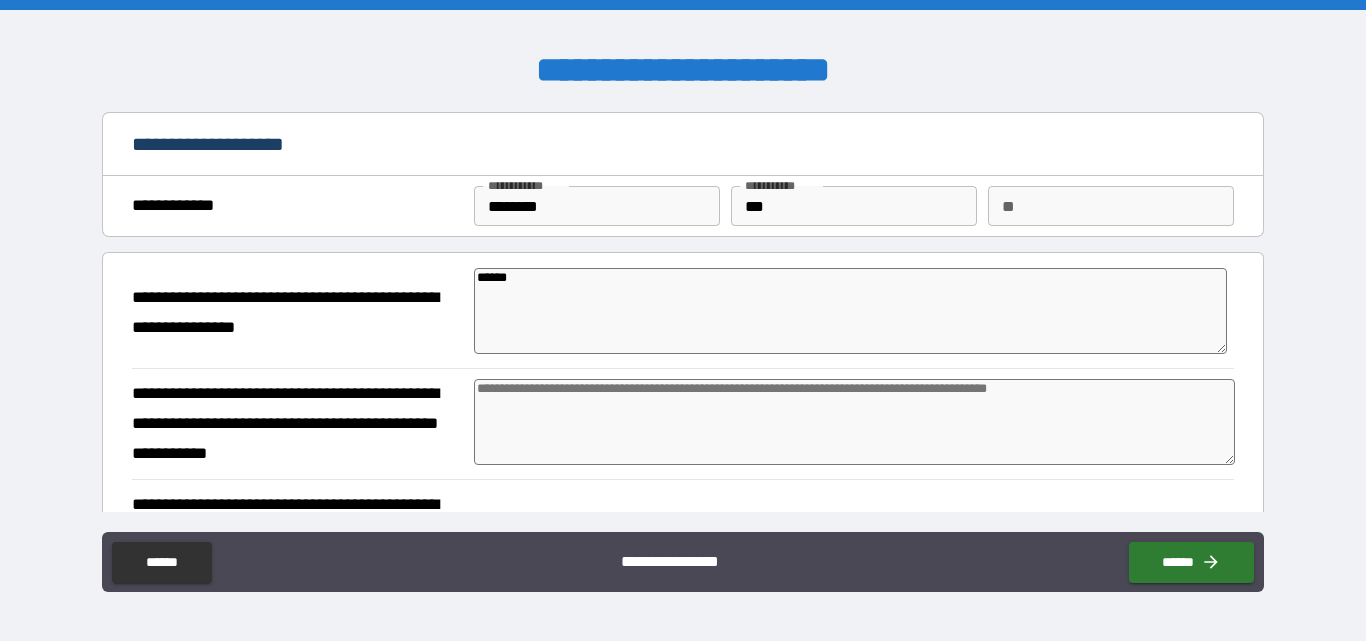type on "*******" 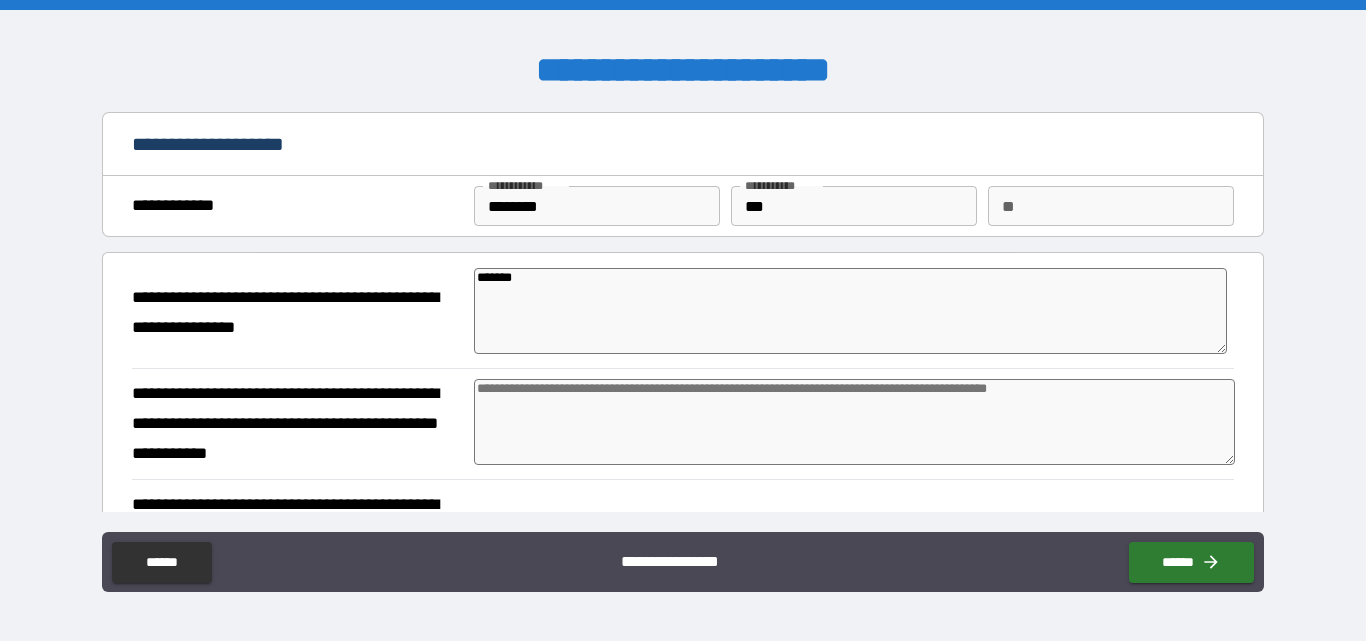 type on "********" 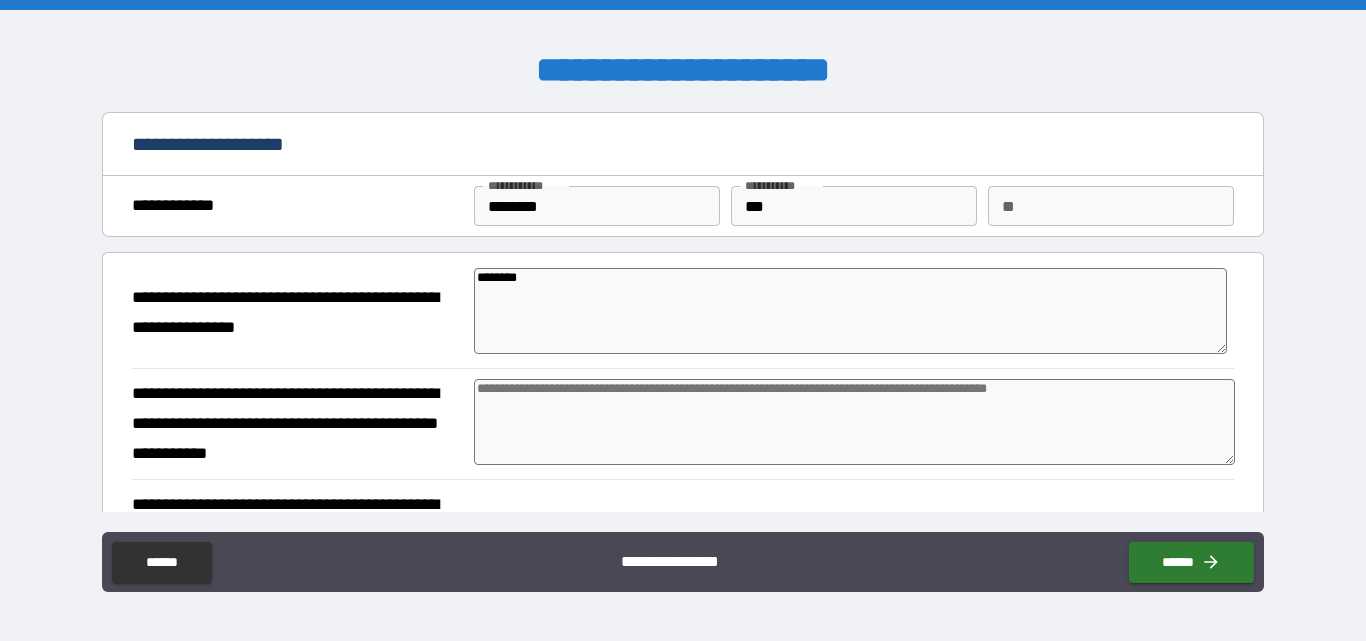 type on "*" 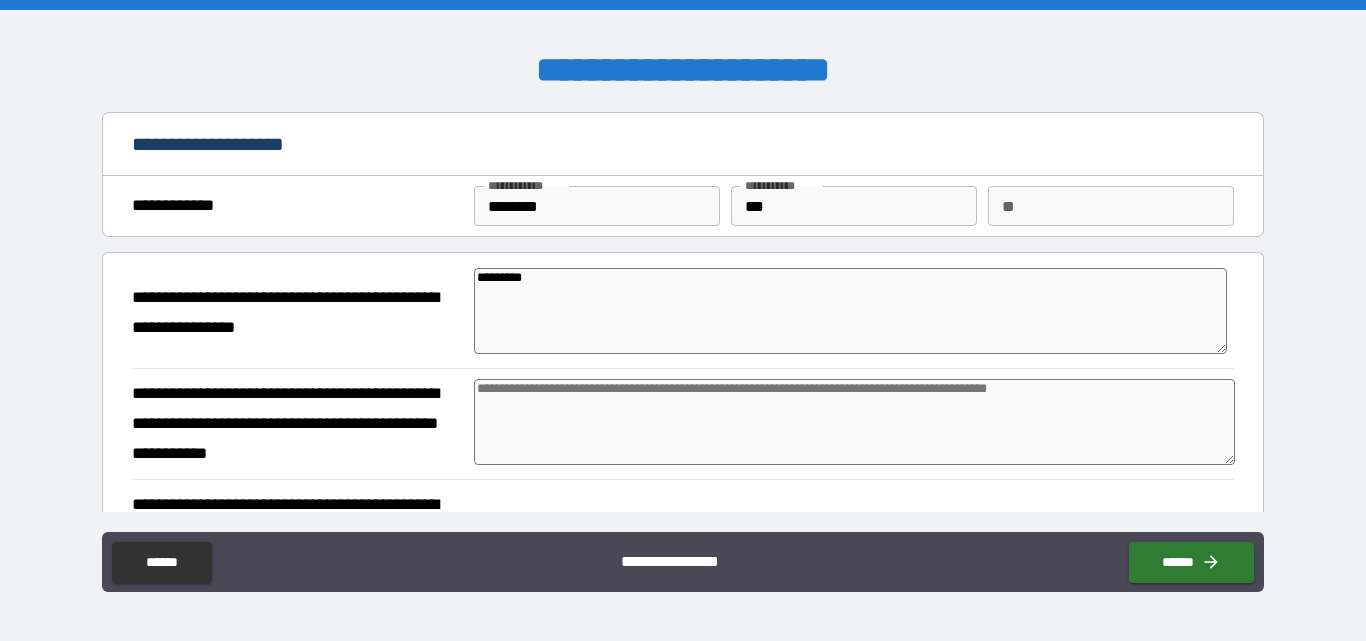 type on "**********" 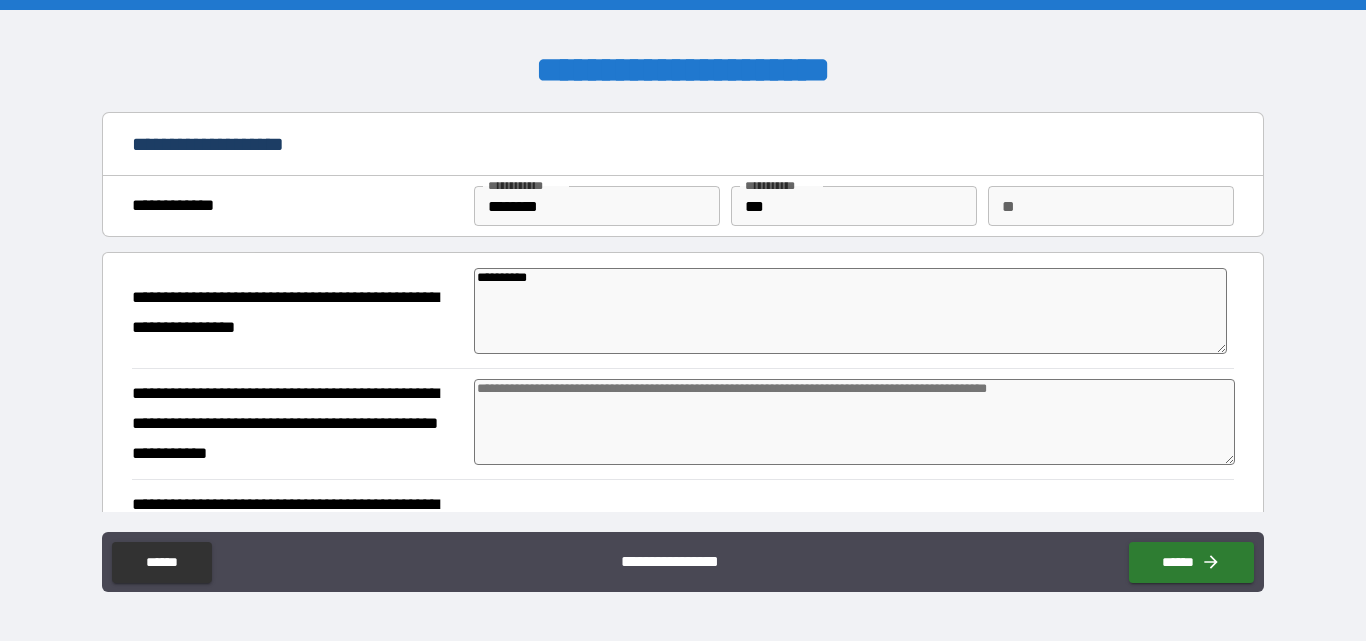 type on "**********" 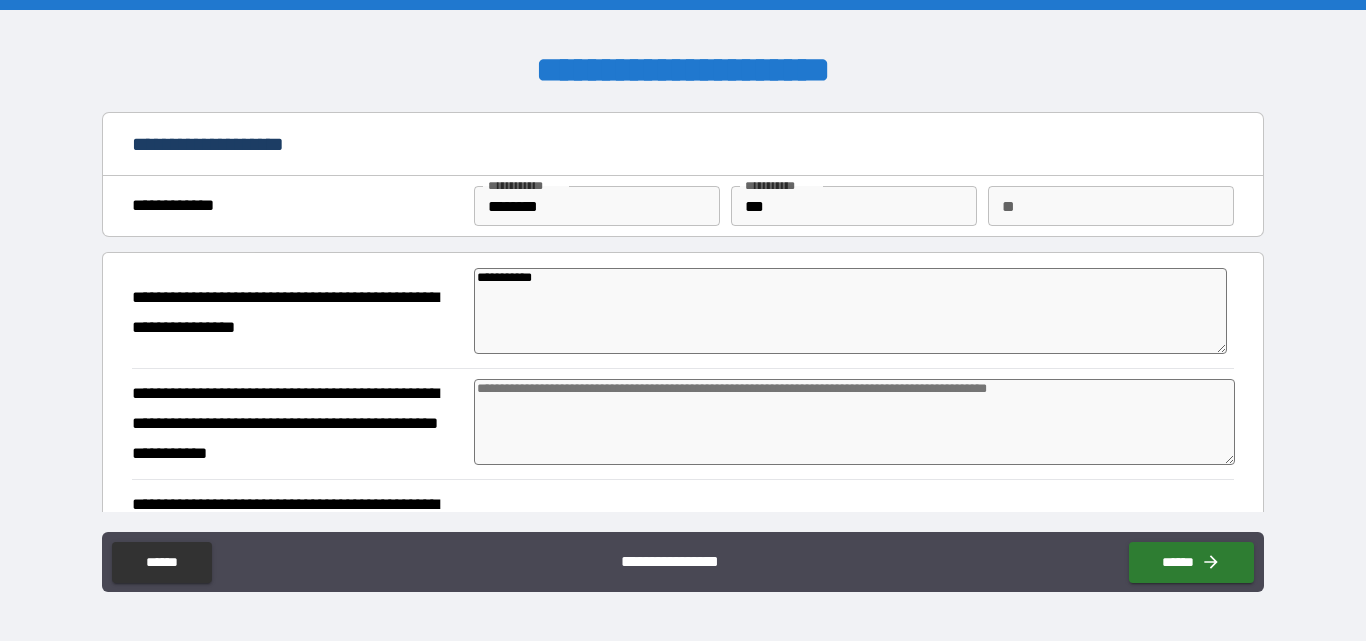 type on "**********" 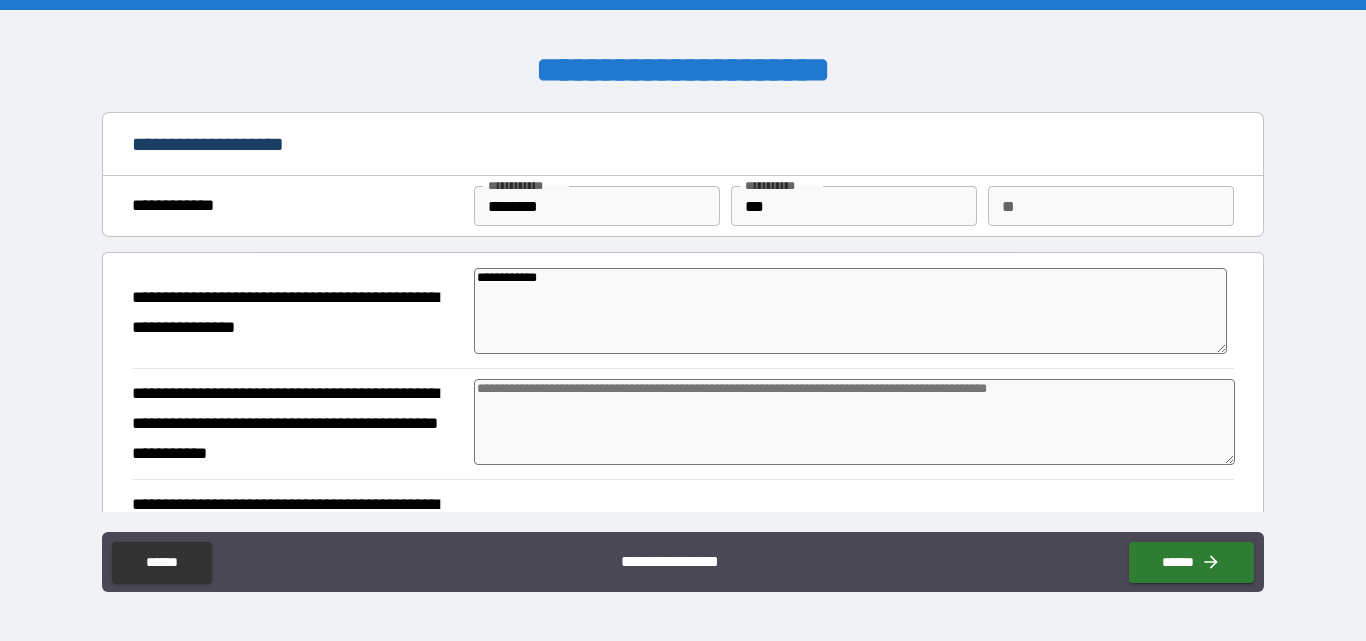 type on "**********" 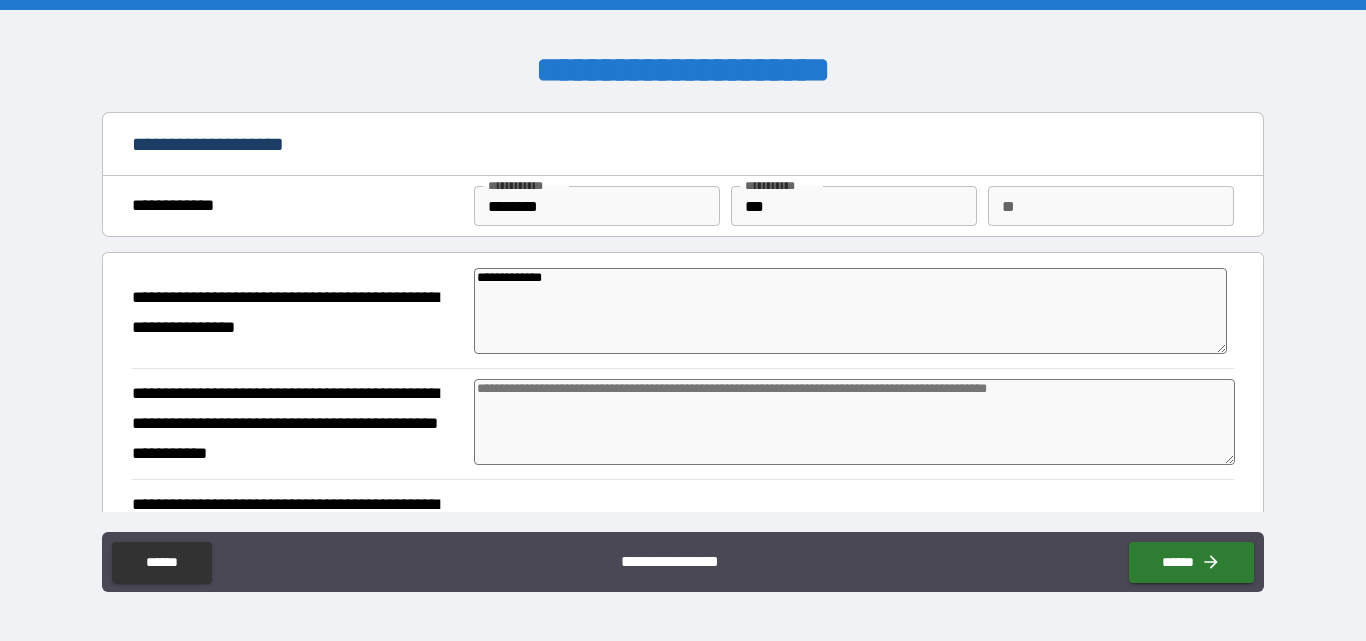type on "*" 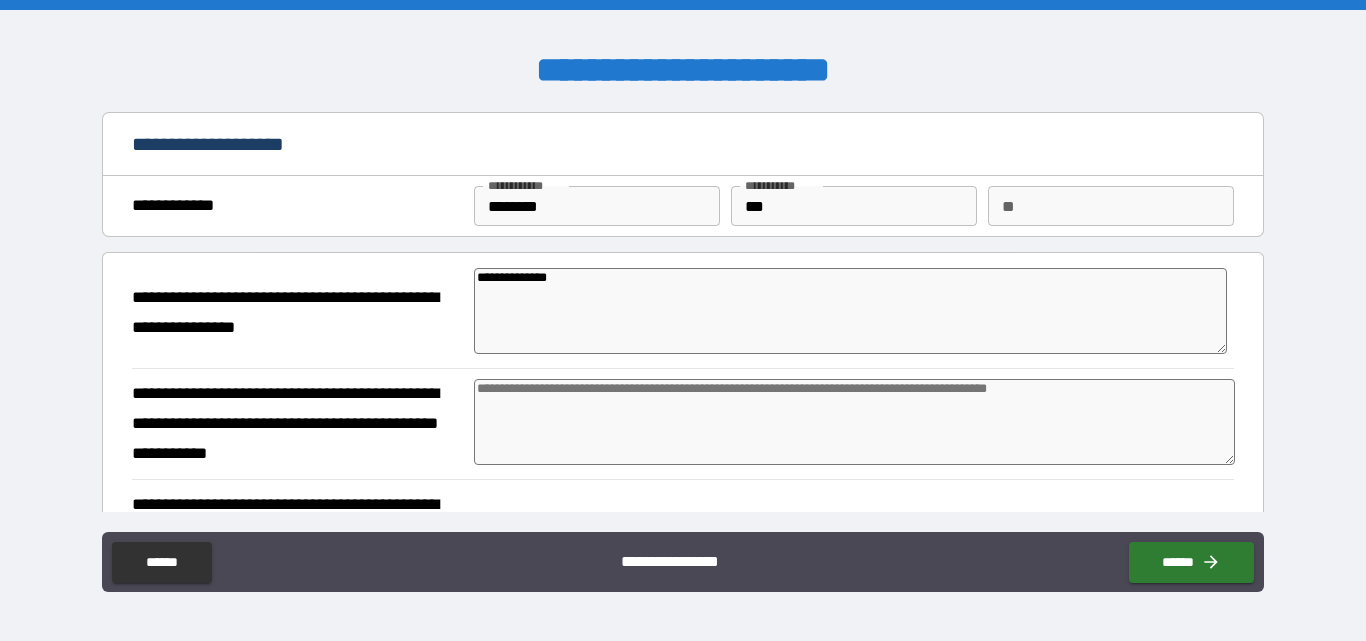 type on "**********" 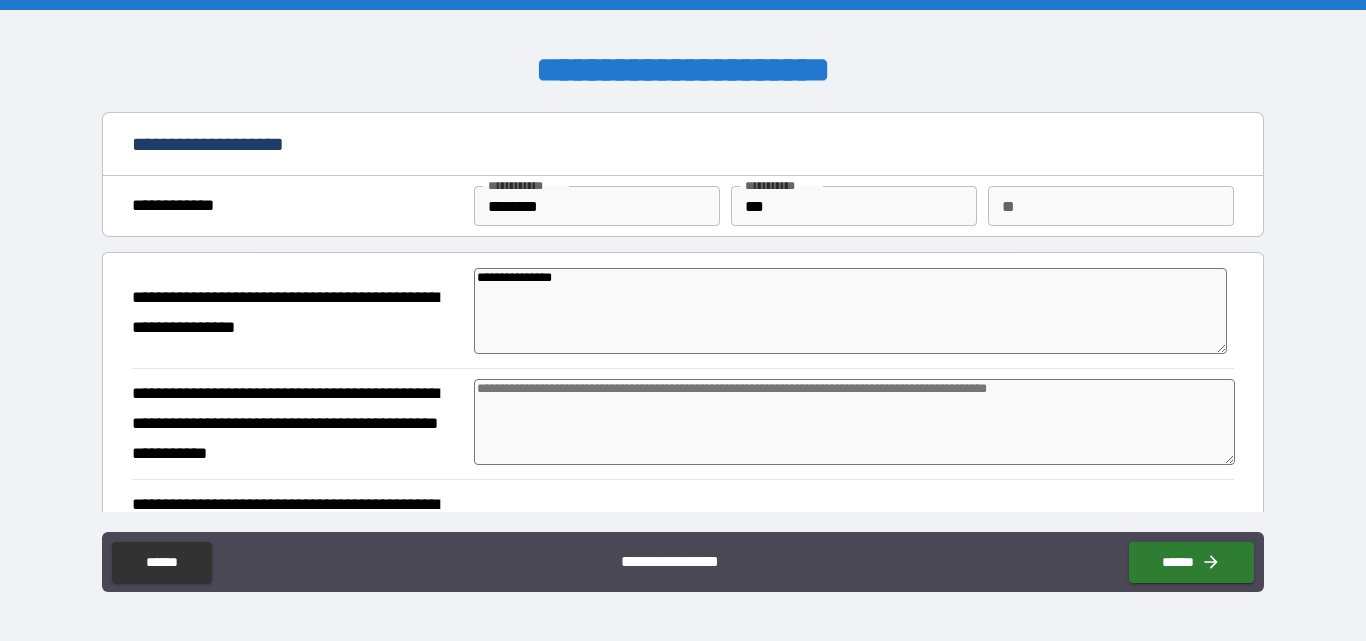 type on "*" 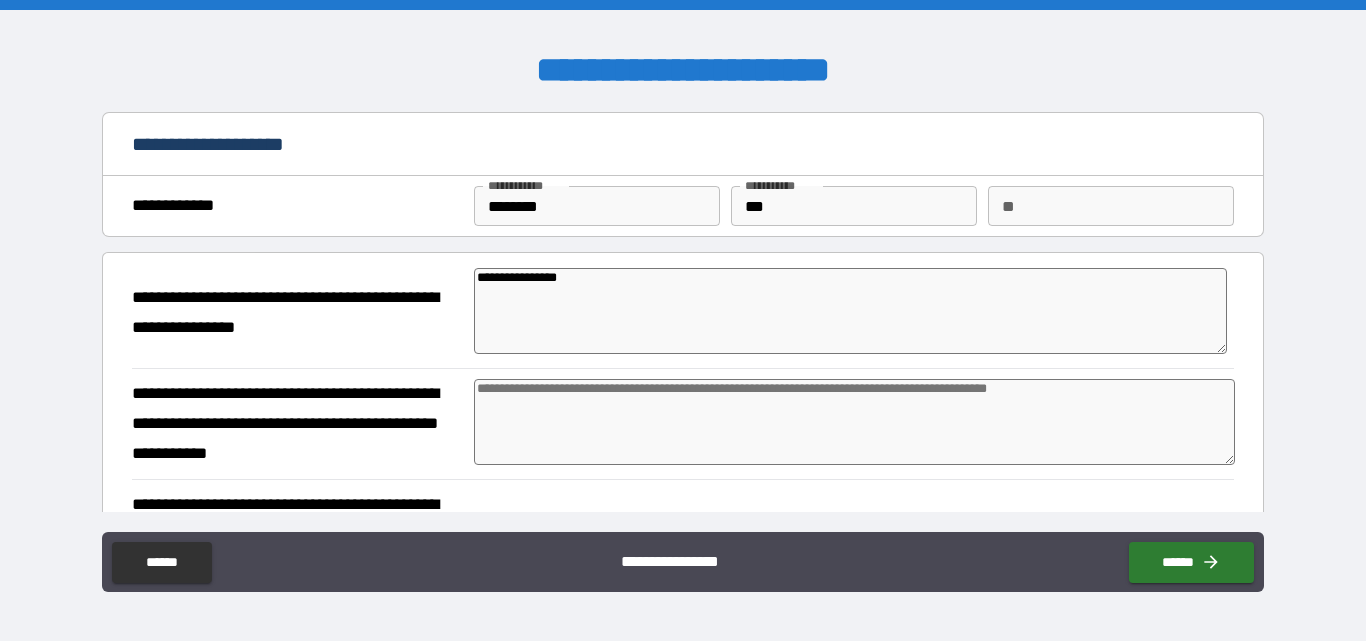 type on "**********" 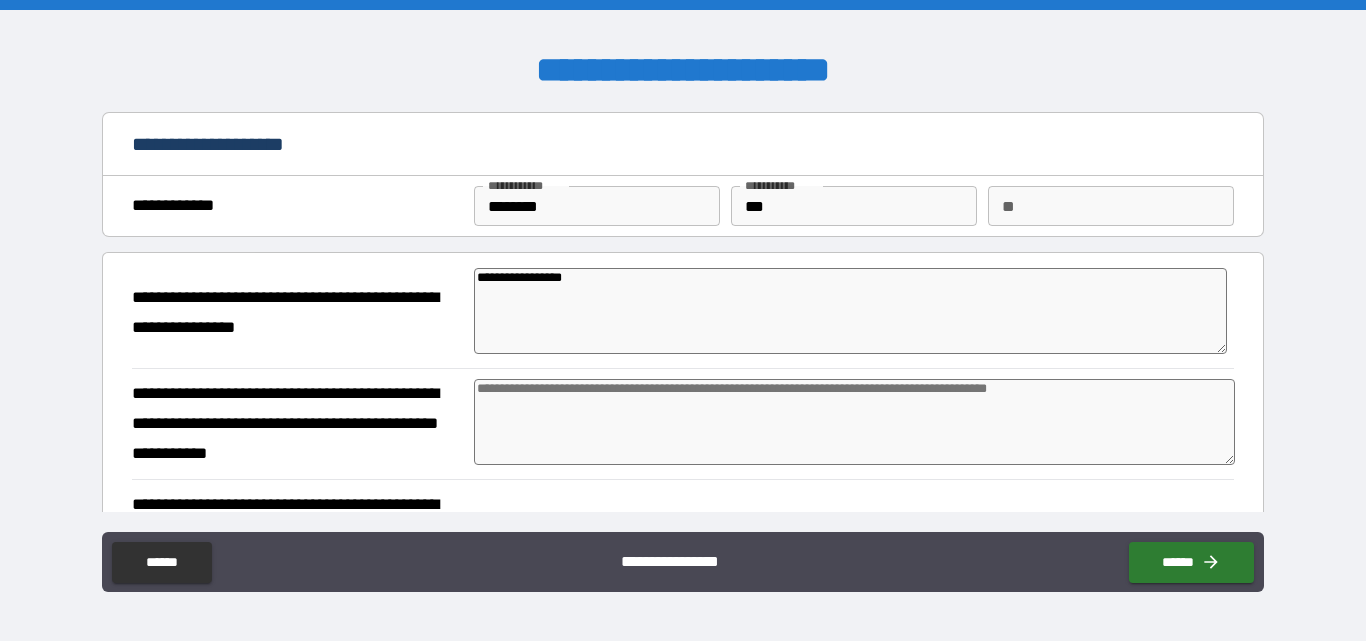 type on "*" 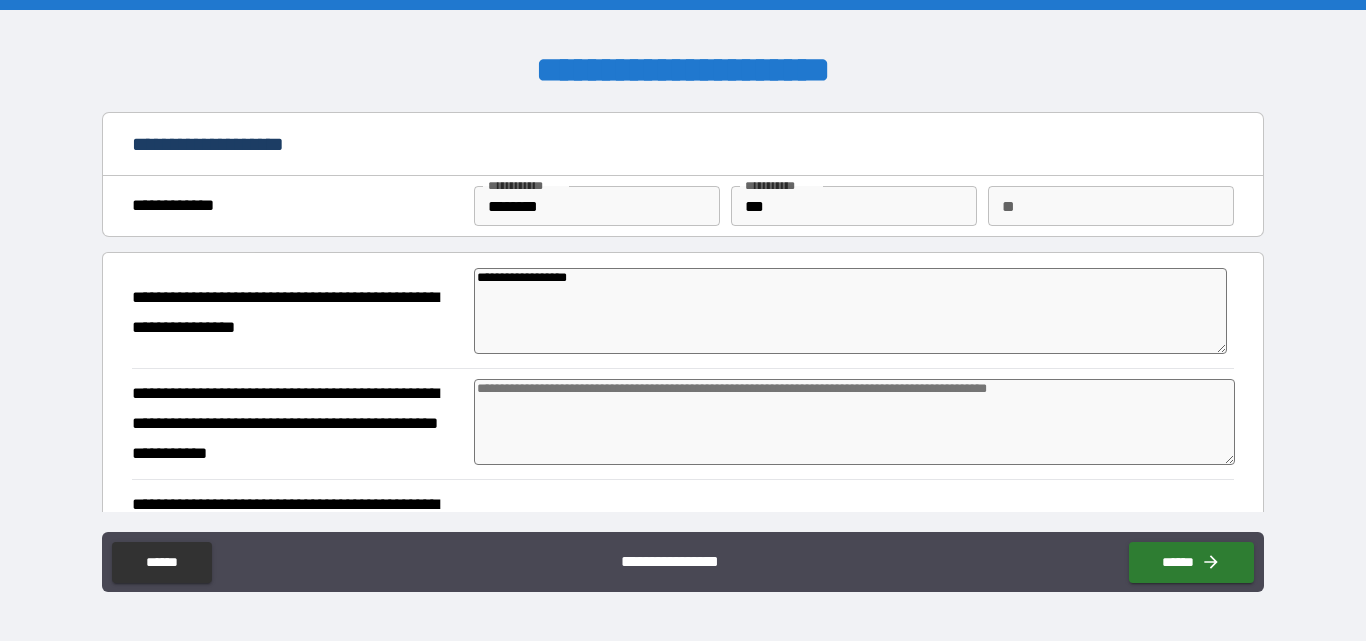 type on "**********" 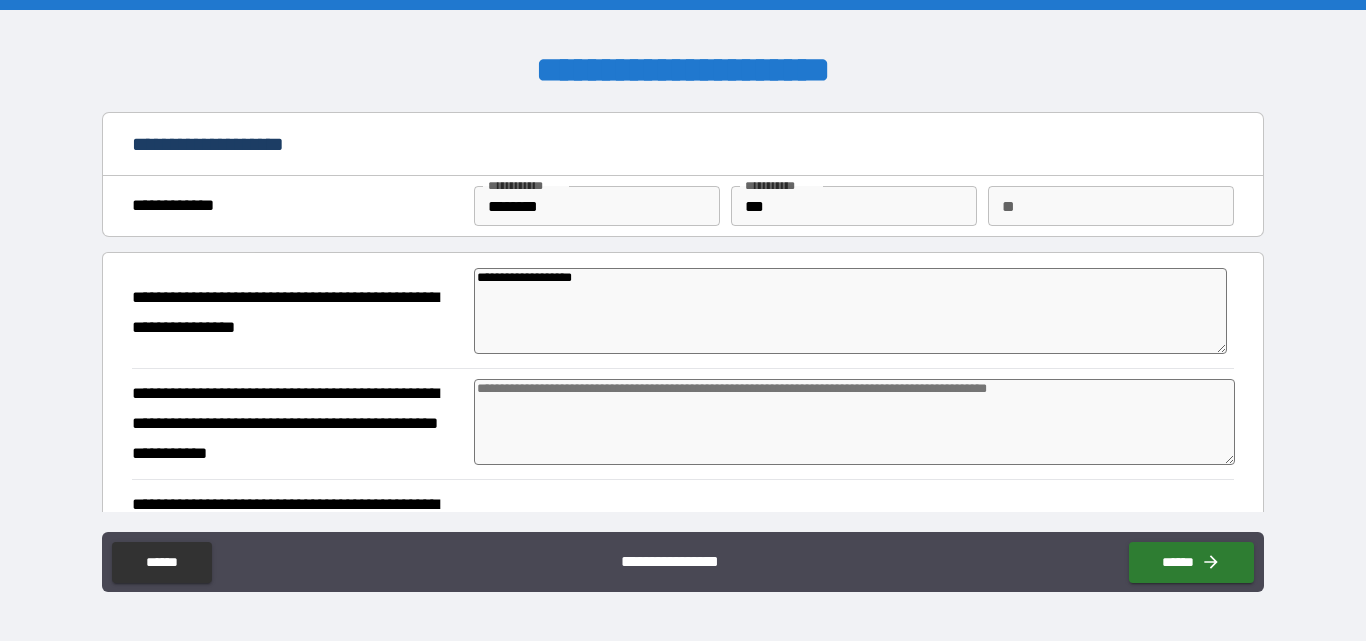type on "**********" 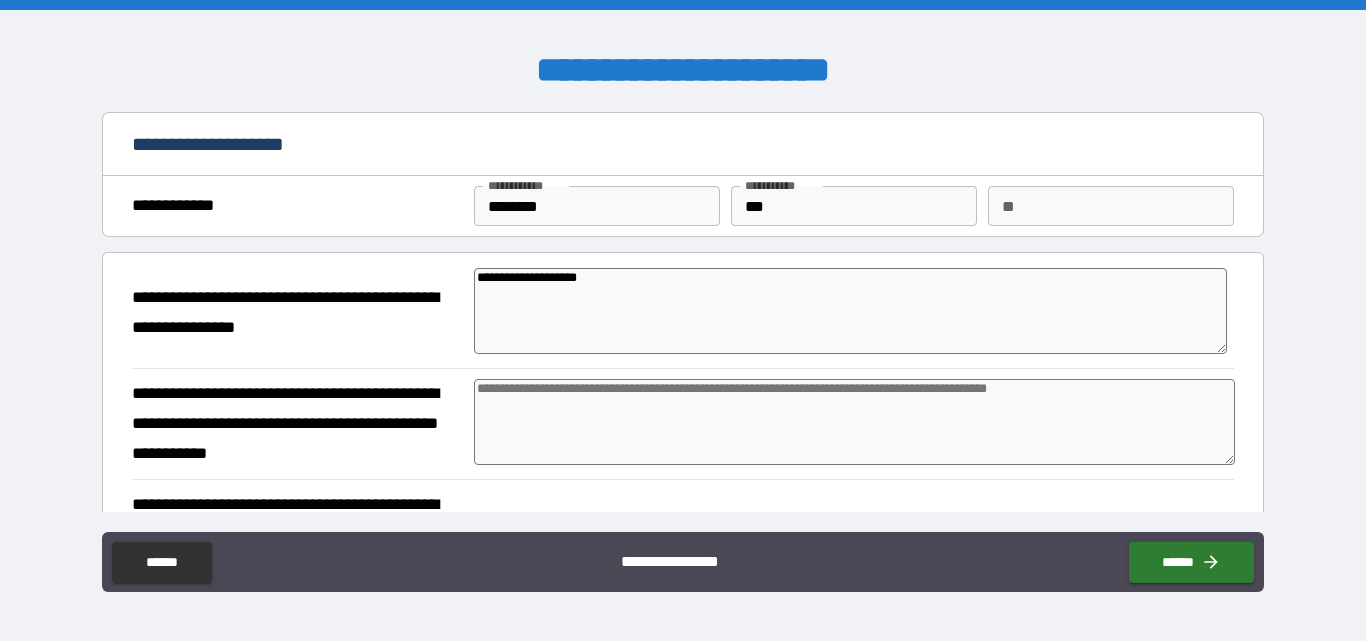type on "*" 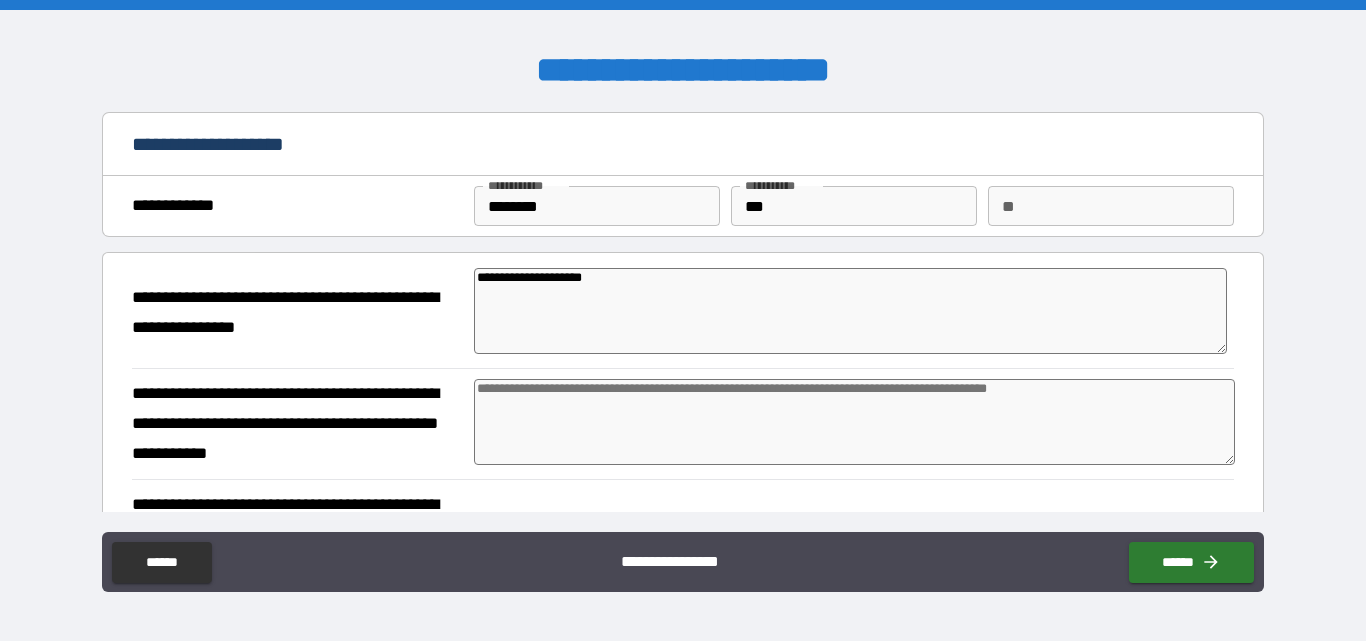 type on "**********" 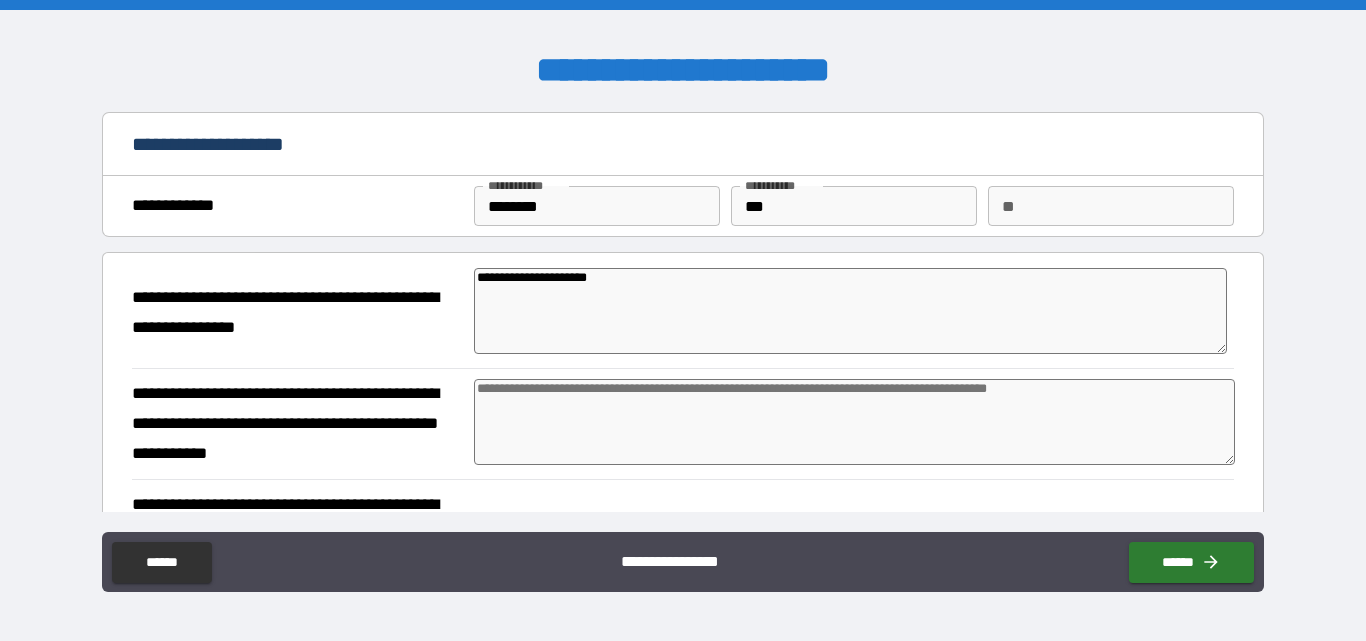 type on "**********" 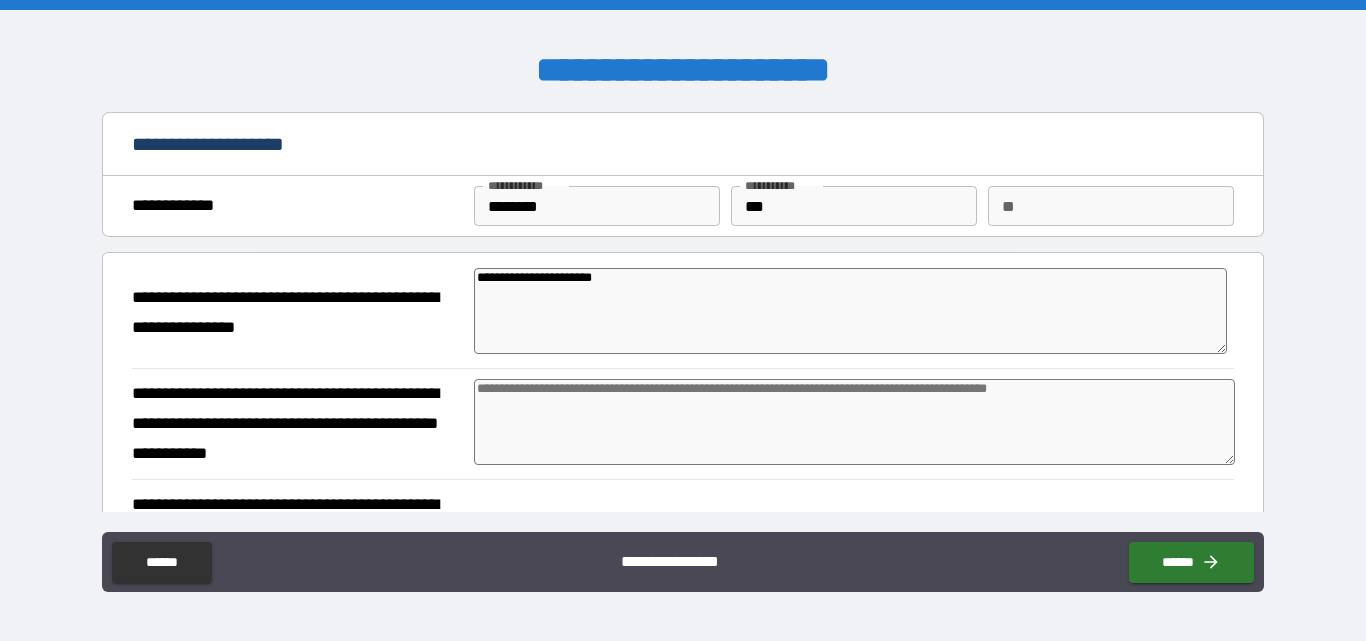 type on "**********" 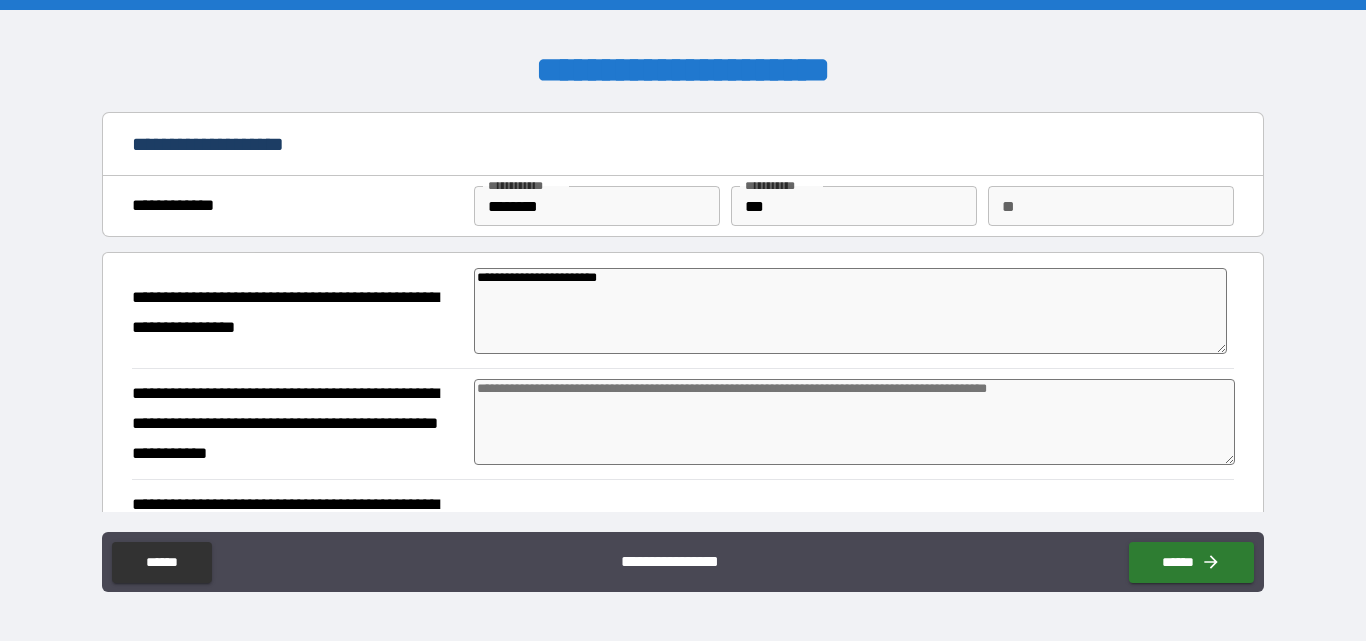 type on "**********" 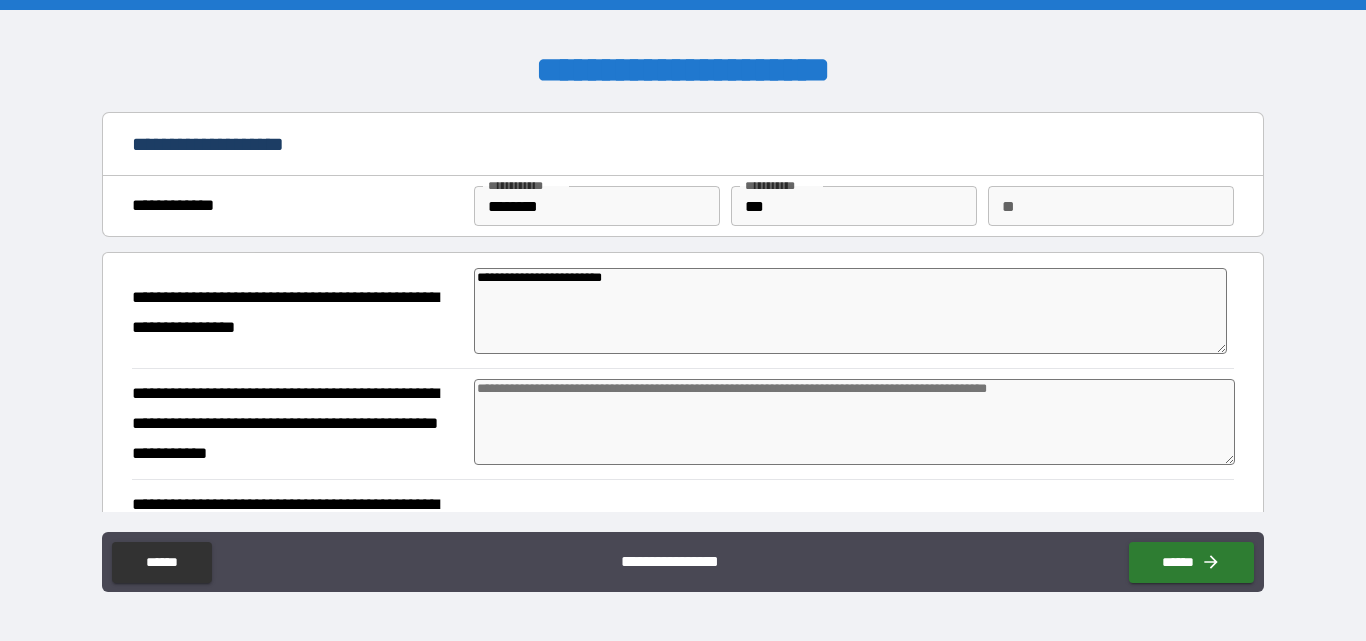 type on "*" 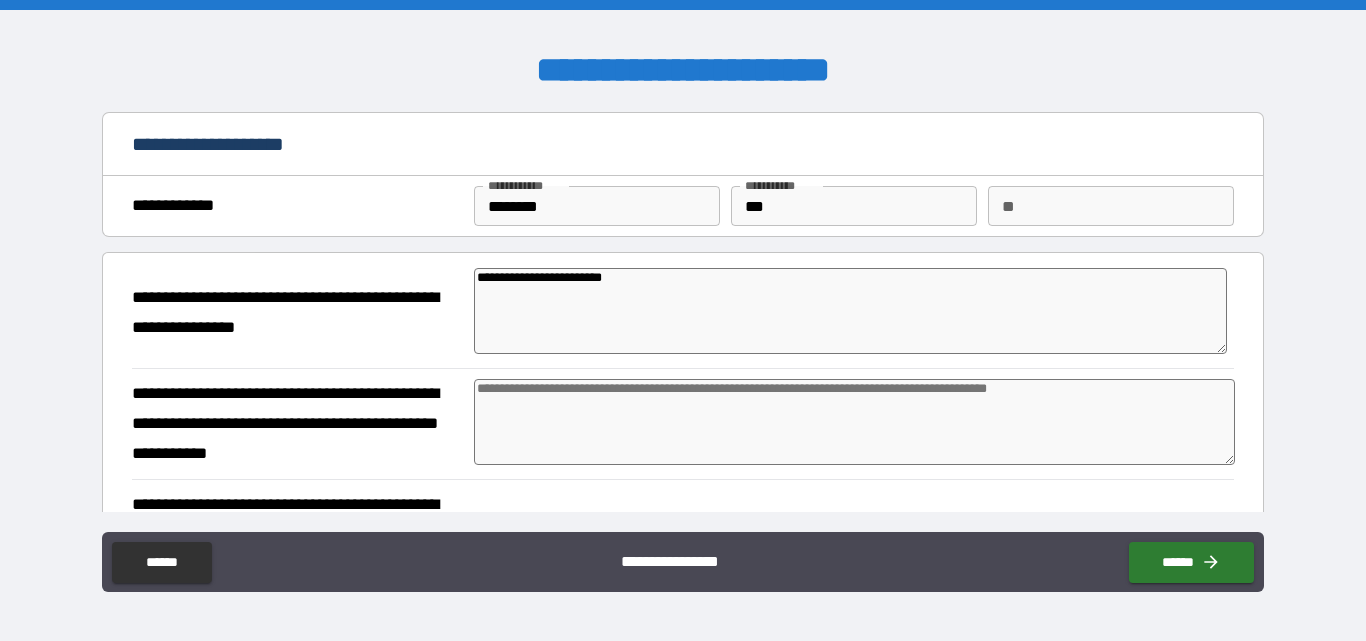 type on "**********" 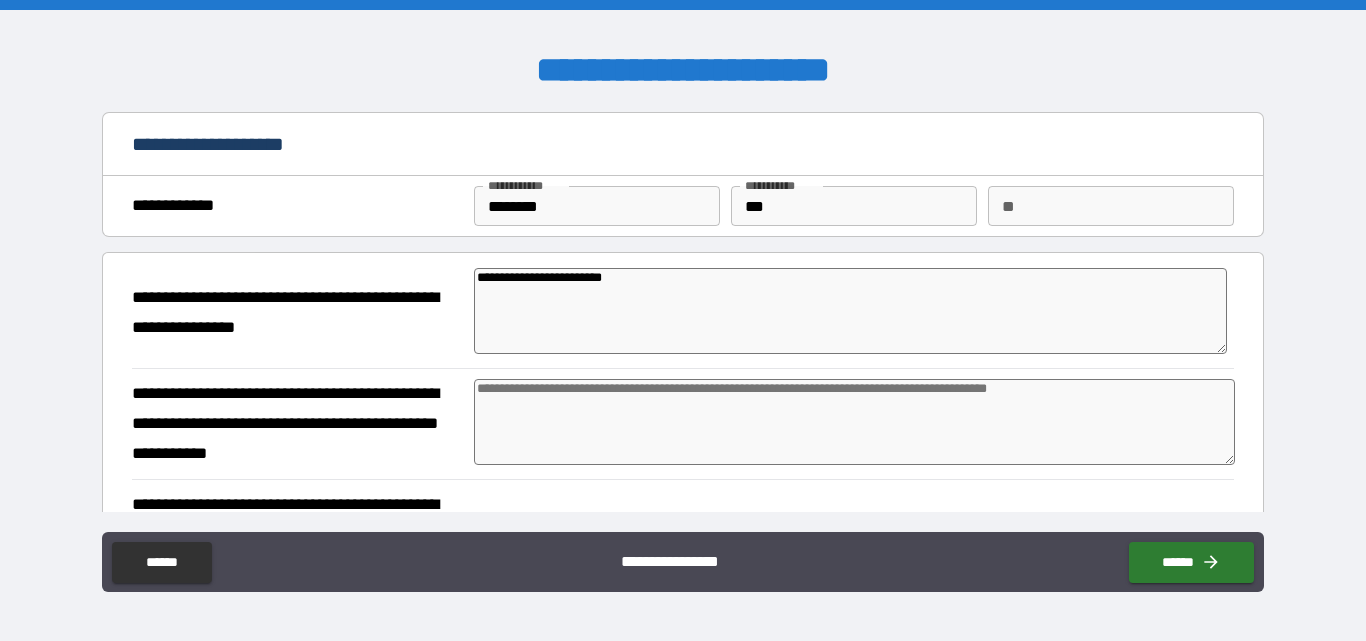 type on "*" 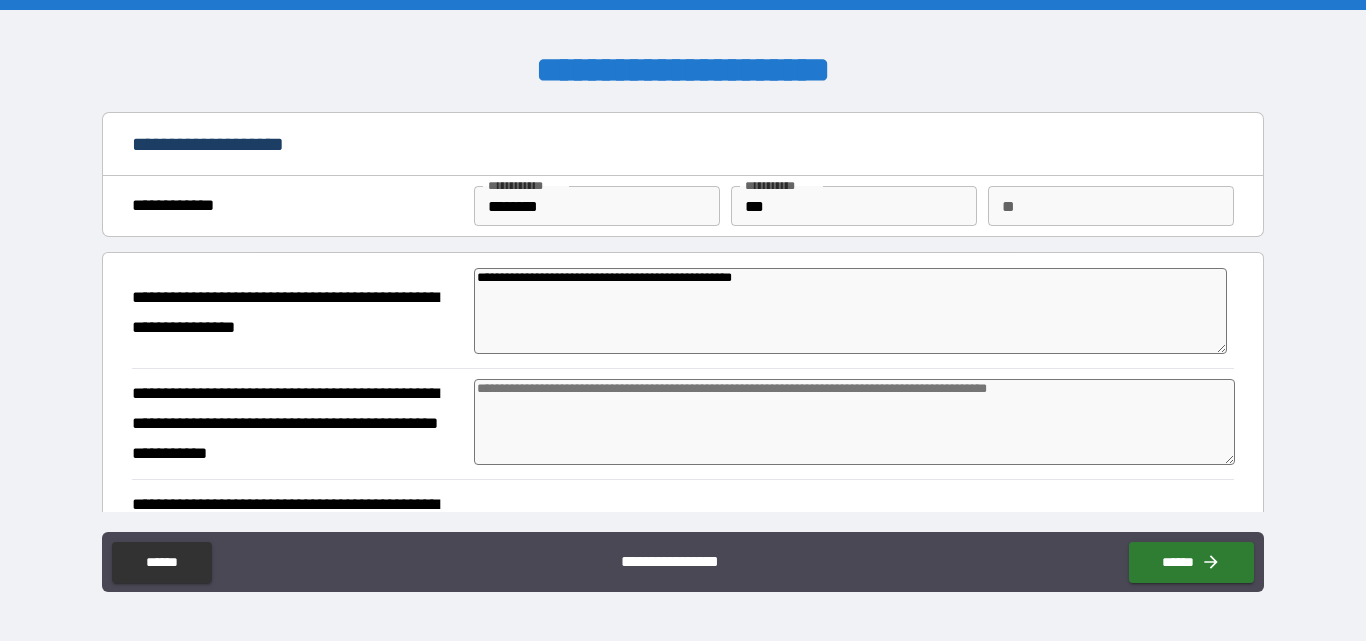 click at bounding box center [854, 422] 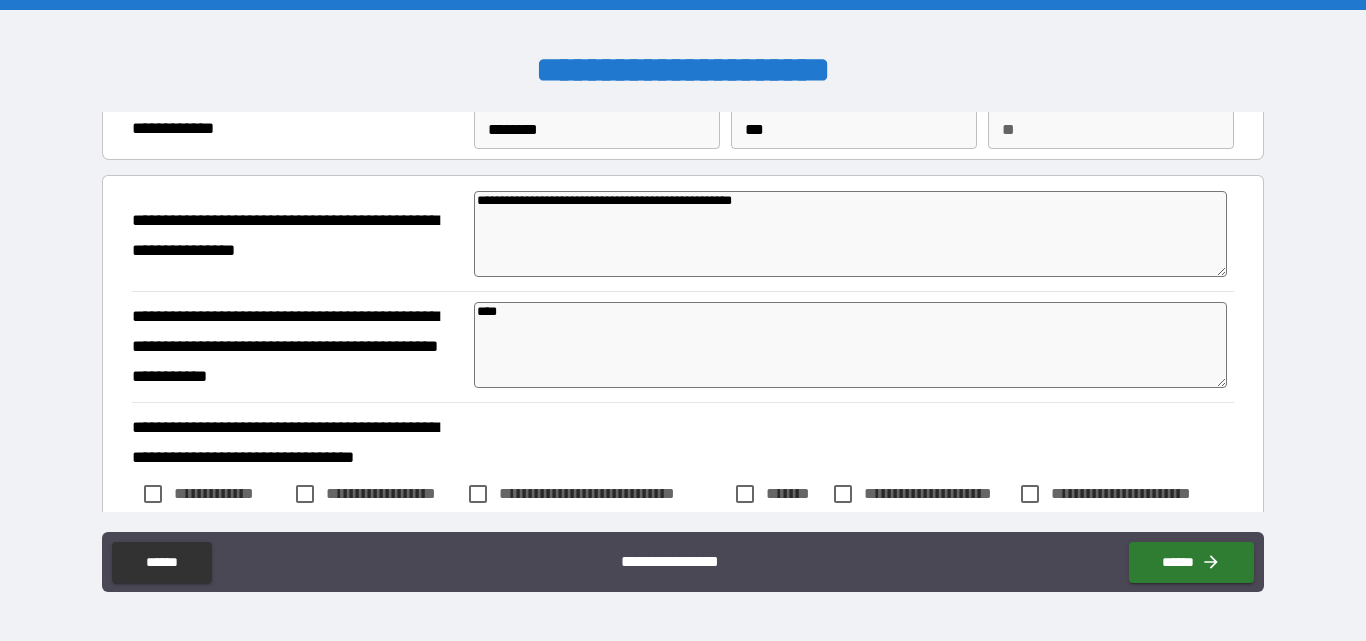 scroll, scrollTop: 200, scrollLeft: 0, axis: vertical 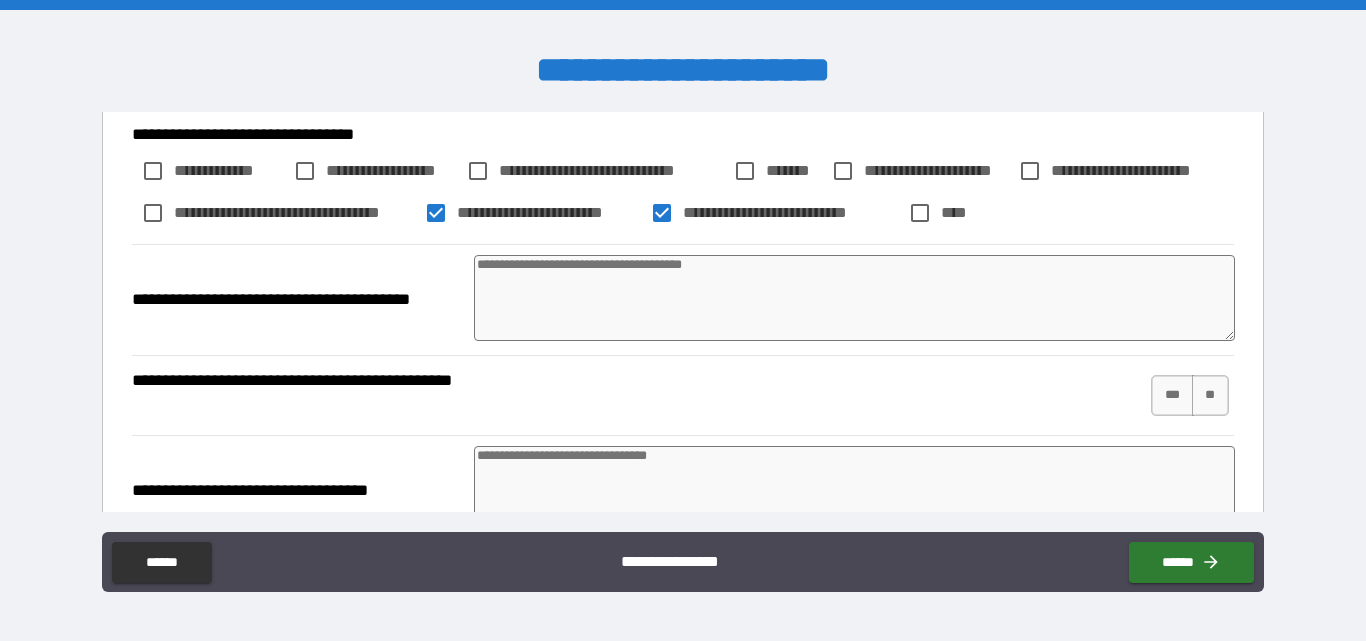 click at bounding box center (854, 298) 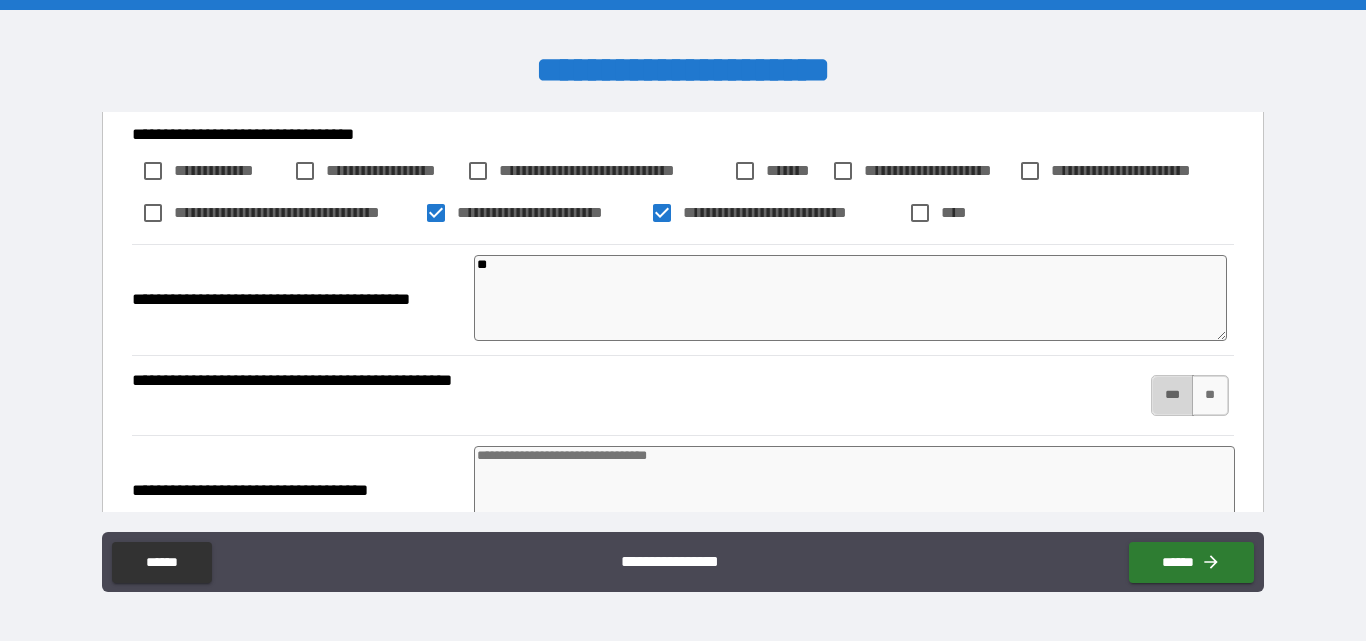 click on "***" at bounding box center (1172, 395) 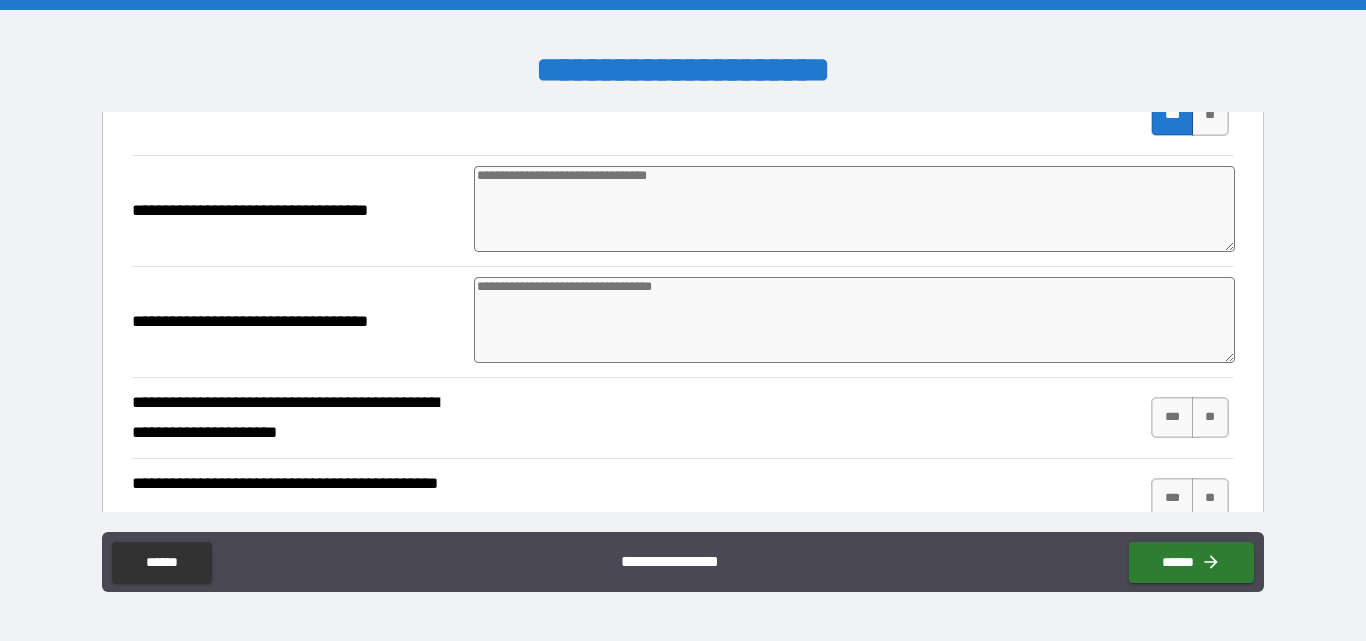 scroll, scrollTop: 700, scrollLeft: 0, axis: vertical 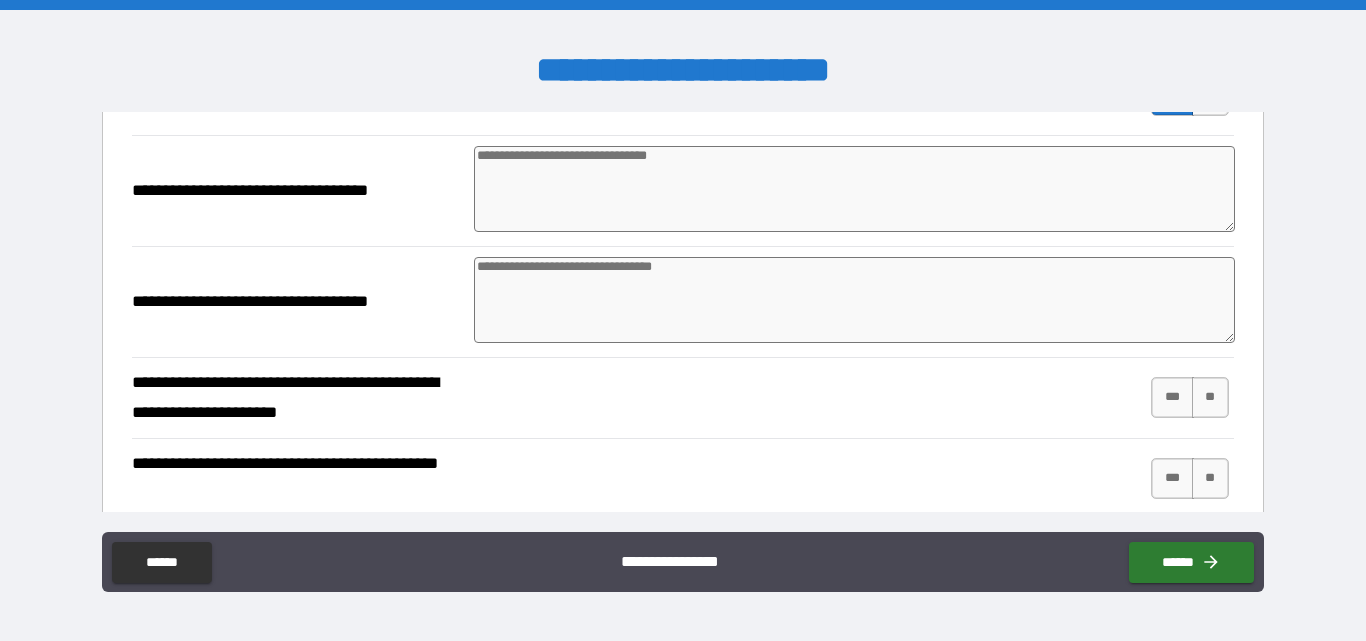 click at bounding box center [854, 300] 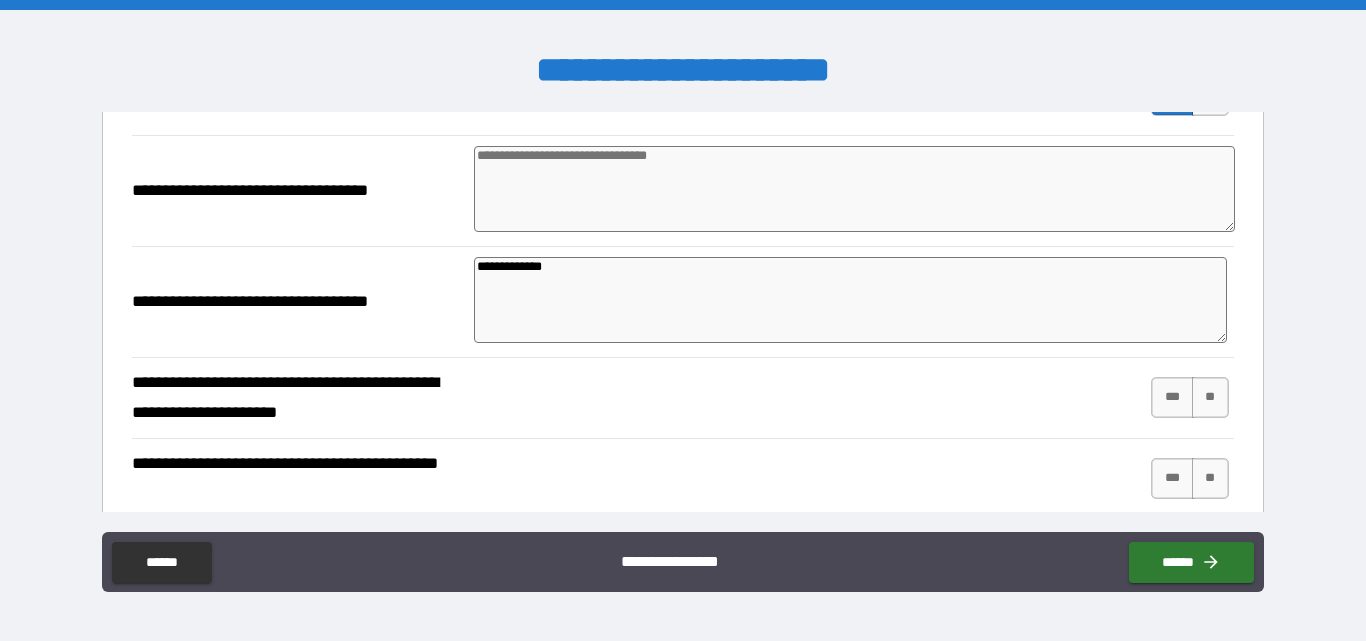 click on "**********" at bounding box center [850, 300] 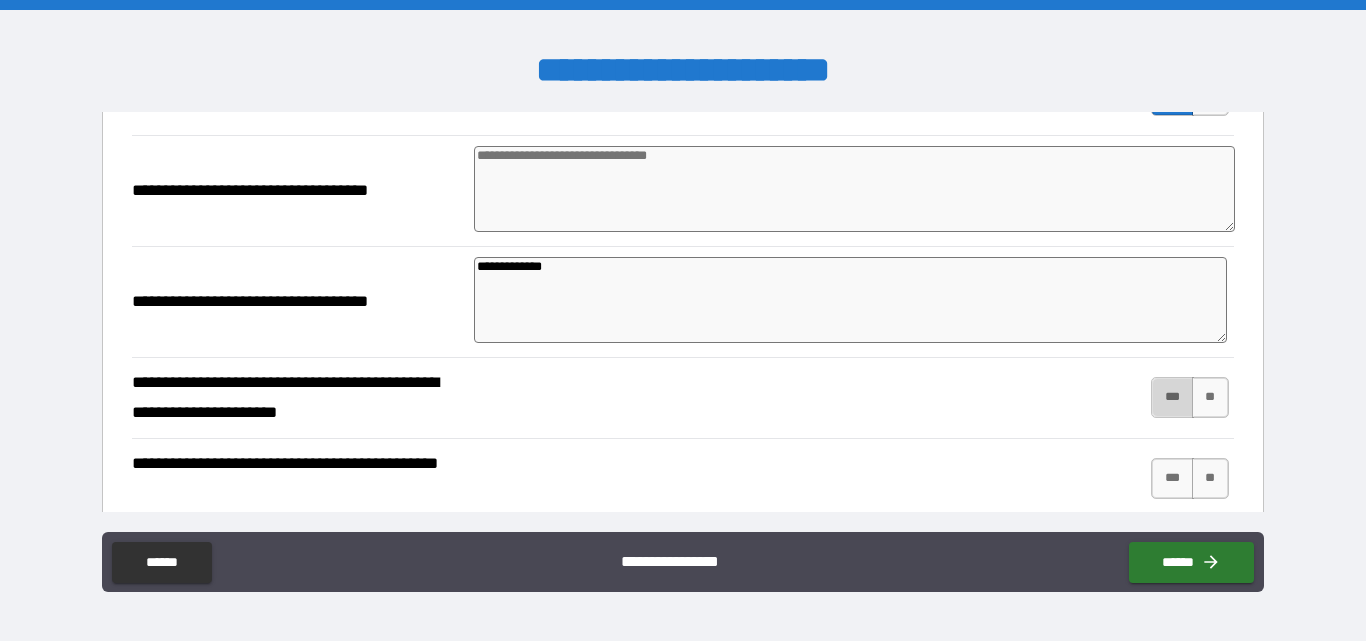 click on "***" at bounding box center [1172, 397] 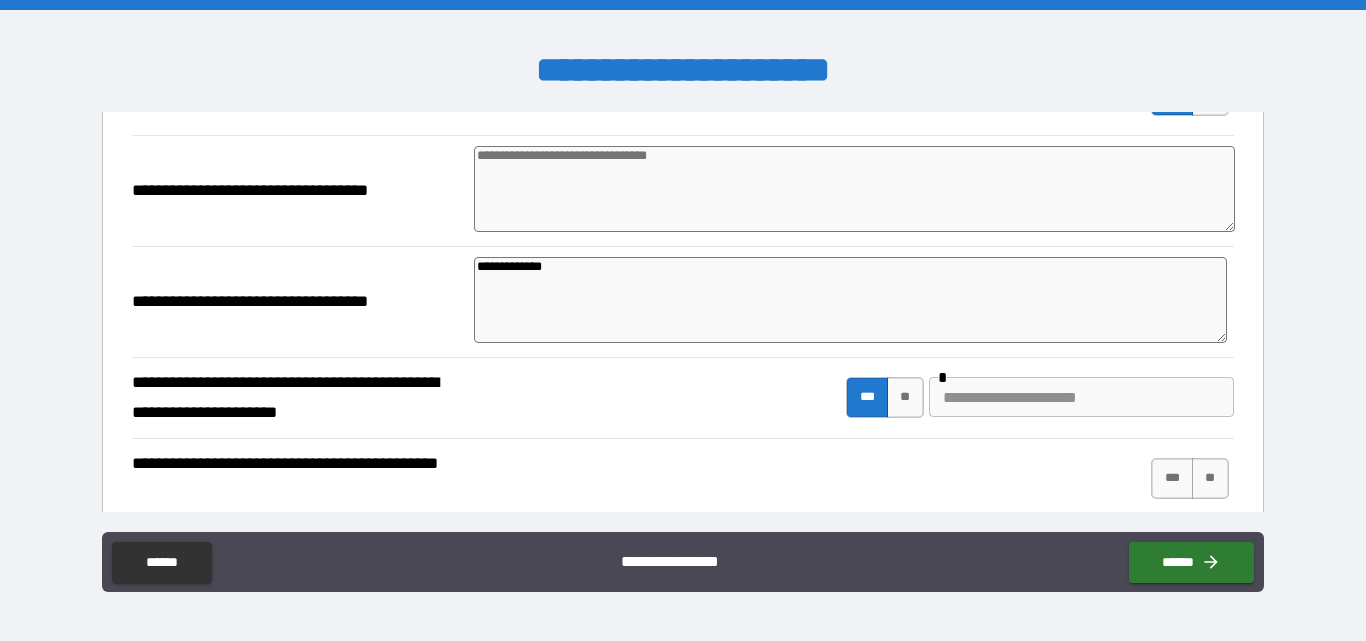 click at bounding box center (1081, 397) 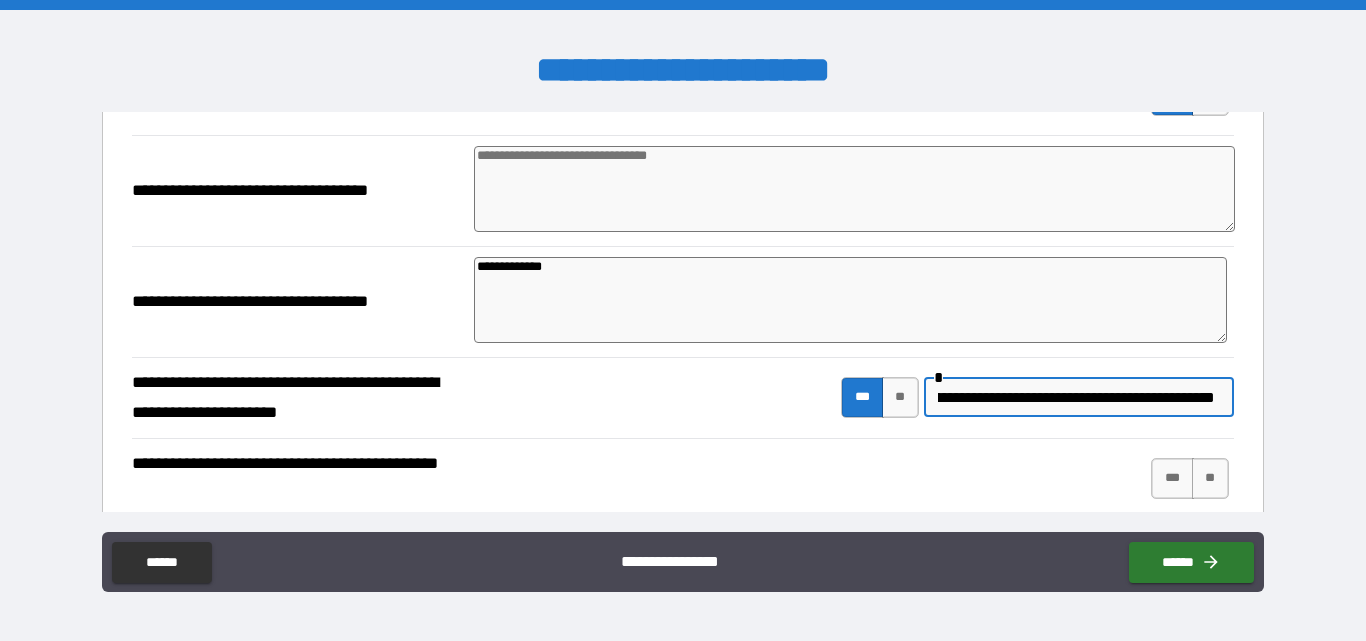 scroll, scrollTop: 0, scrollLeft: 138, axis: horizontal 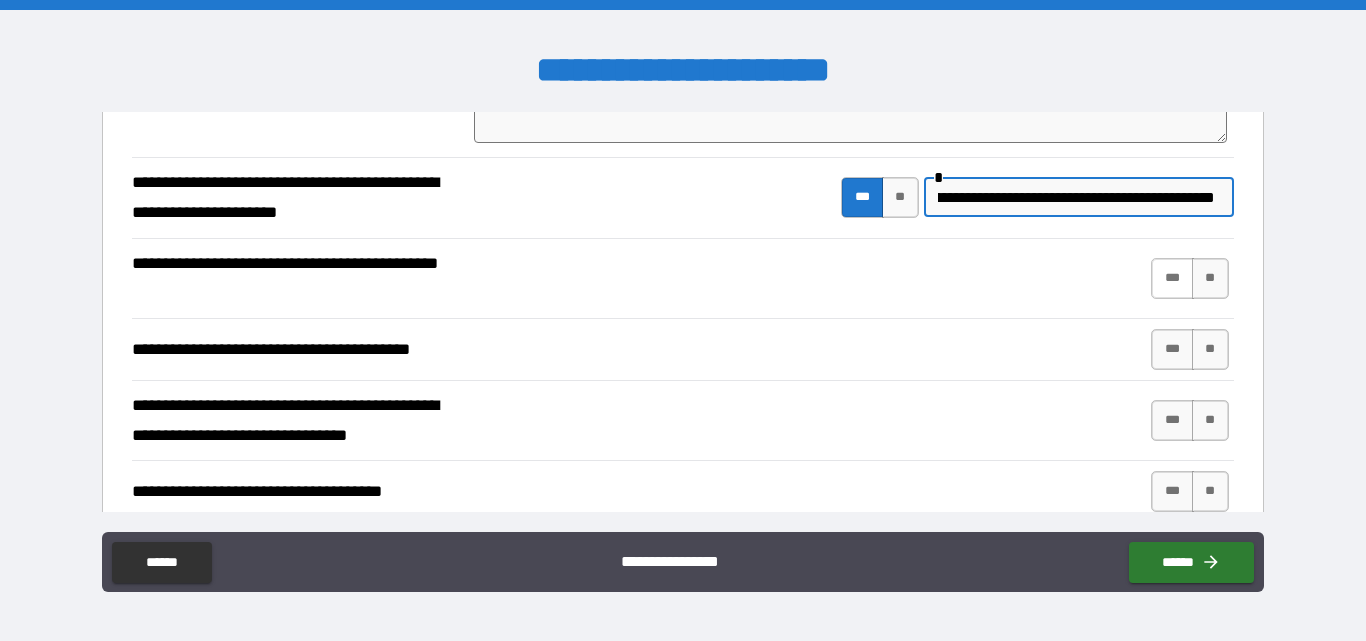 click on "***" at bounding box center (1172, 278) 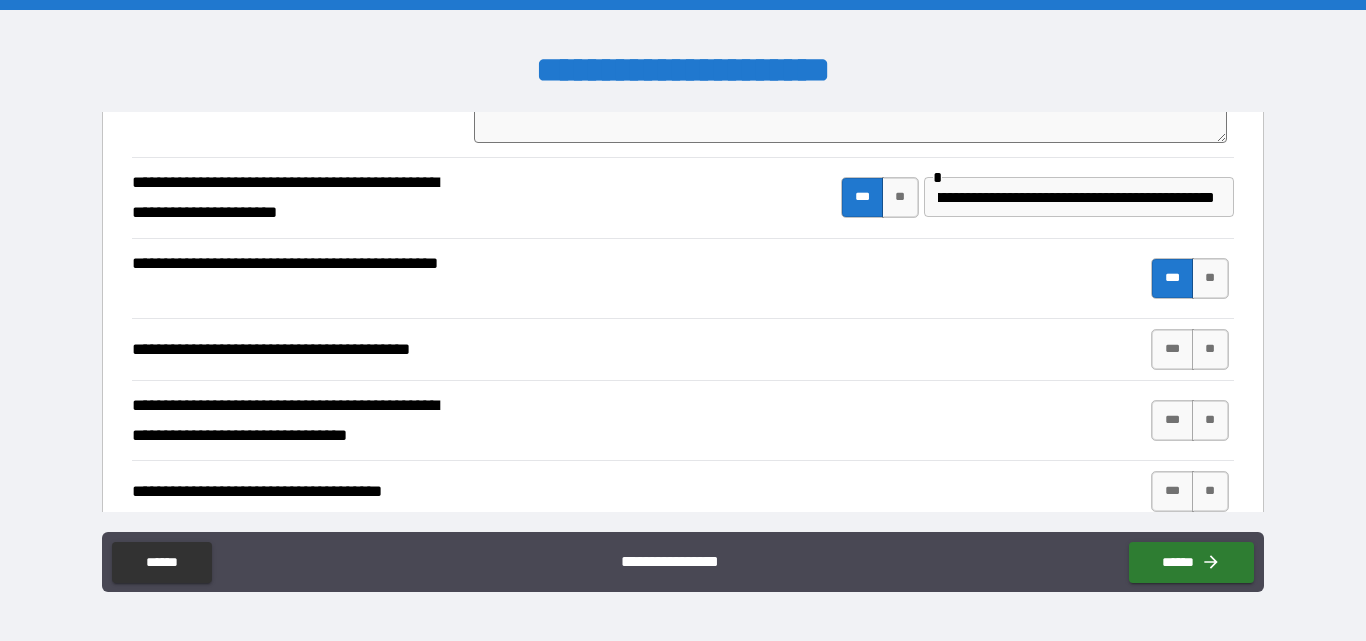 scroll, scrollTop: 0, scrollLeft: 0, axis: both 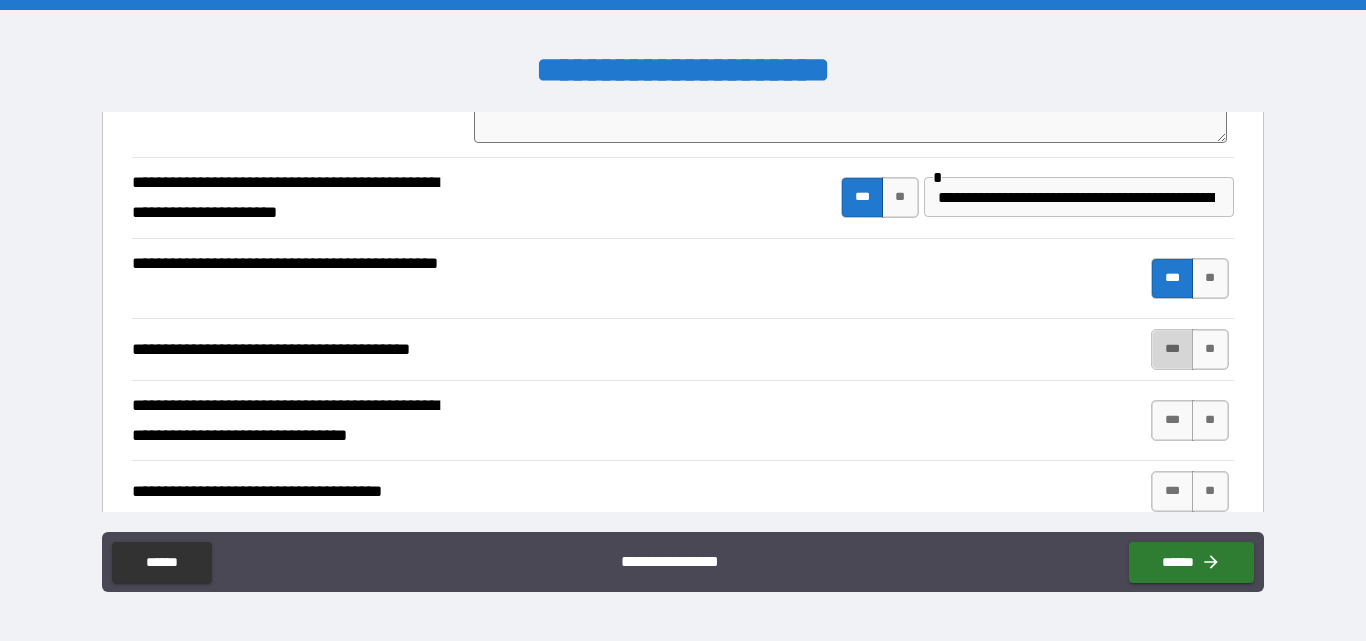 click on "***" at bounding box center (1172, 349) 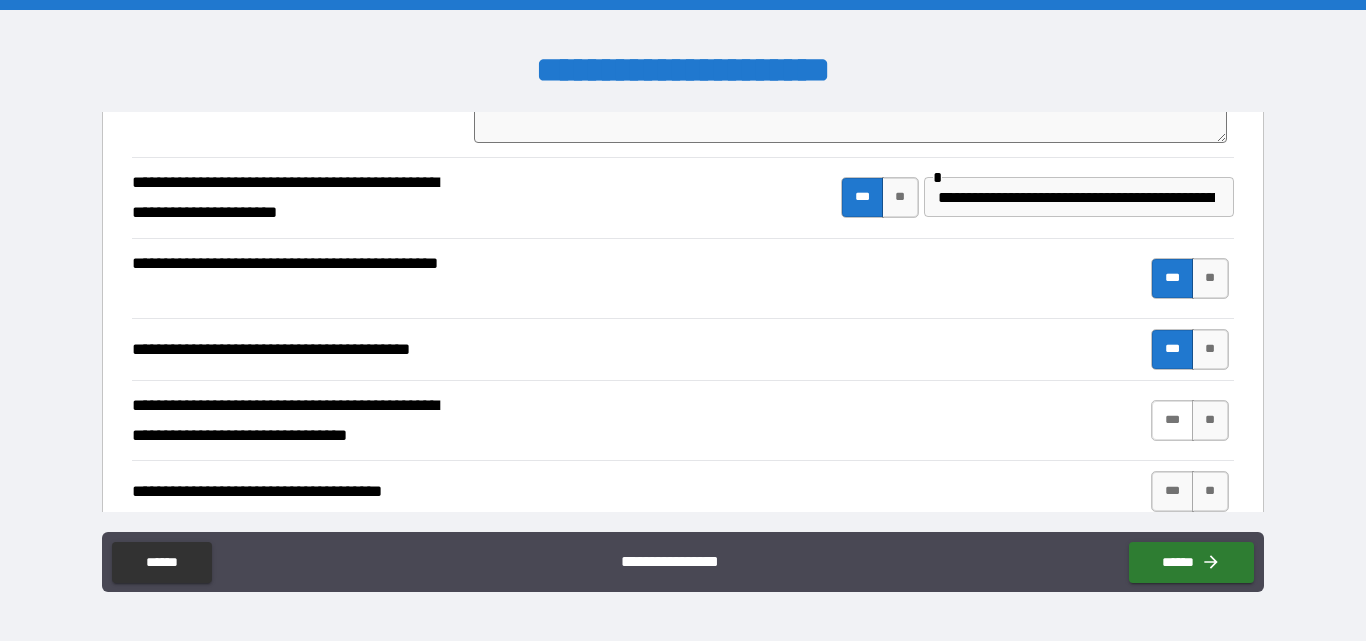 click on "***" at bounding box center [1172, 420] 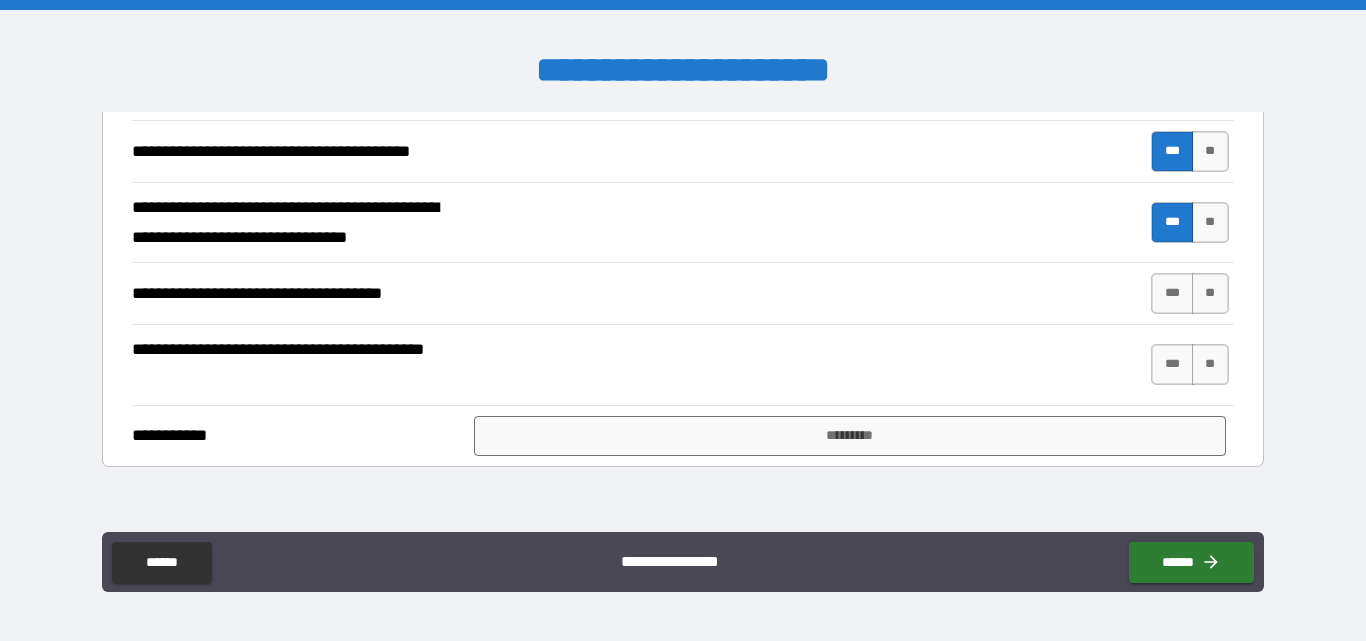 scroll, scrollTop: 1100, scrollLeft: 0, axis: vertical 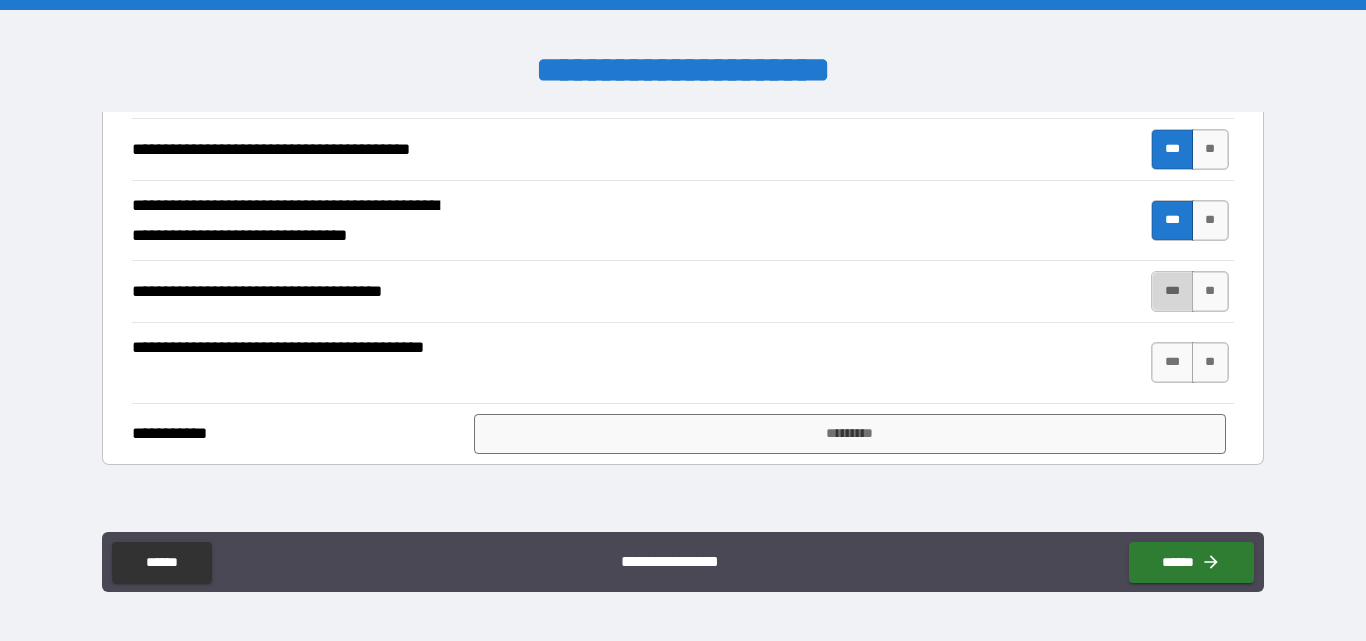 click on "***" at bounding box center (1172, 291) 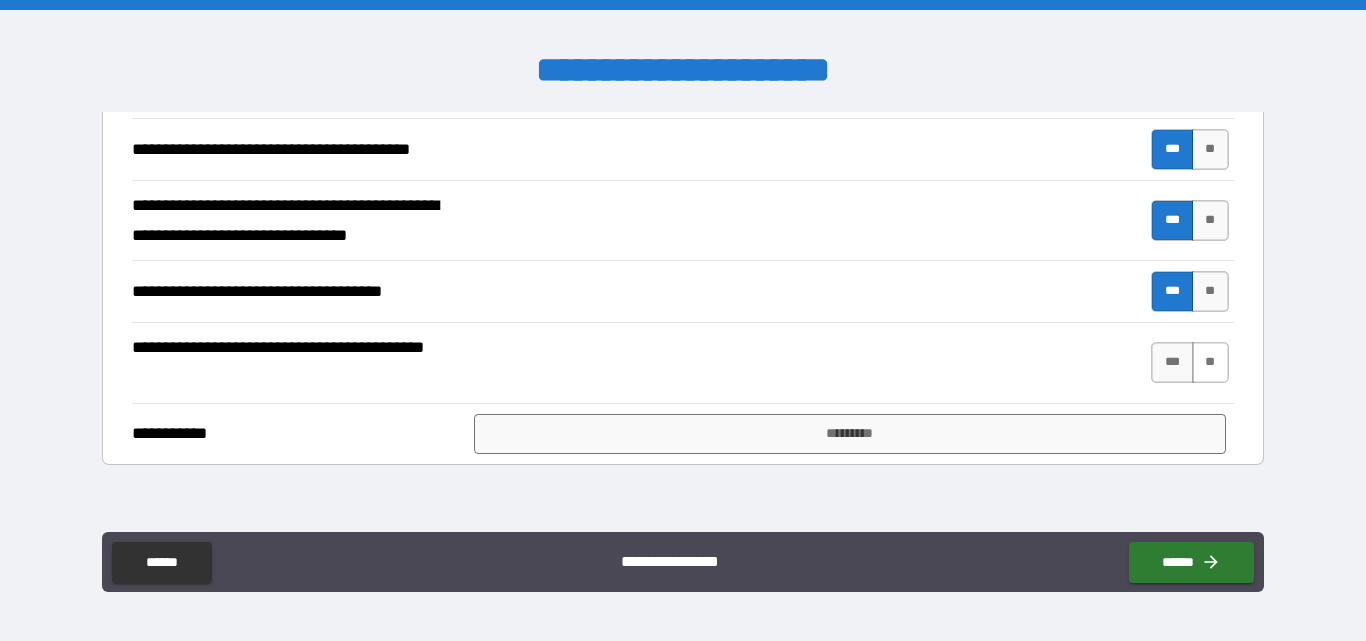 click on "**" at bounding box center (1210, 362) 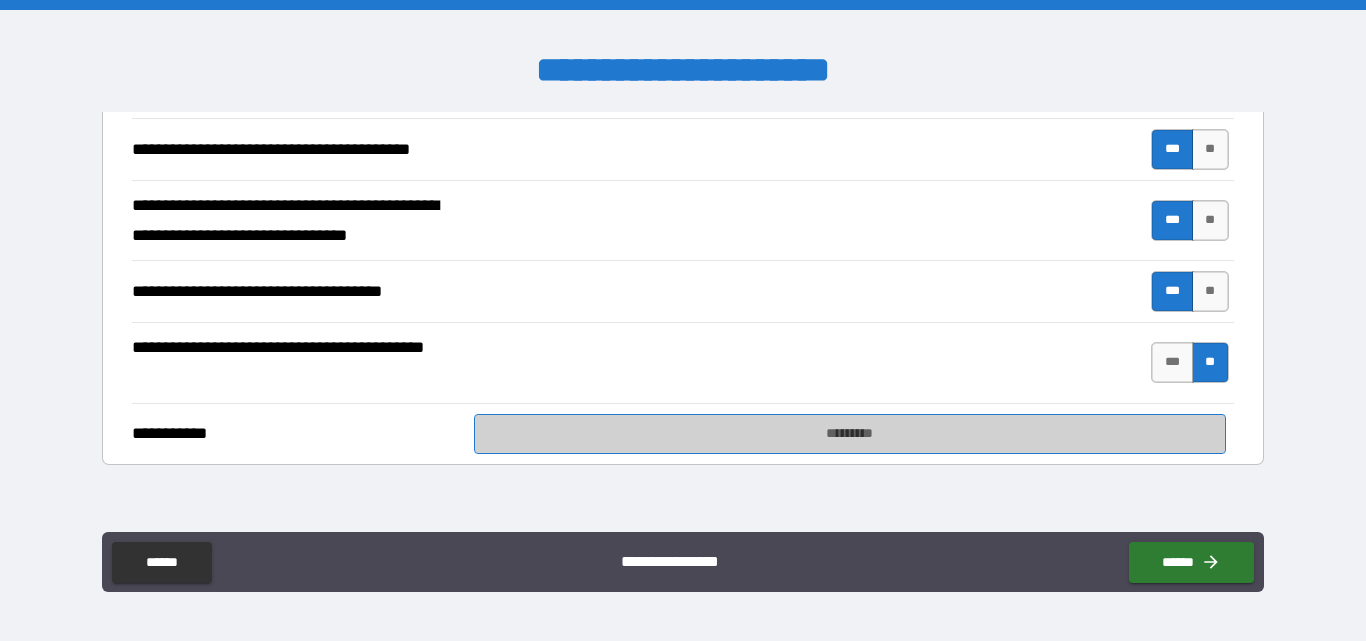 click on "*********" at bounding box center [850, 434] 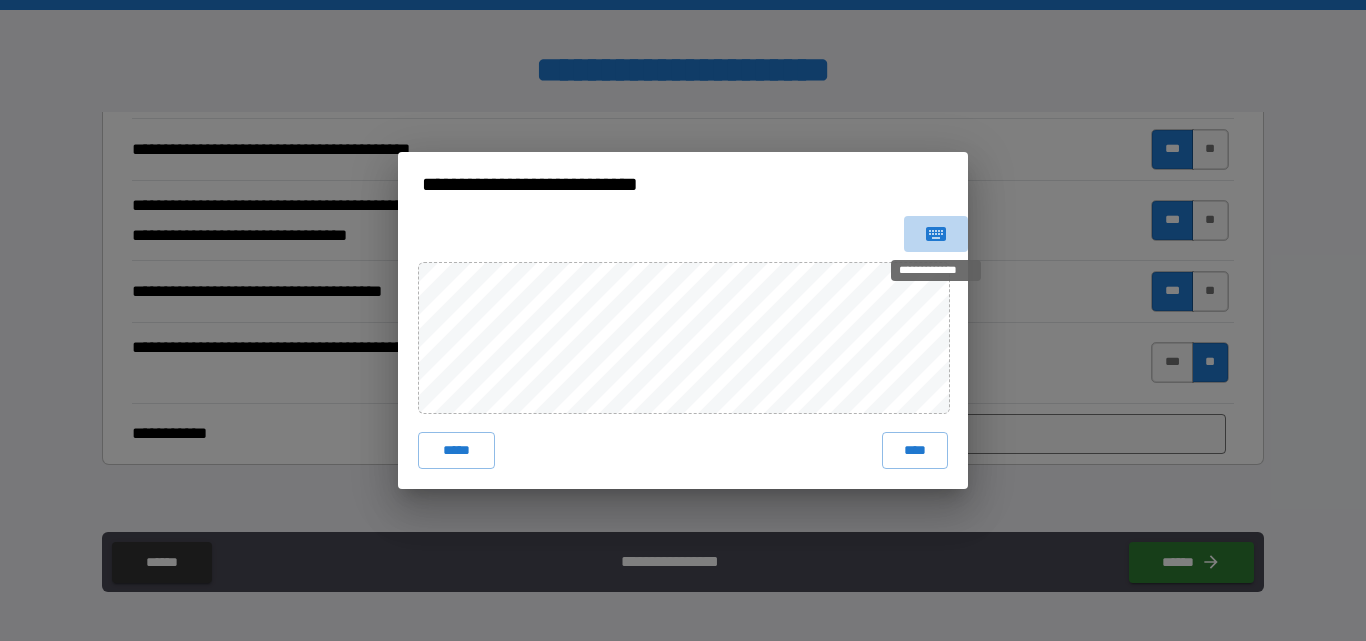click 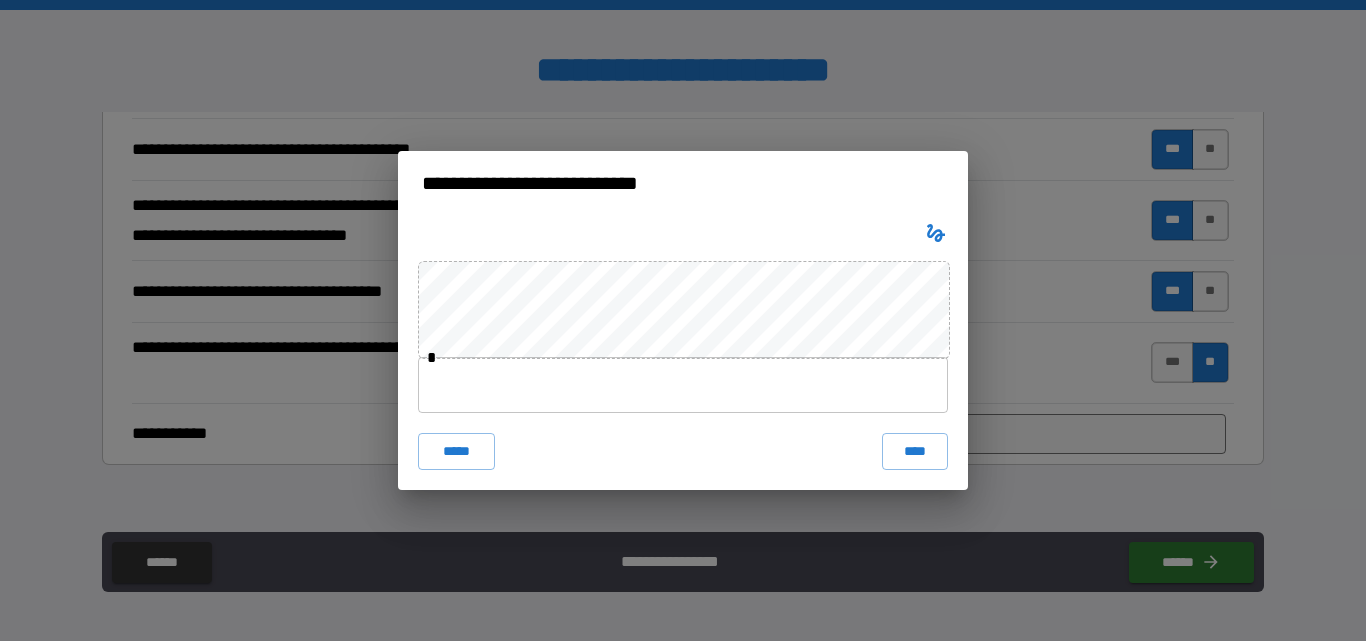 click at bounding box center (683, 385) 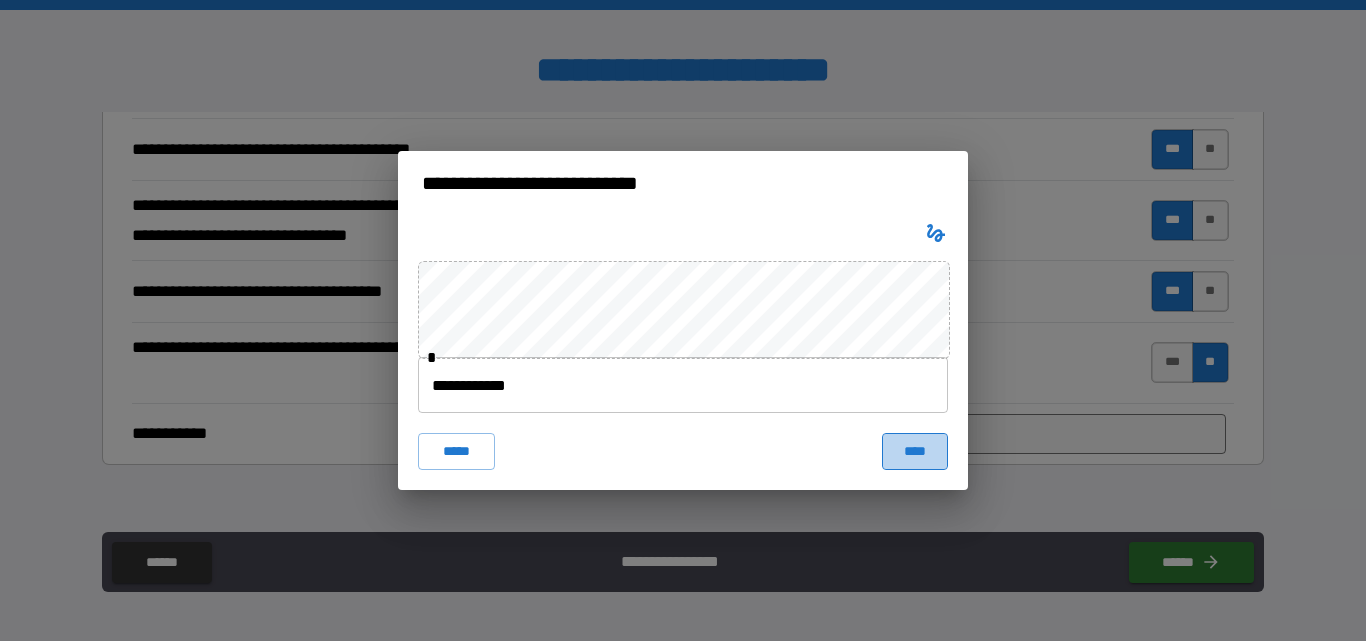 click on "****" at bounding box center (915, 451) 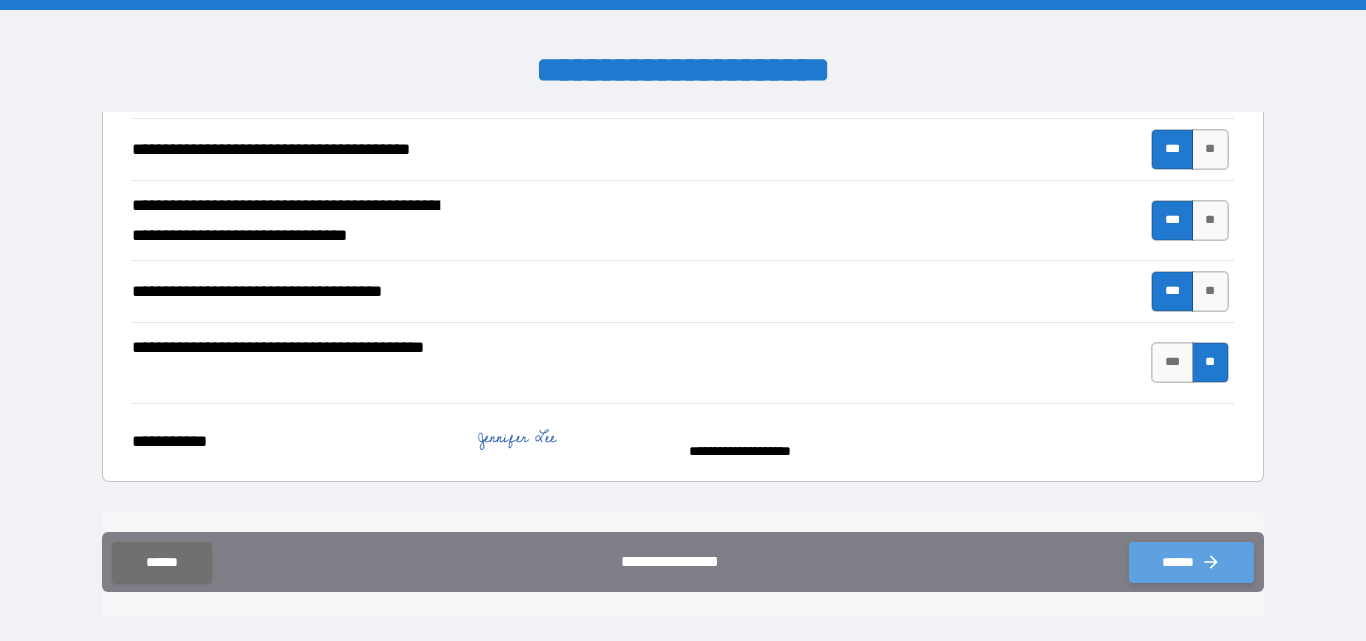 click on "******" at bounding box center (1191, 562) 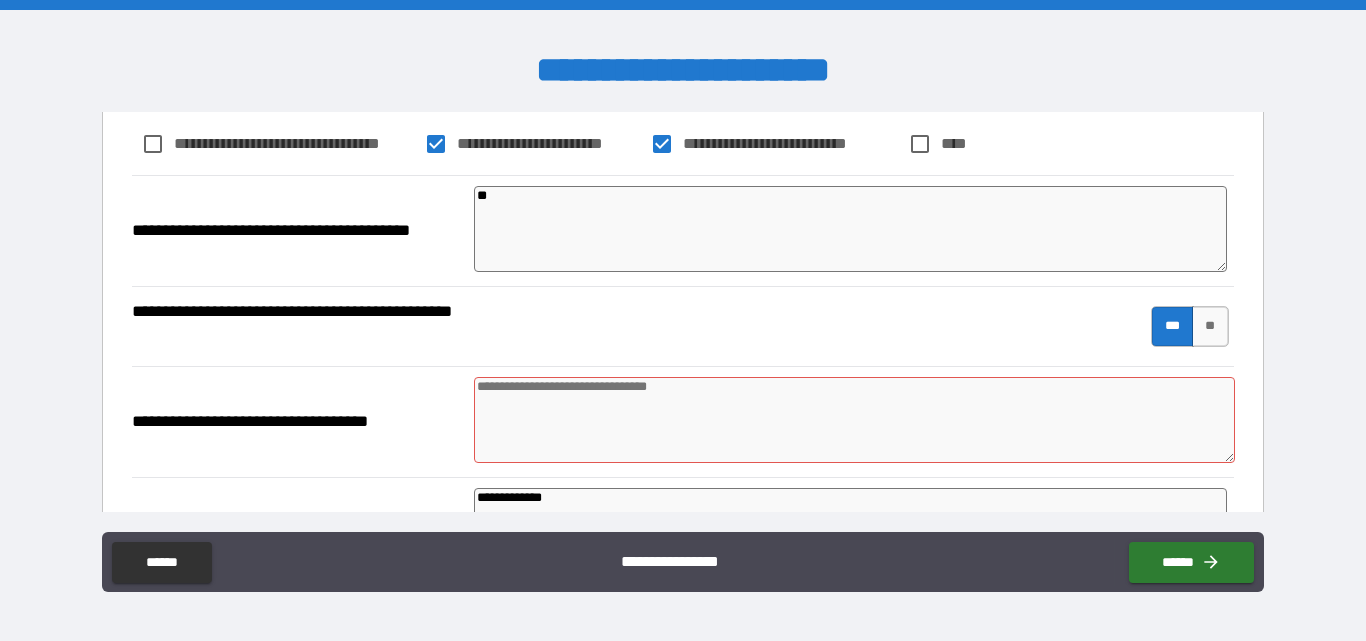 scroll, scrollTop: 600, scrollLeft: 0, axis: vertical 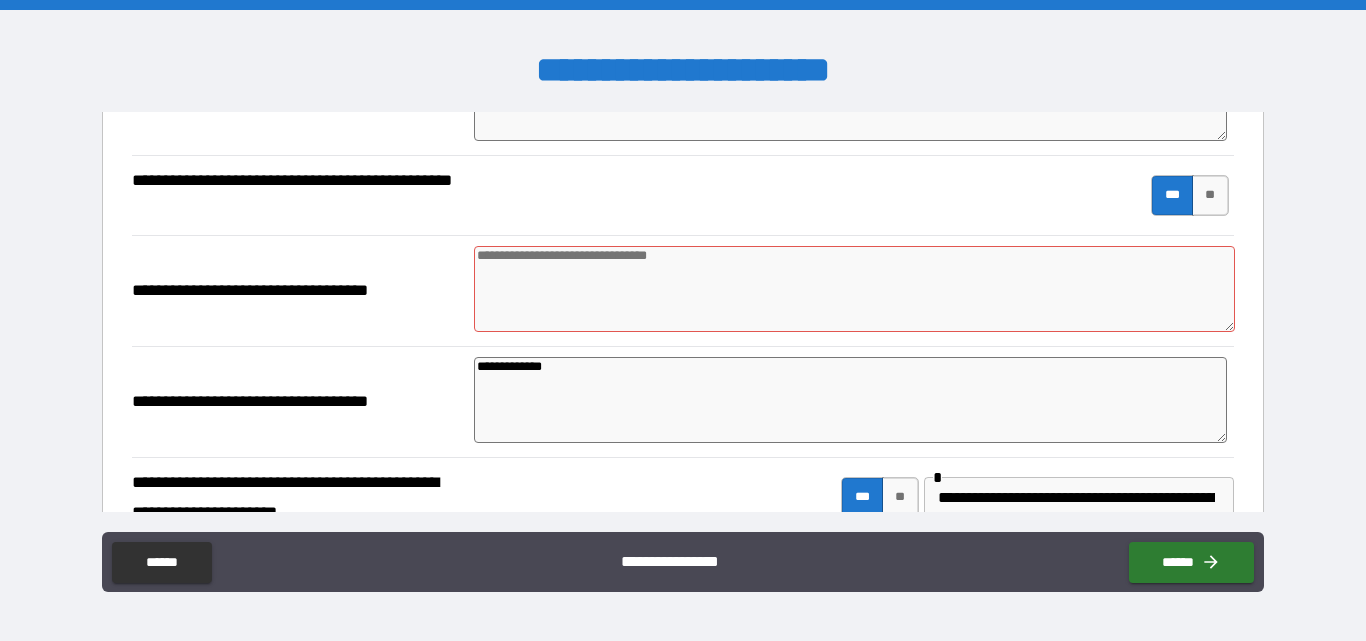 click at bounding box center (854, 289) 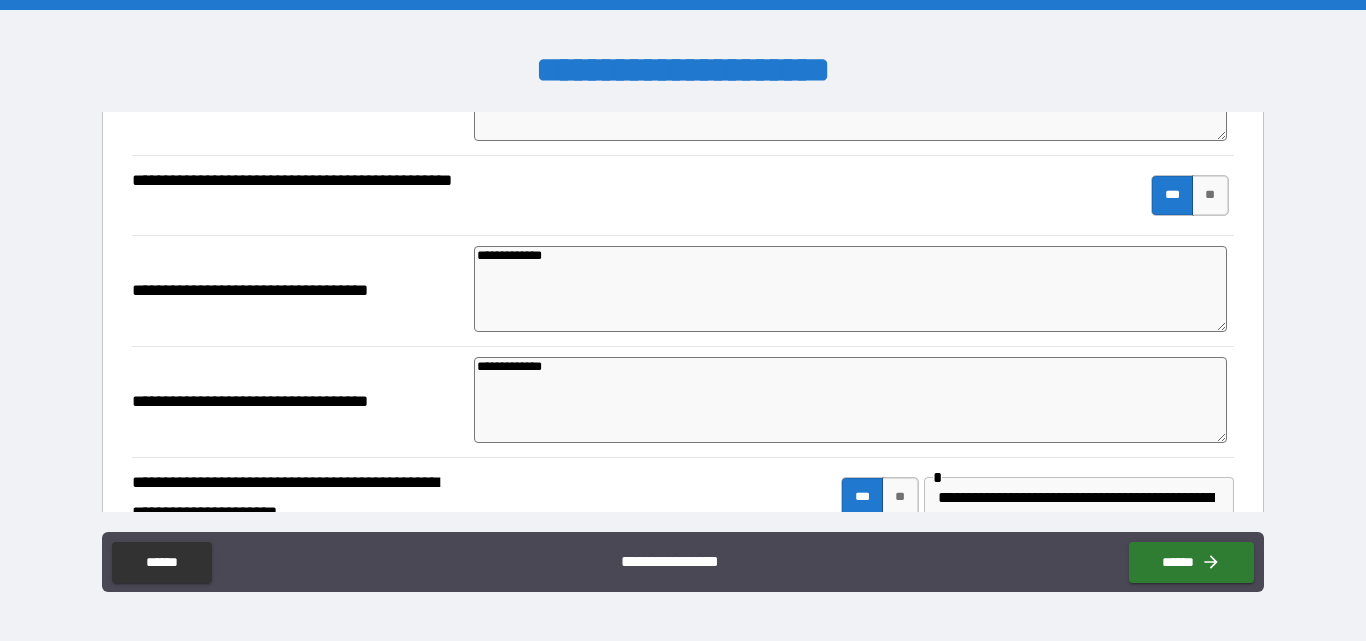 click on "**********" at bounding box center [850, 400] 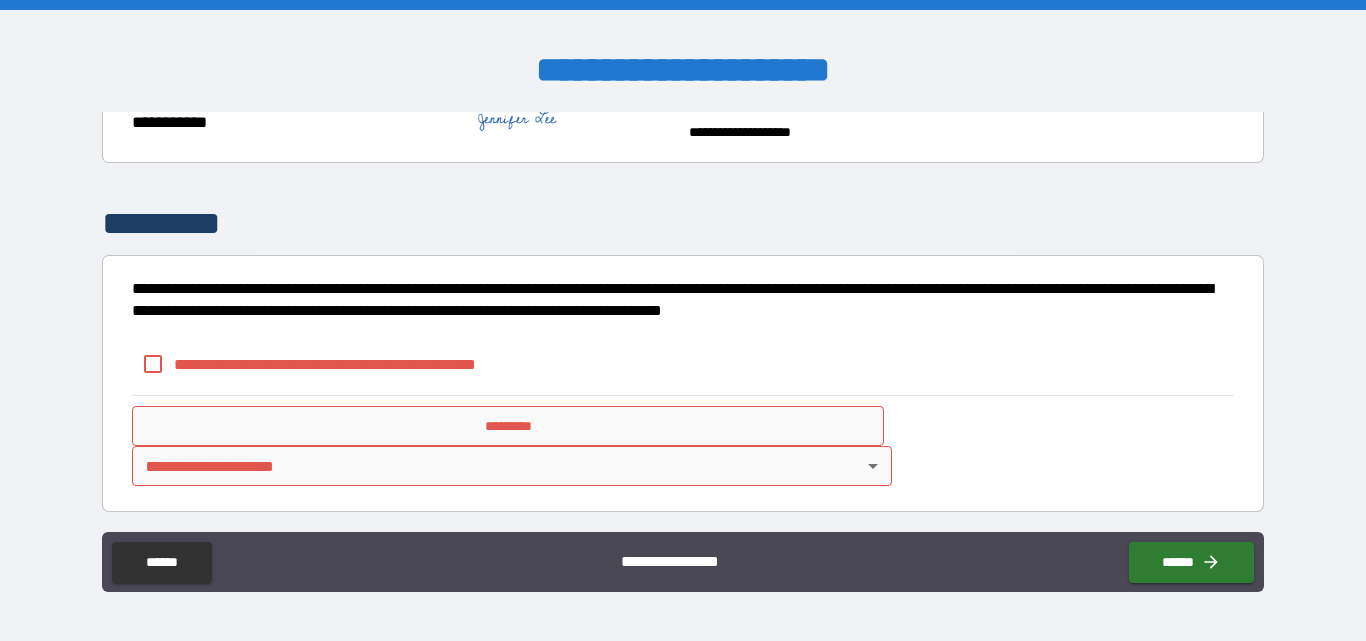 scroll, scrollTop: 1424, scrollLeft: 0, axis: vertical 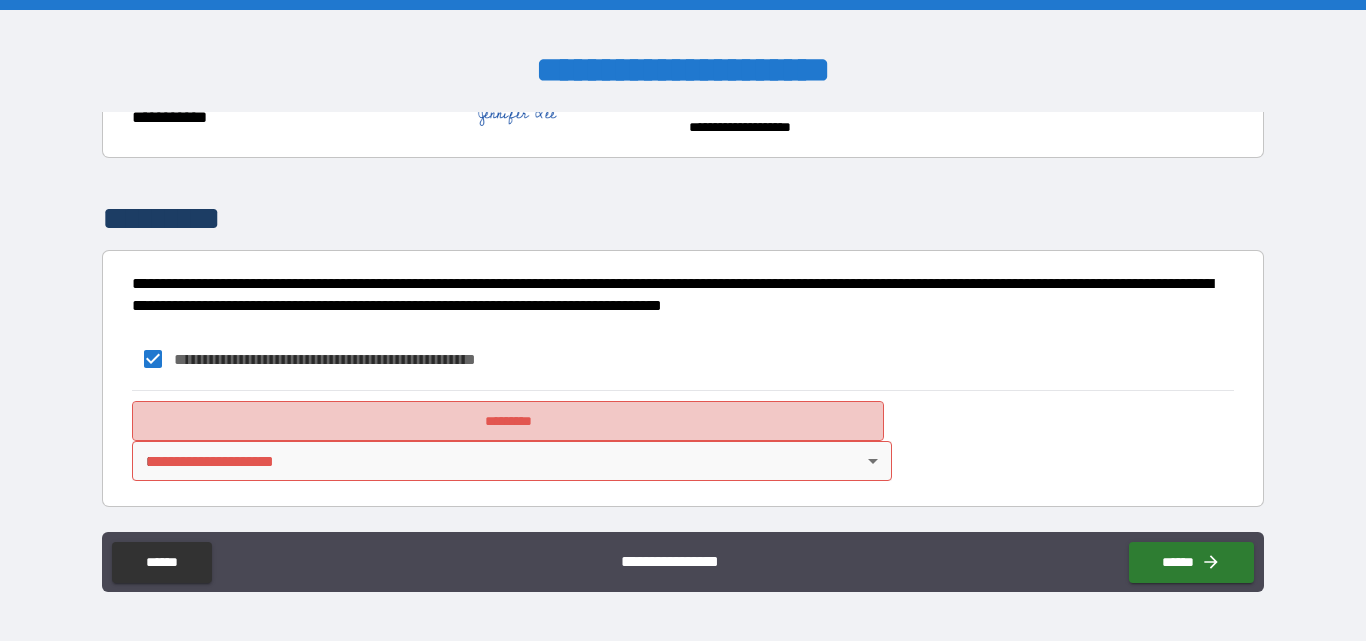 click on "*********" at bounding box center (508, 421) 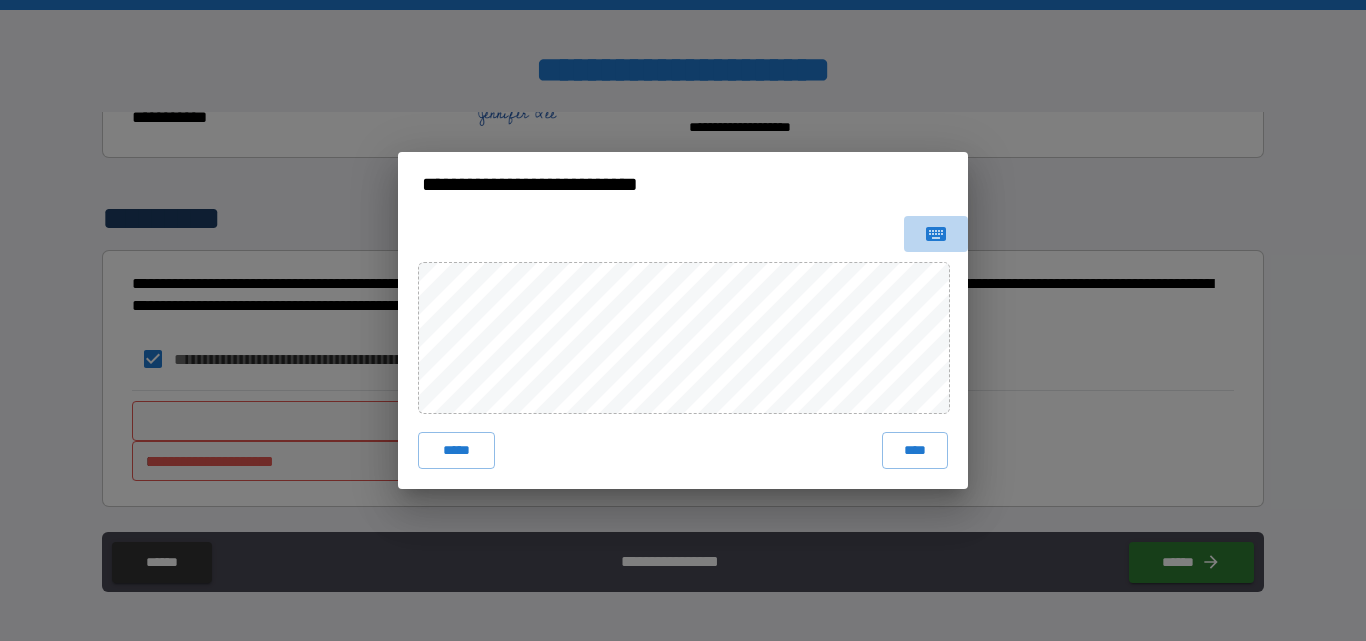 drag, startPoint x: 933, startPoint y: 233, endPoint x: 870, endPoint y: 259, distance: 68.154236 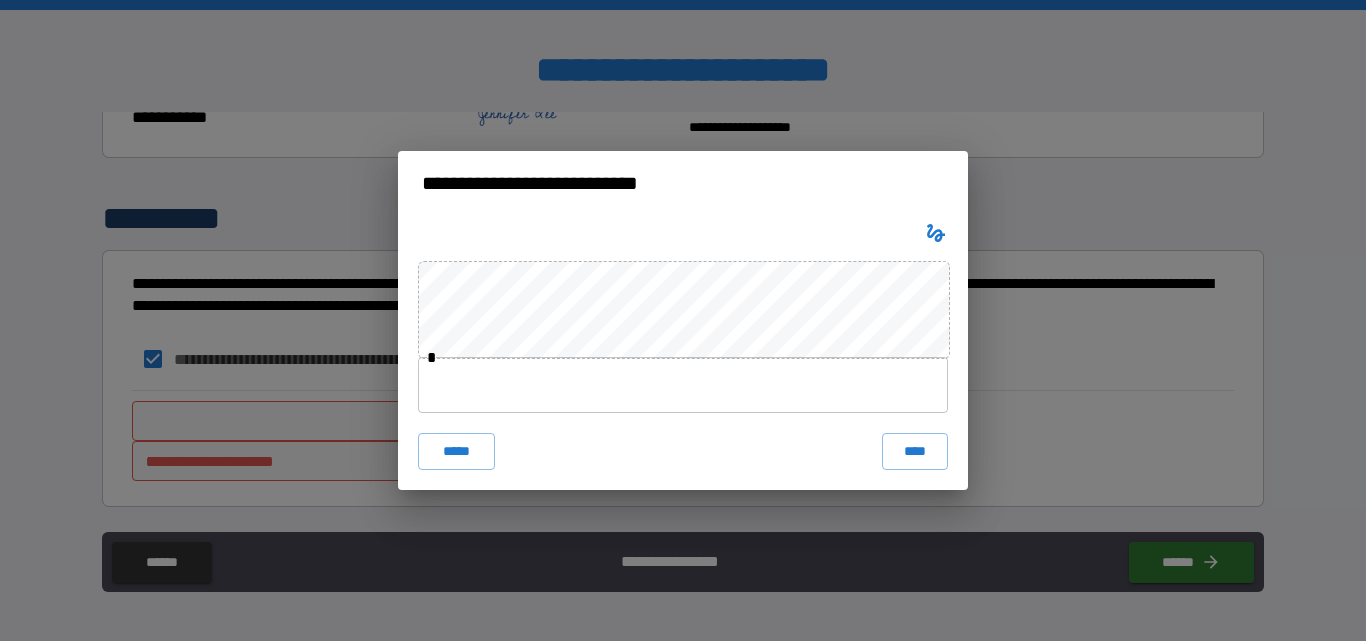 click at bounding box center (683, 385) 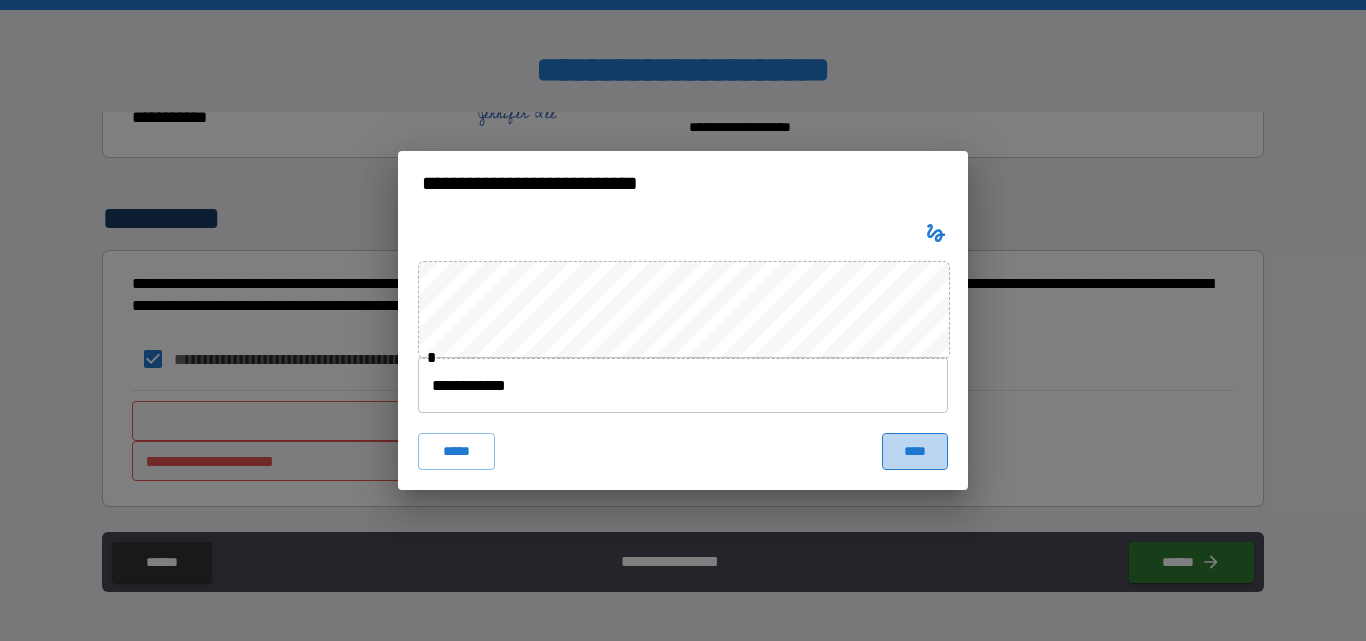 click on "****" at bounding box center [915, 451] 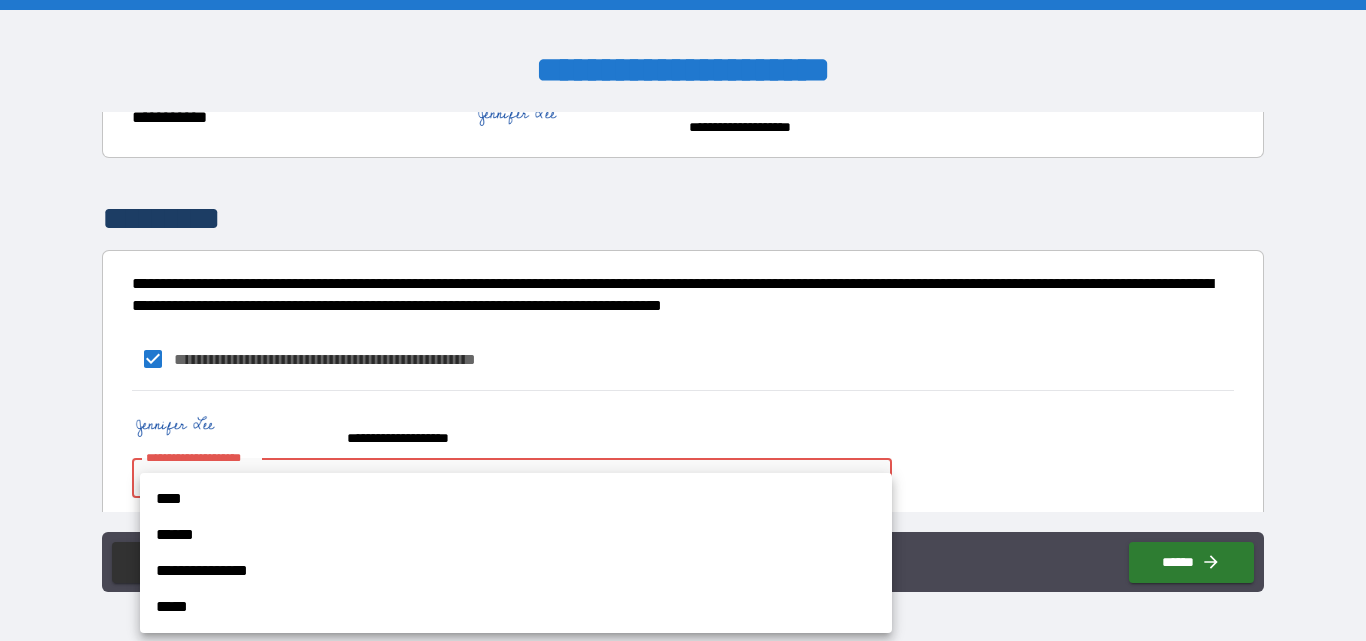 click on "**********" at bounding box center (683, 320) 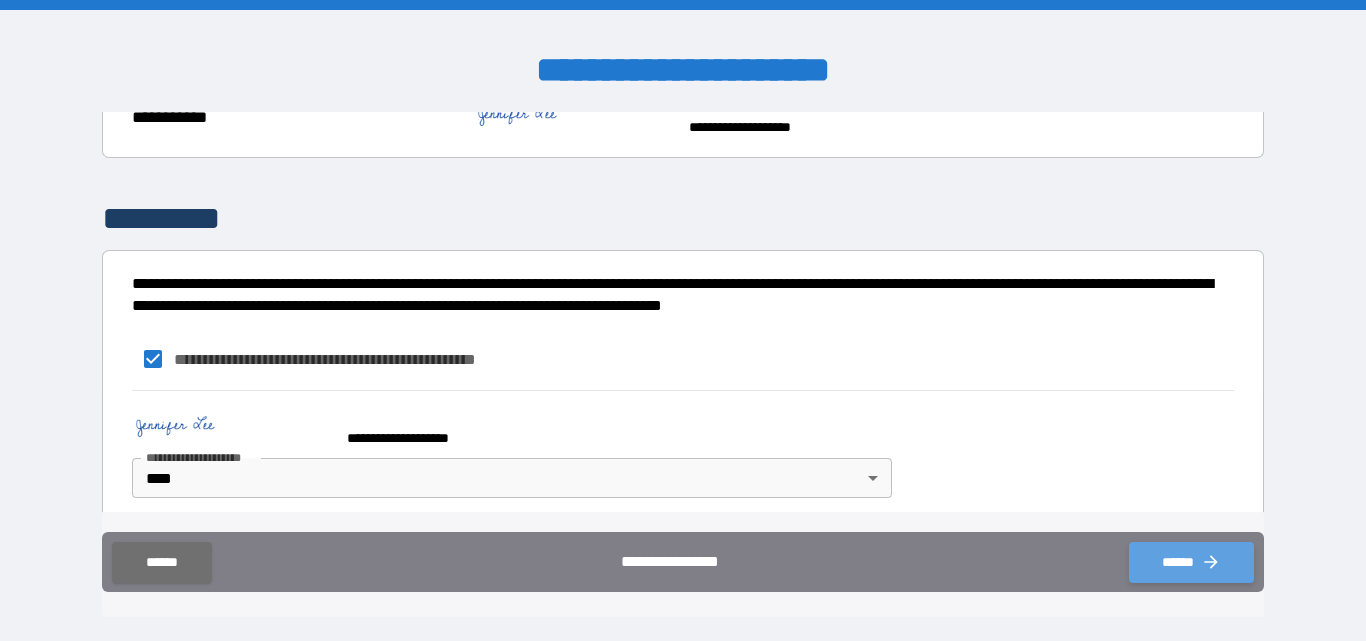 click on "******" at bounding box center (1191, 562) 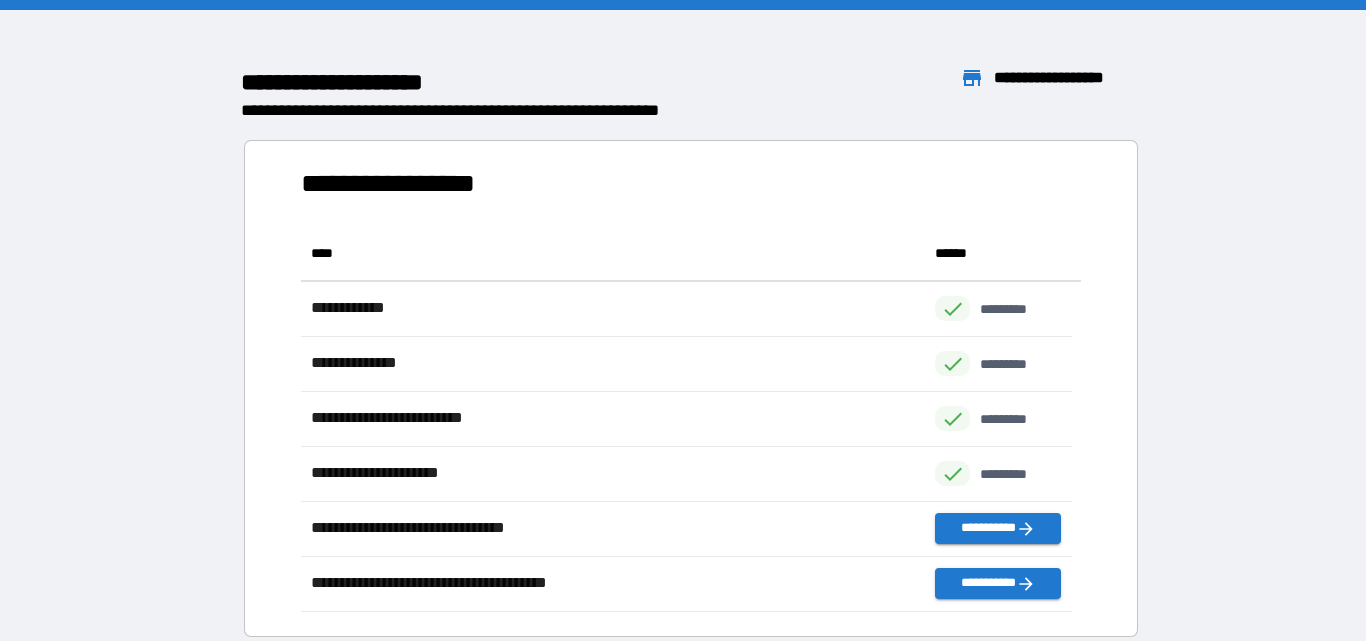 scroll, scrollTop: 16, scrollLeft: 16, axis: both 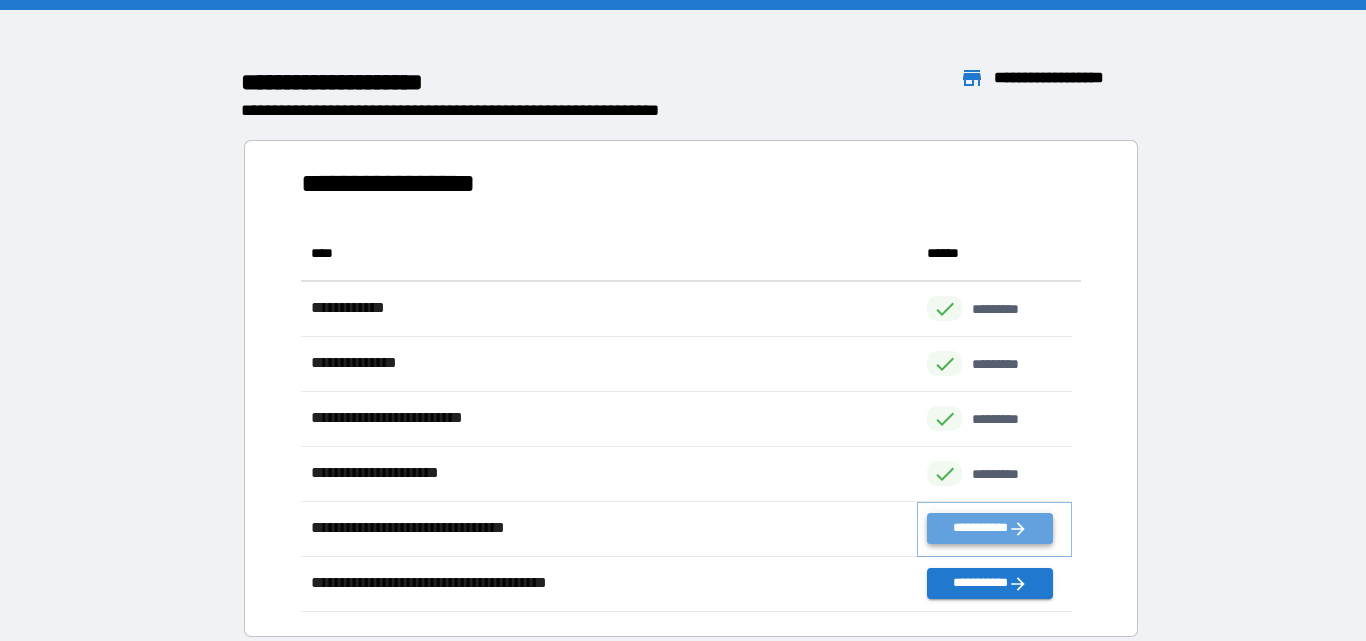 click on "**********" at bounding box center [989, 528] 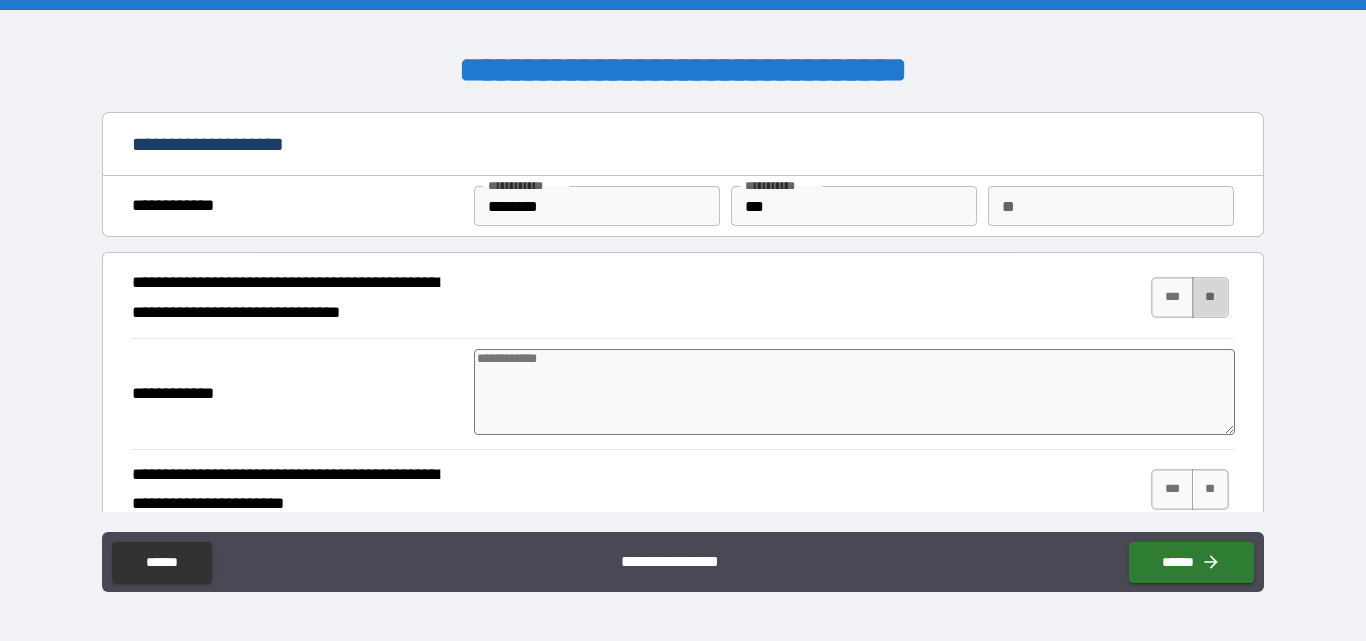click on "**" at bounding box center [1210, 297] 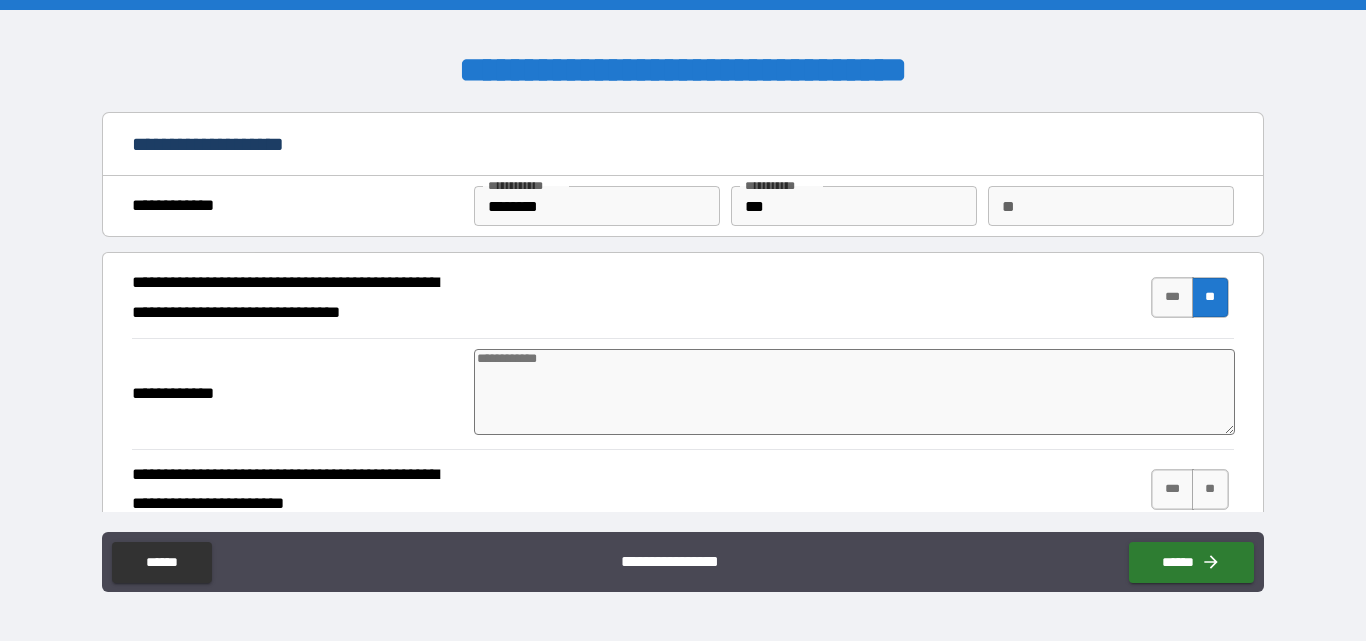 click at bounding box center [854, 392] 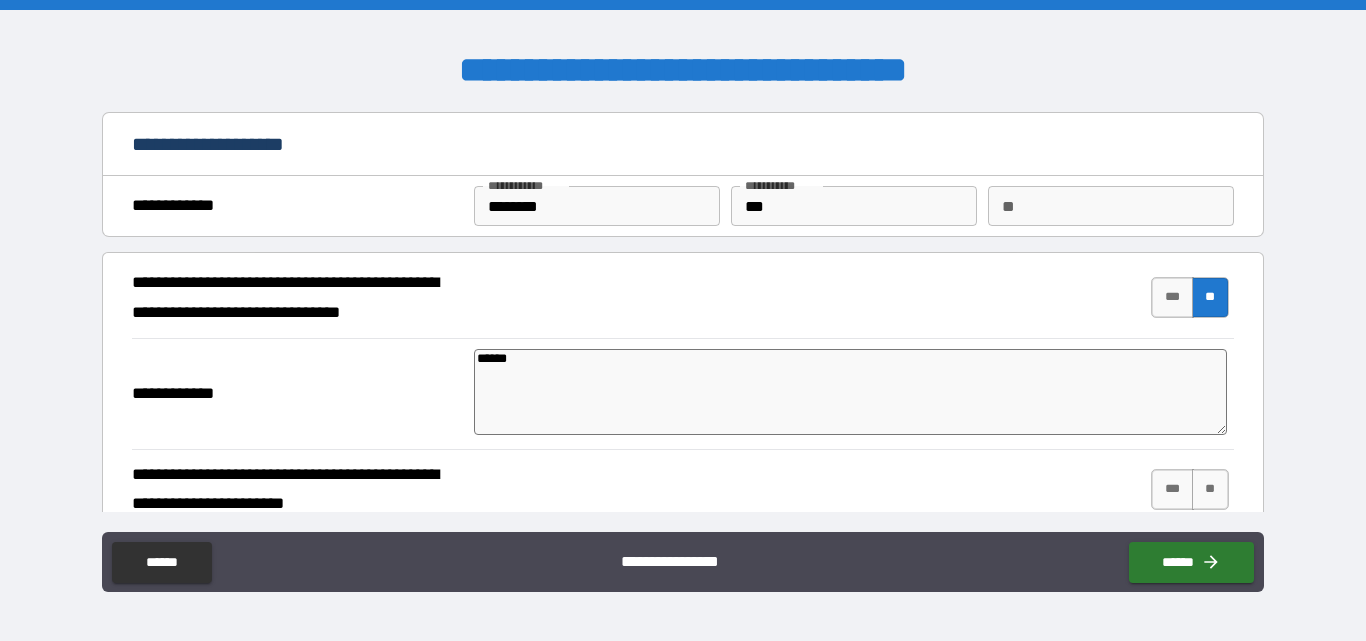scroll, scrollTop: 200, scrollLeft: 0, axis: vertical 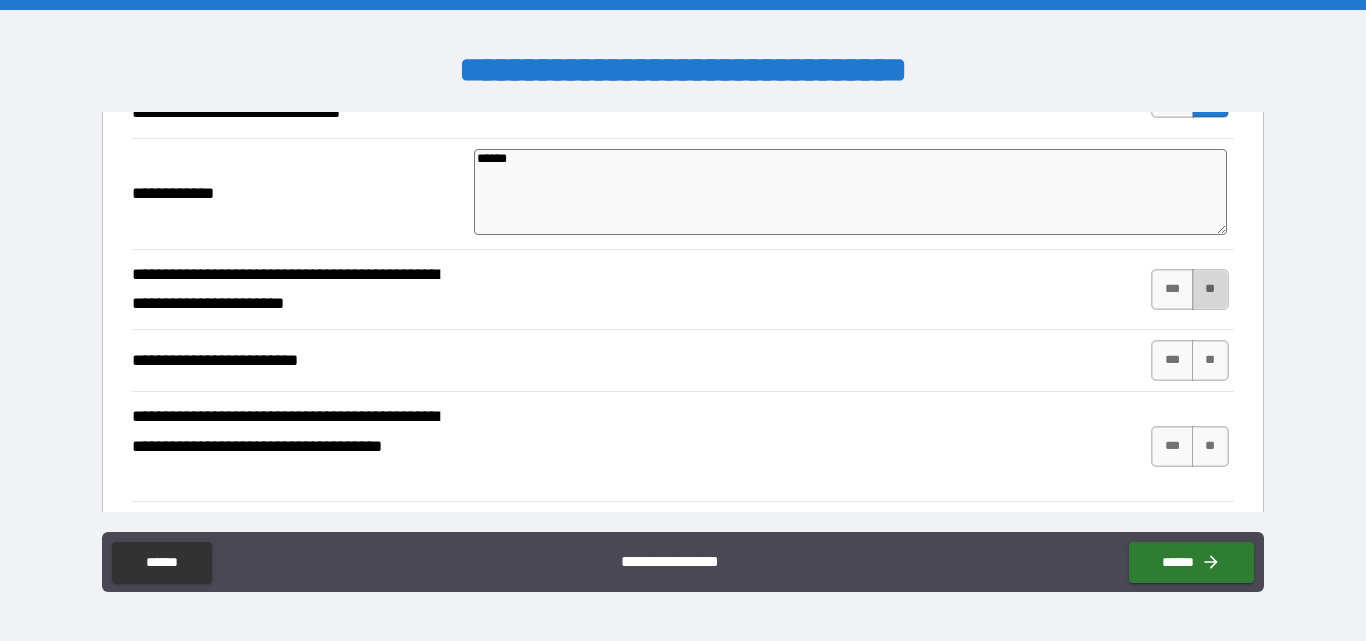 click on "**" at bounding box center [1210, 289] 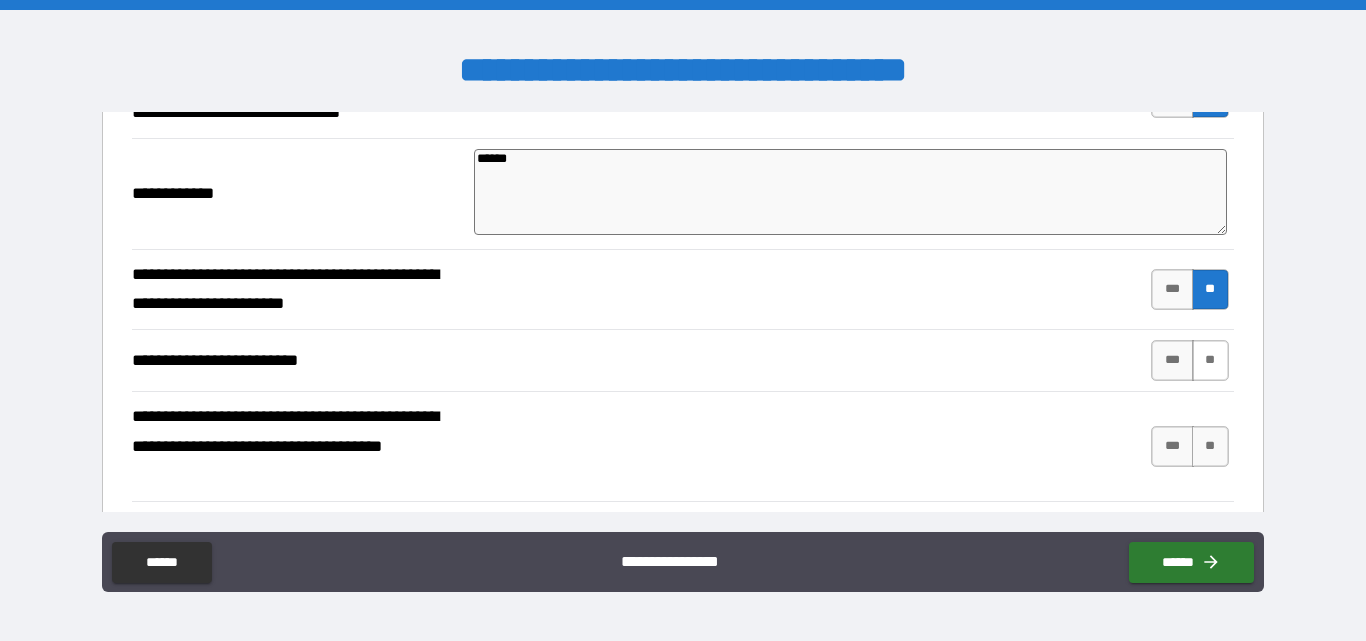 click on "**" at bounding box center (1210, 360) 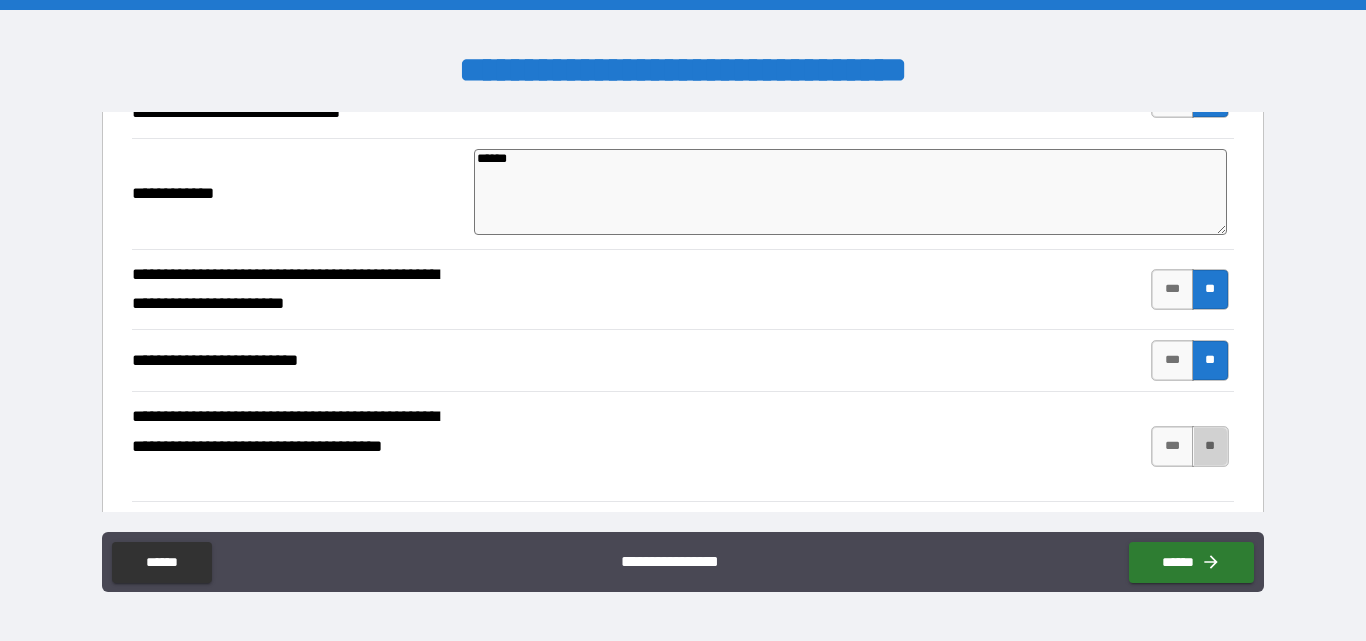 drag, startPoint x: 1198, startPoint y: 449, endPoint x: 1086, endPoint y: 449, distance: 112 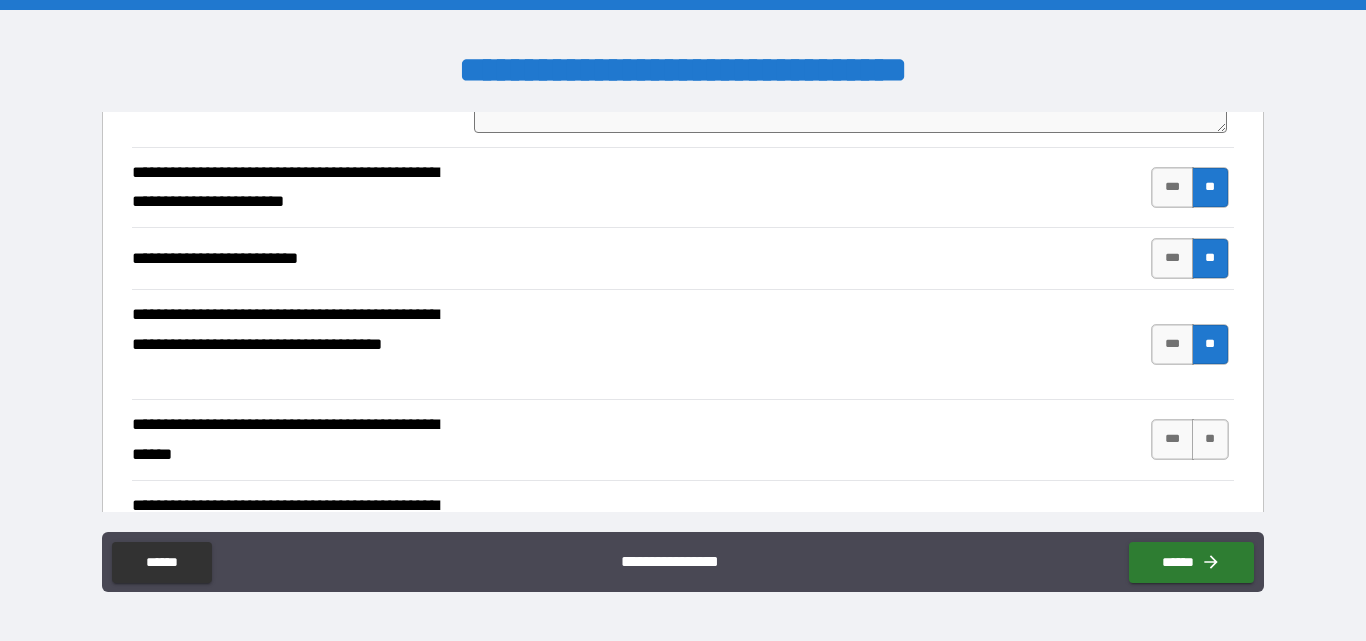 scroll, scrollTop: 300, scrollLeft: 0, axis: vertical 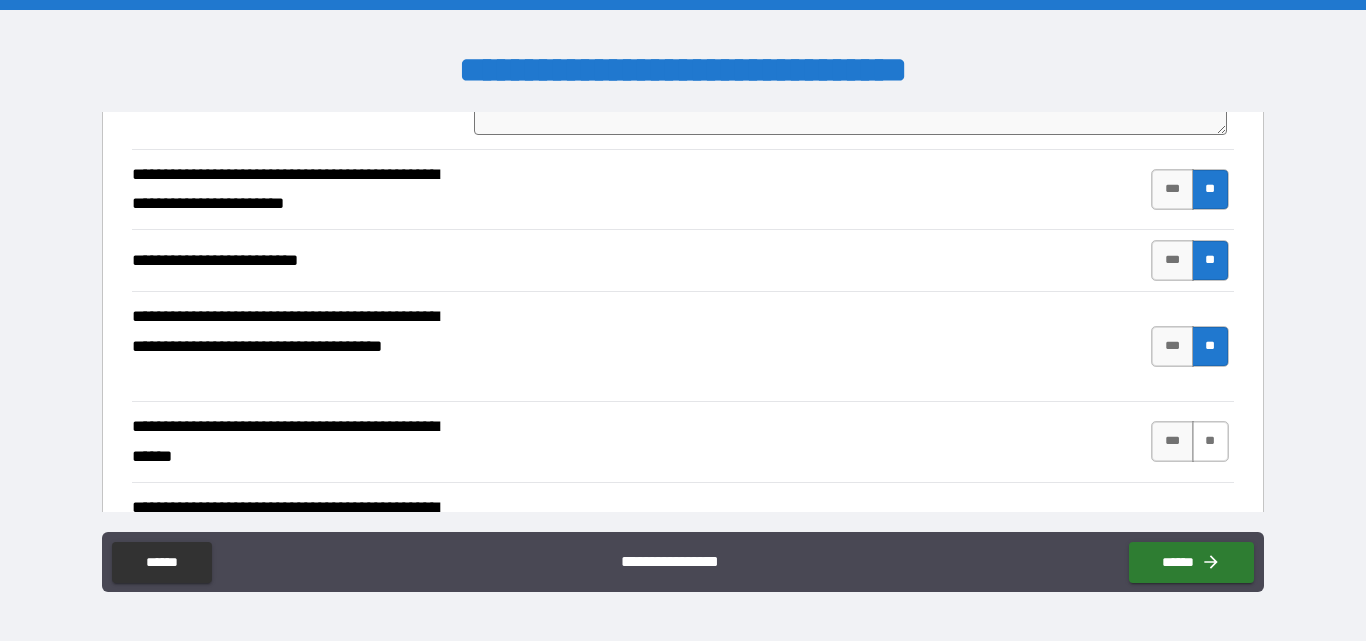click on "**" at bounding box center (1210, 441) 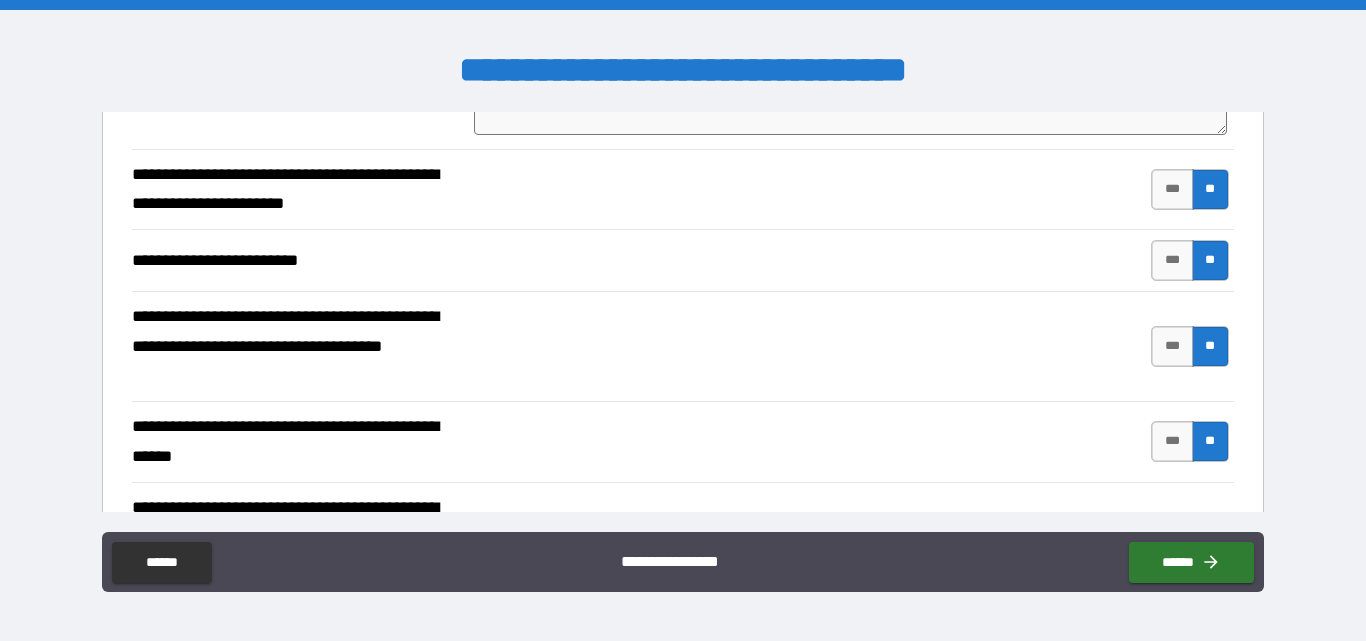 scroll, scrollTop: 500, scrollLeft: 0, axis: vertical 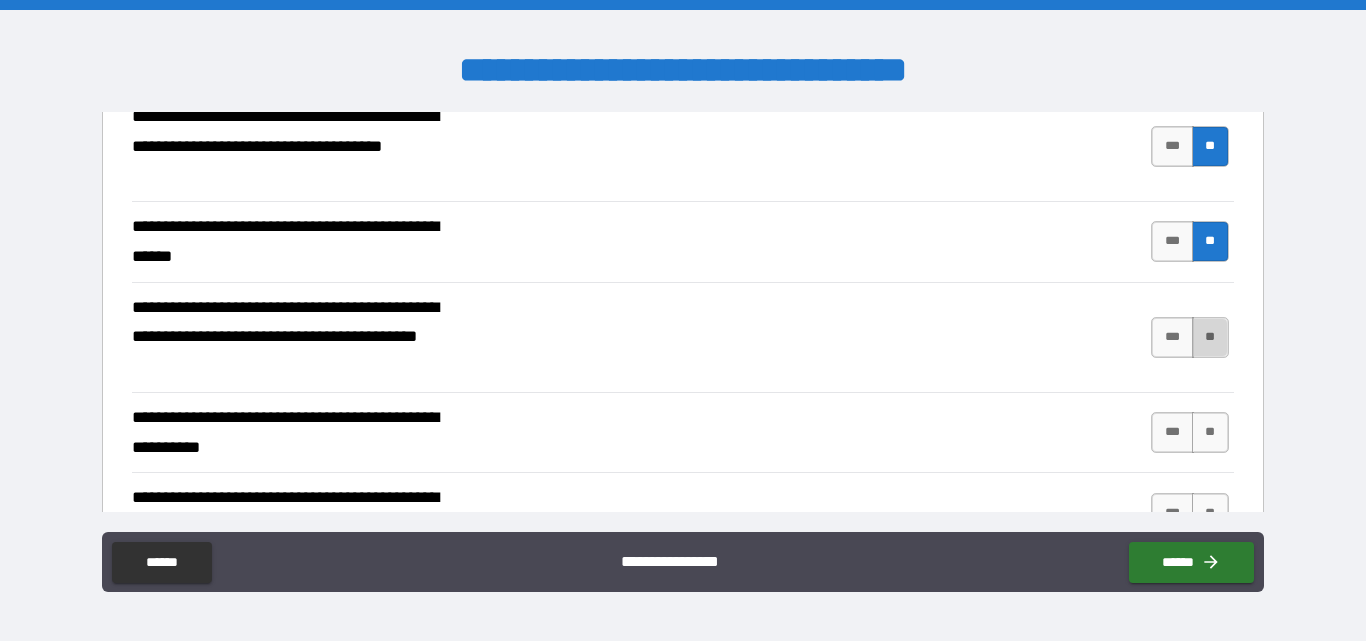 click on "**" at bounding box center (1210, 337) 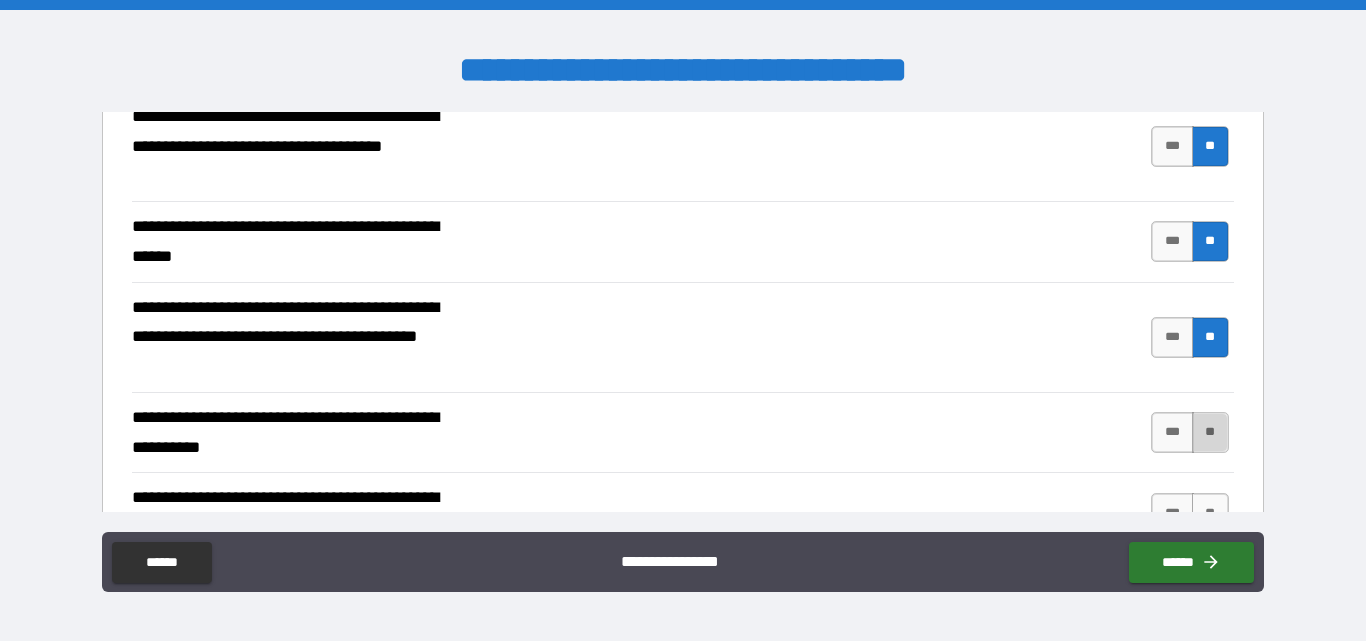 click on "**" at bounding box center [1210, 432] 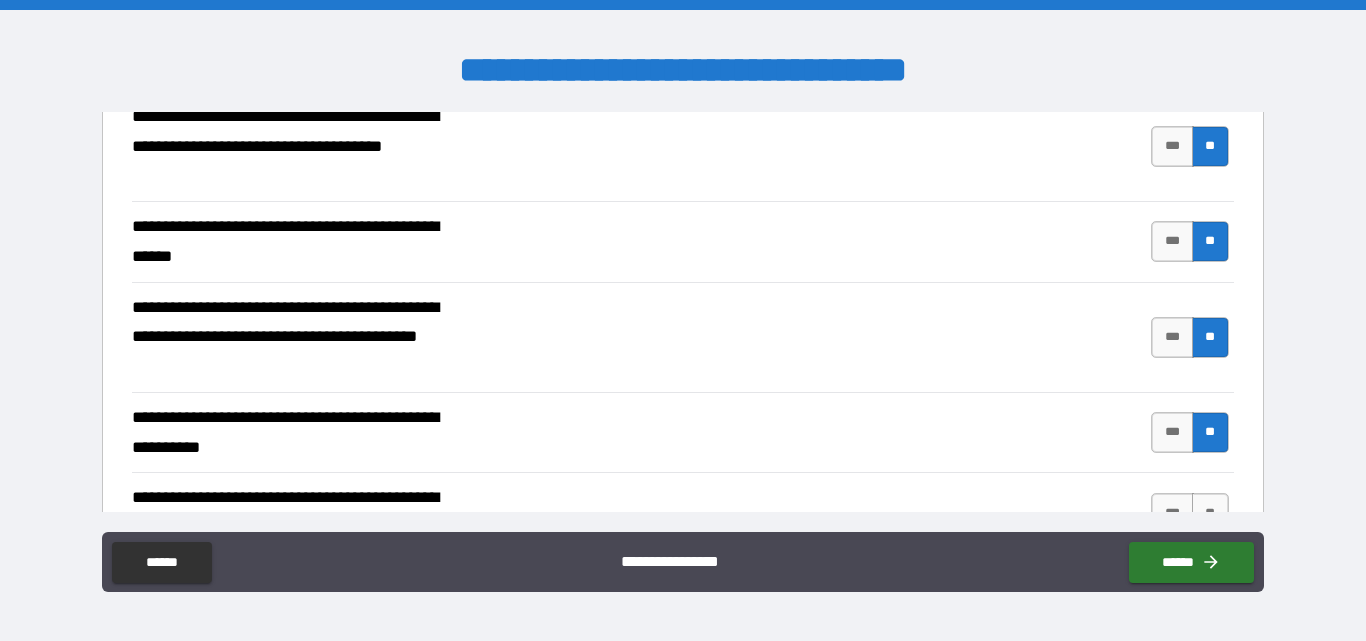 scroll, scrollTop: 600, scrollLeft: 0, axis: vertical 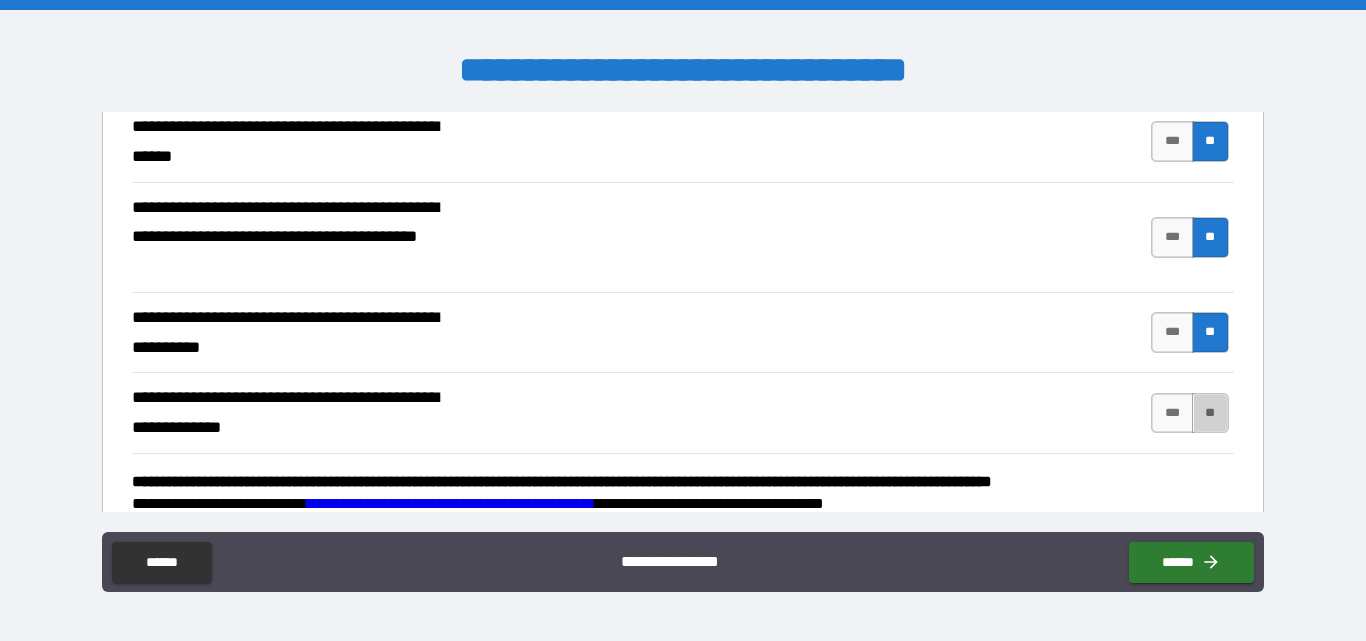 drag, startPoint x: 1203, startPoint y: 414, endPoint x: 961, endPoint y: 373, distance: 245.44856 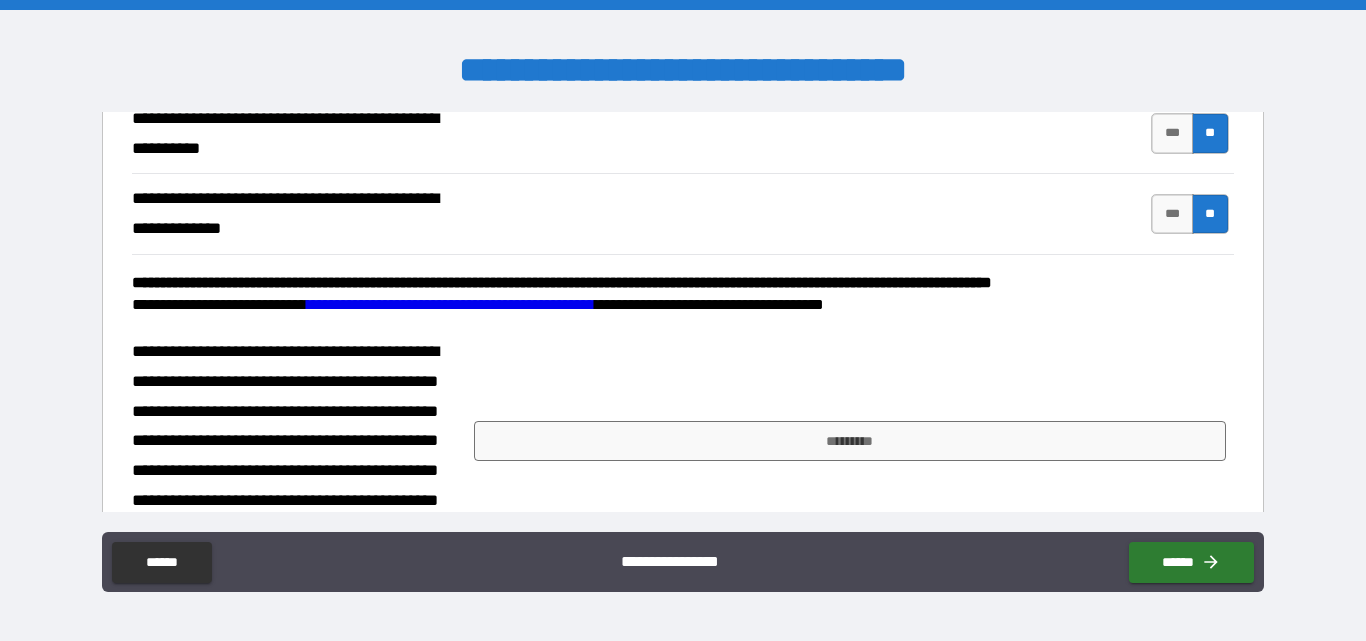 scroll, scrollTop: 800, scrollLeft: 0, axis: vertical 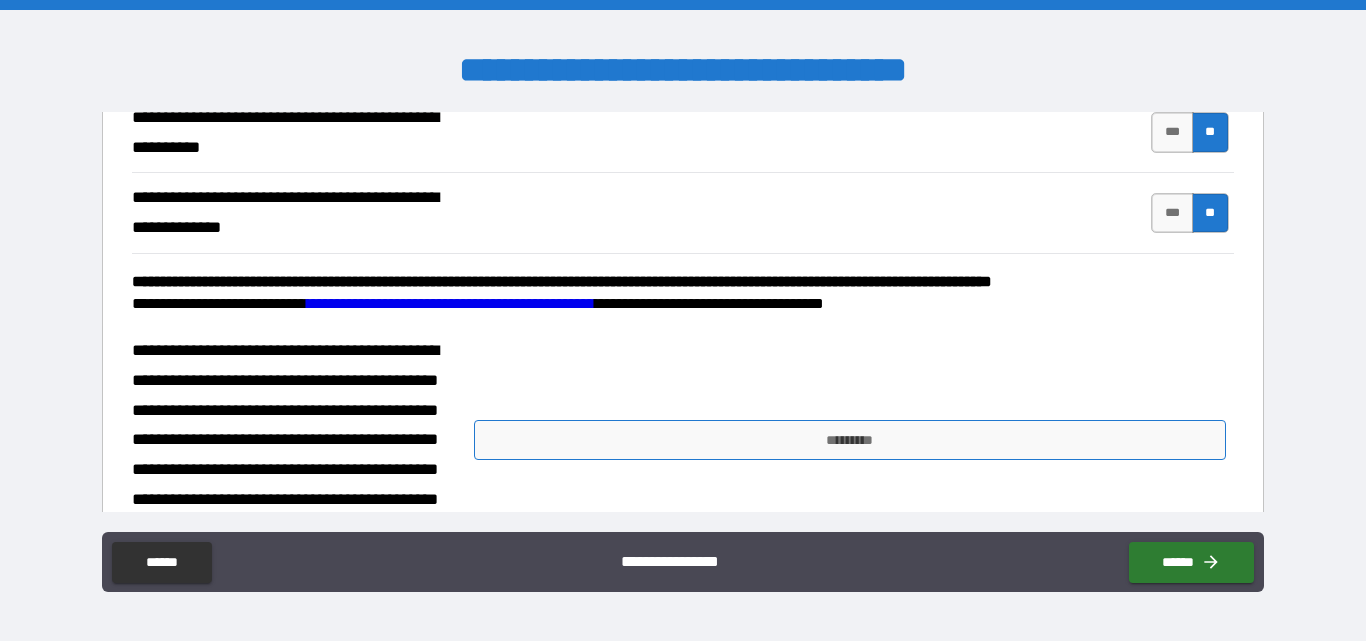 click on "*********" at bounding box center [850, 440] 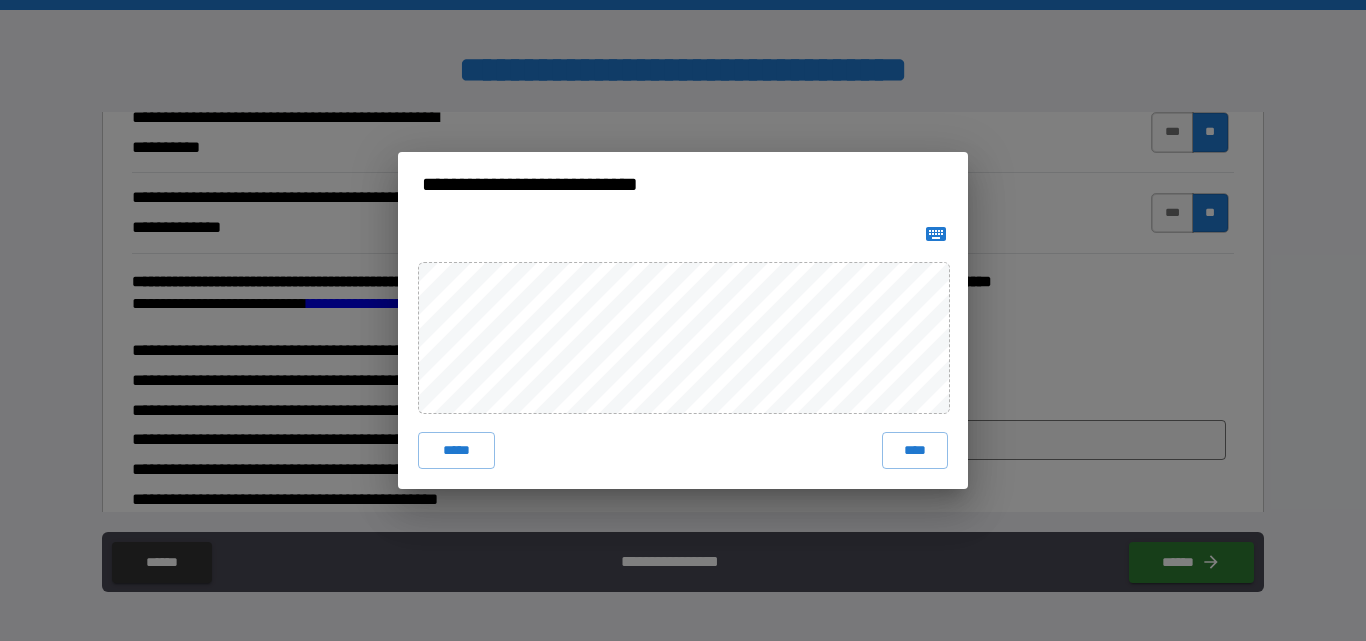 click 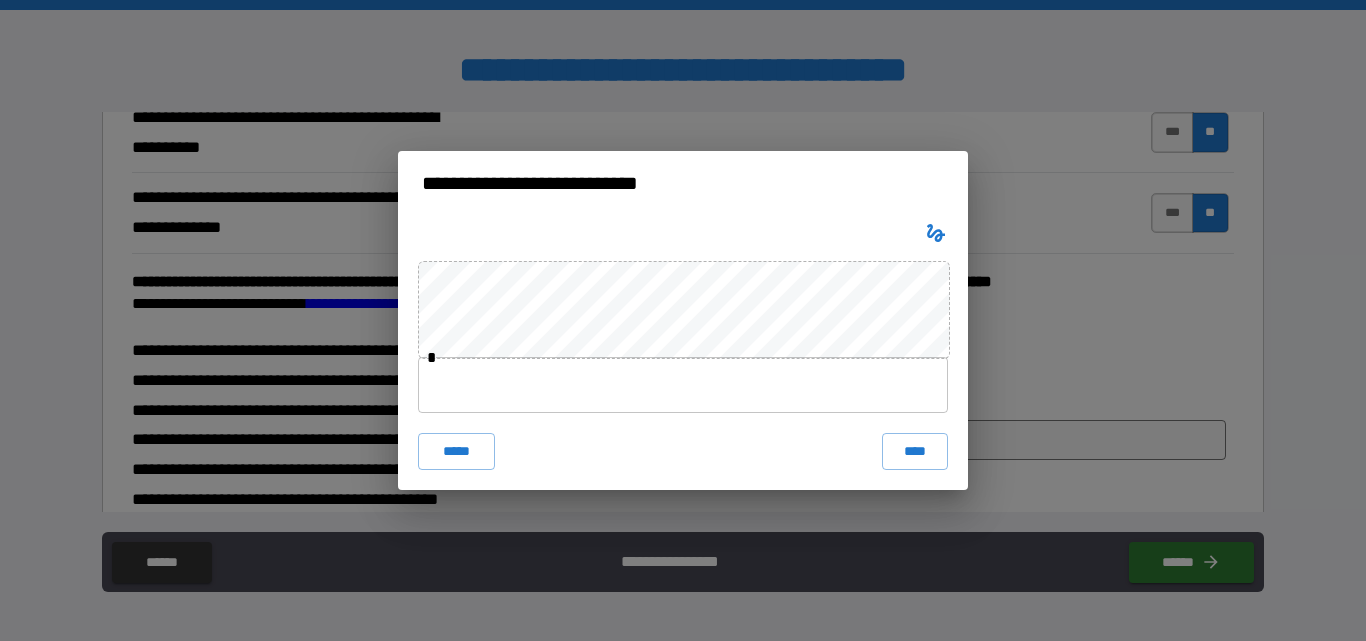 click at bounding box center [683, 385] 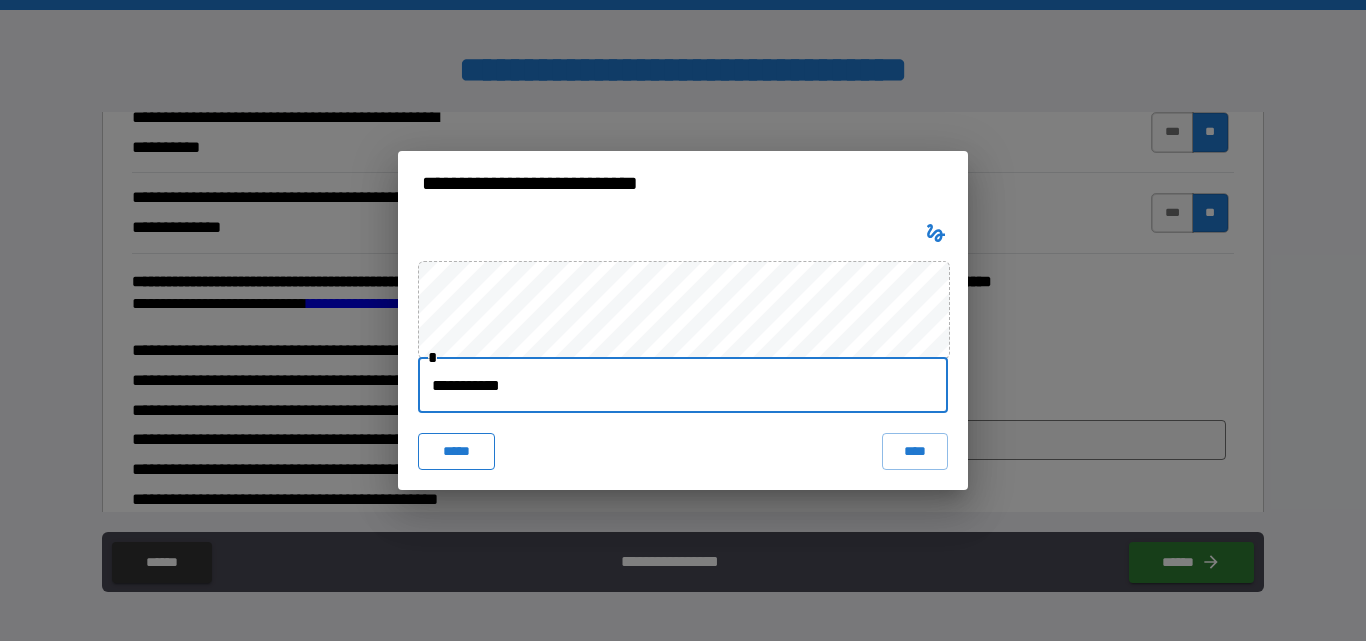 drag, startPoint x: 460, startPoint y: 382, endPoint x: 448, endPoint y: 454, distance: 72.99315 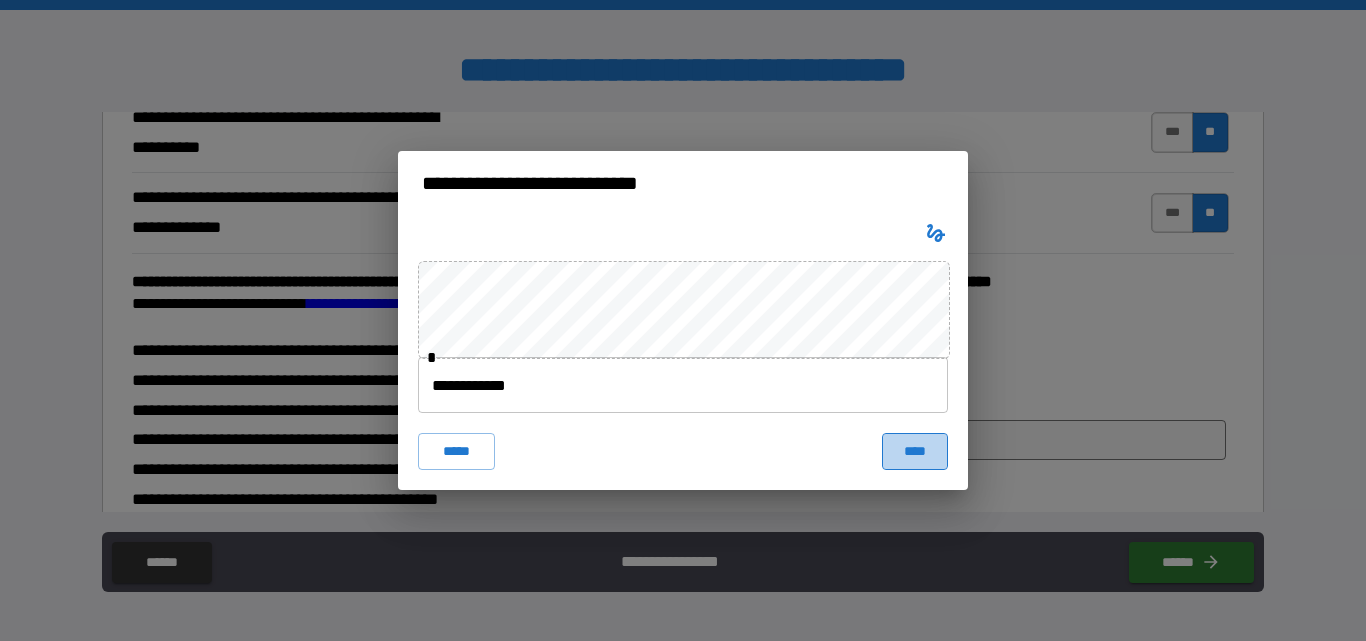 click on "****" at bounding box center (915, 451) 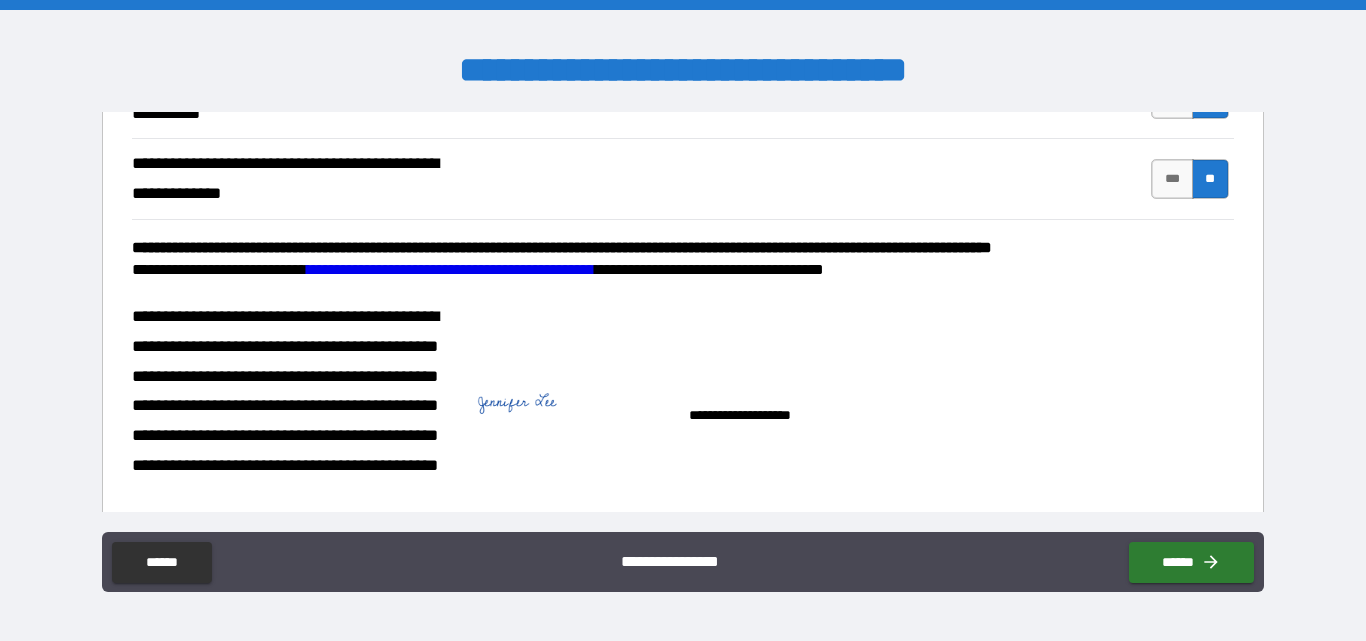 scroll, scrollTop: 863, scrollLeft: 0, axis: vertical 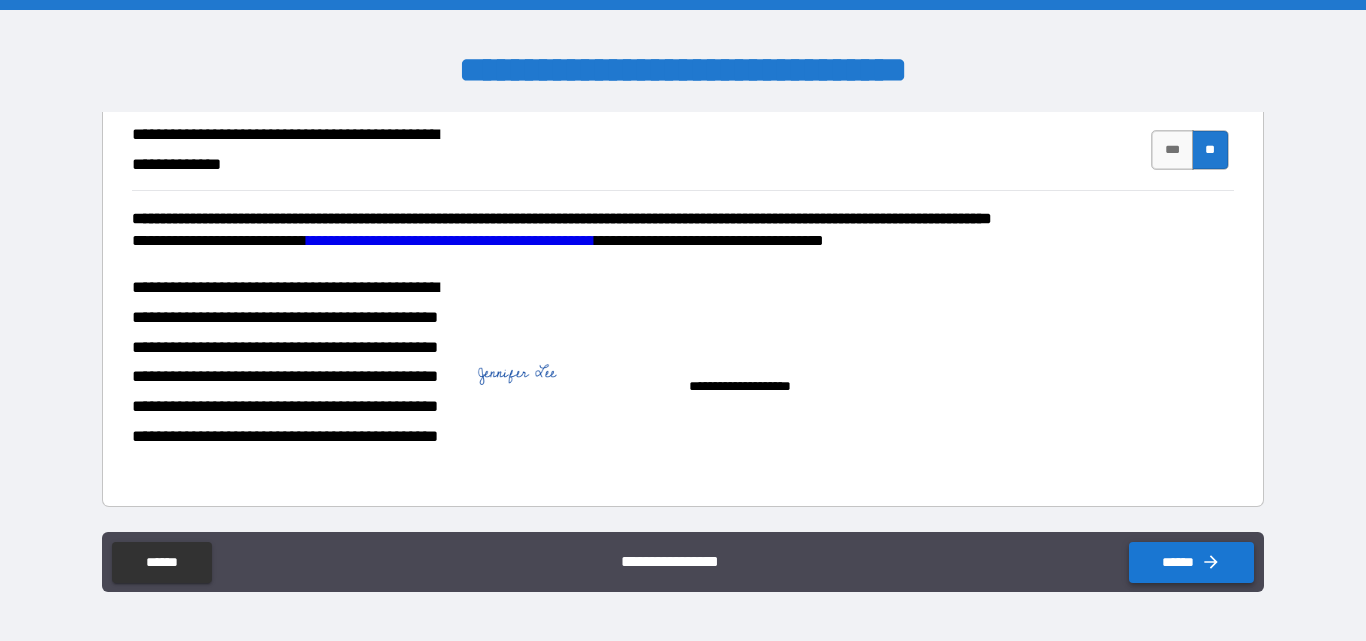 click on "******" at bounding box center [1191, 562] 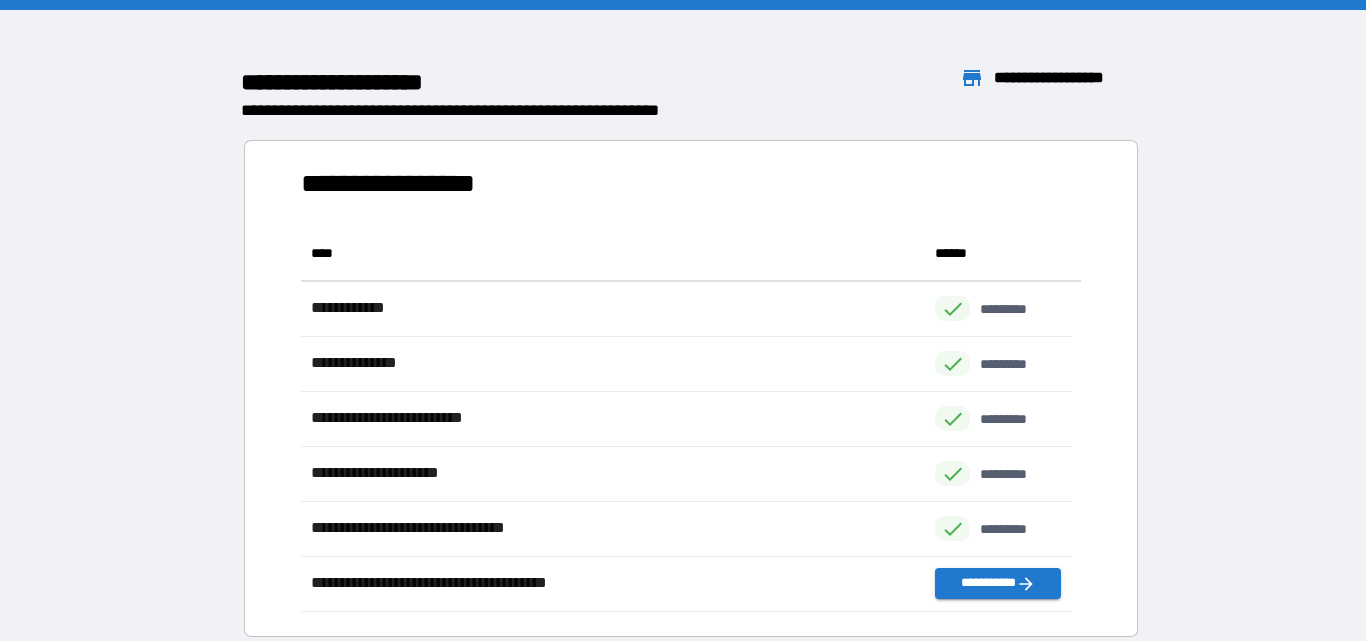 scroll, scrollTop: 16, scrollLeft: 16, axis: both 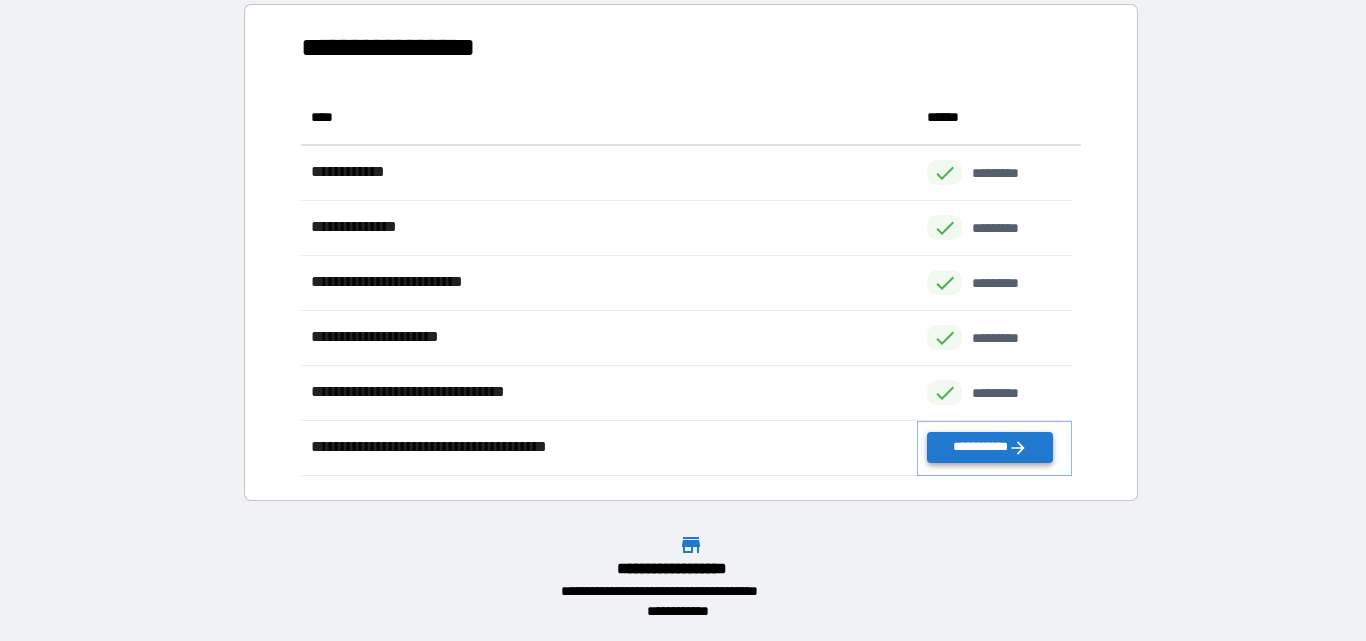 click on "**********" at bounding box center (989, 447) 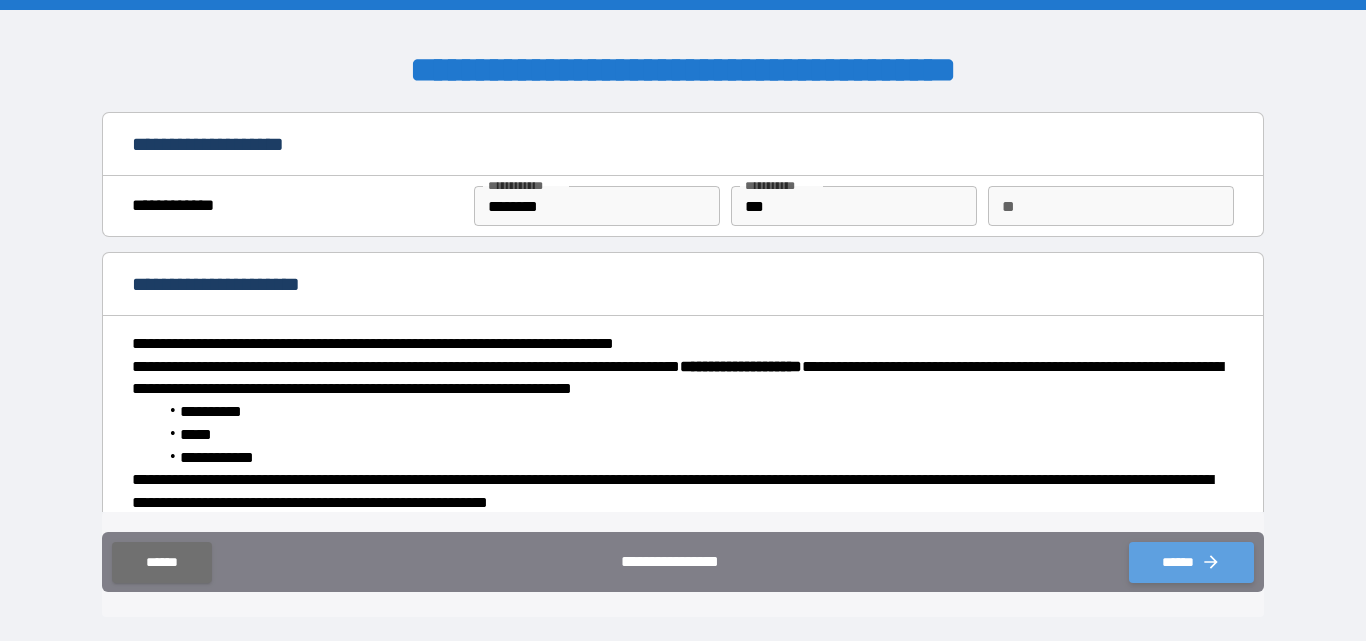 click on "******" at bounding box center (1191, 562) 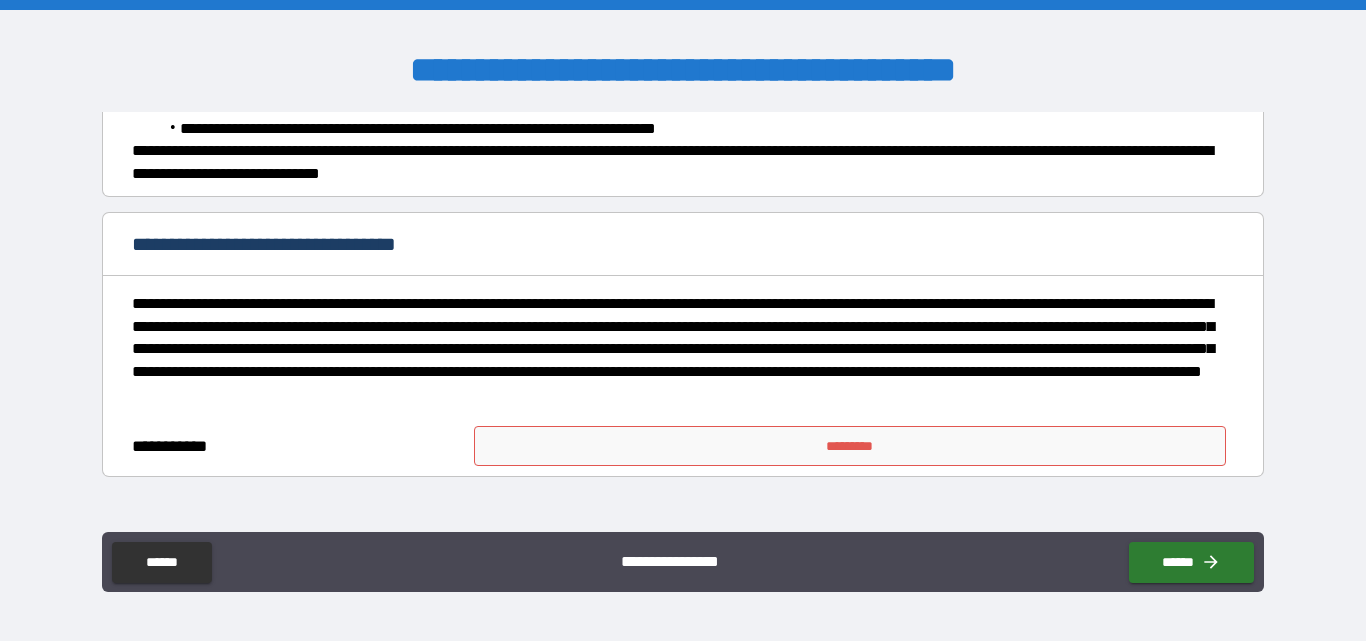 scroll, scrollTop: 600, scrollLeft: 0, axis: vertical 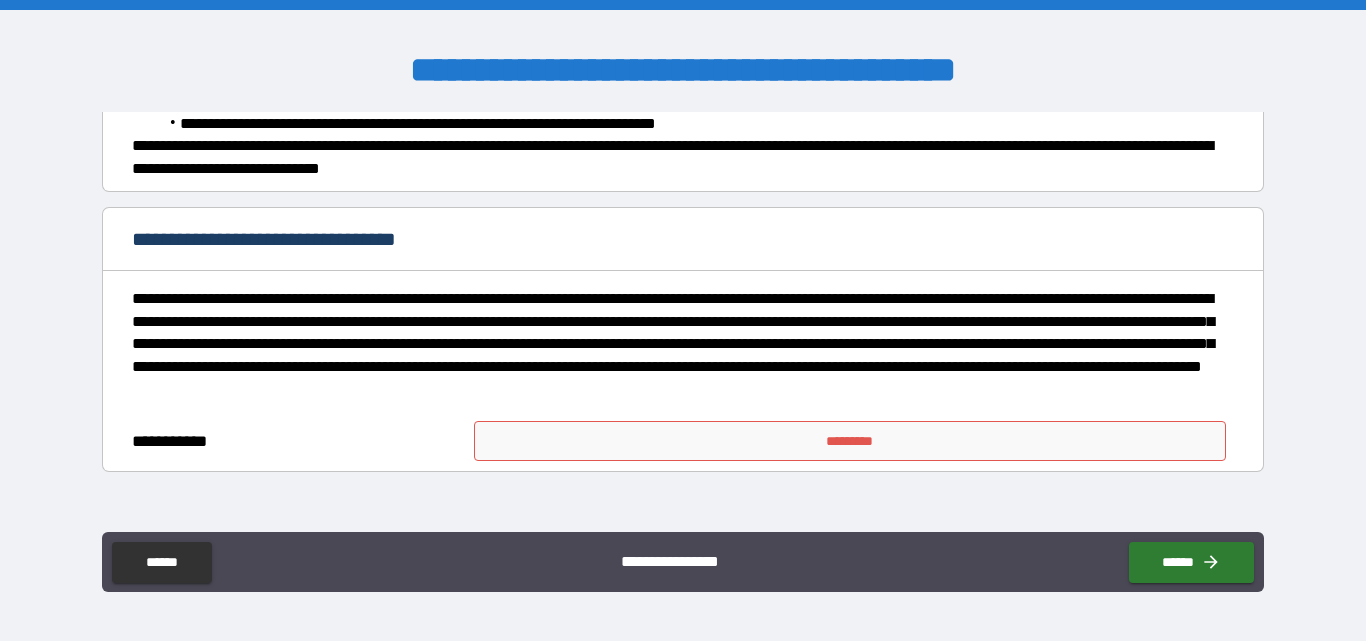click on "*********" at bounding box center [850, 441] 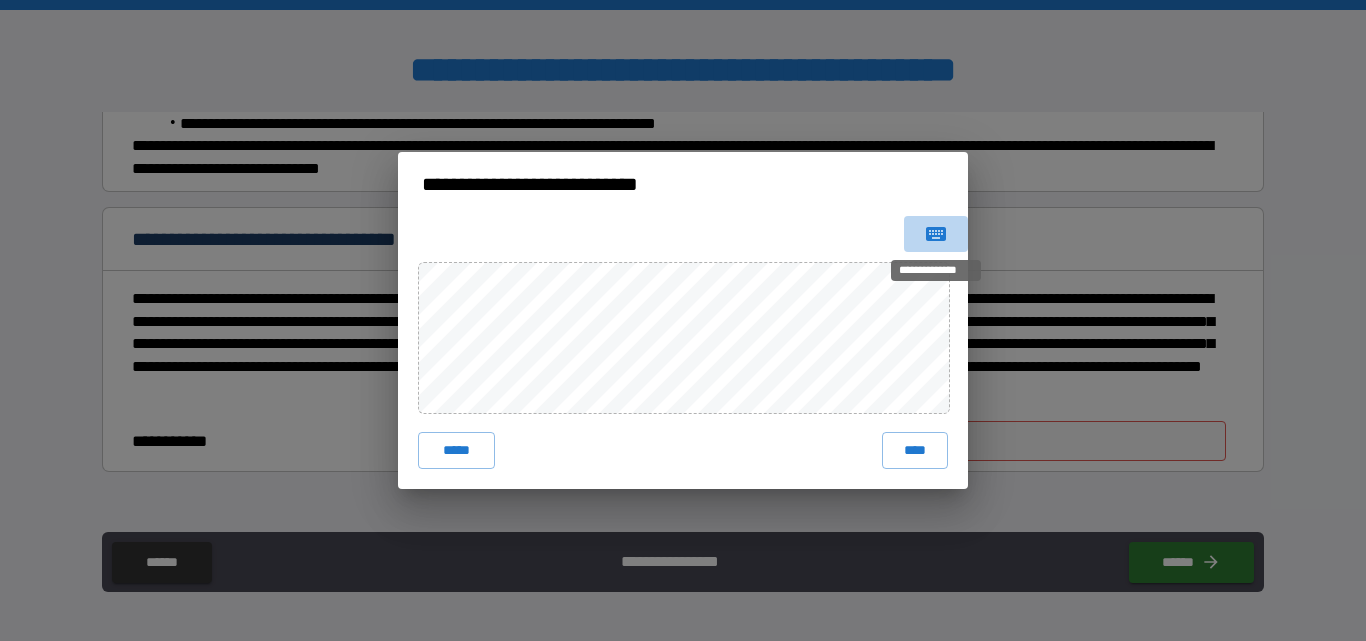 click 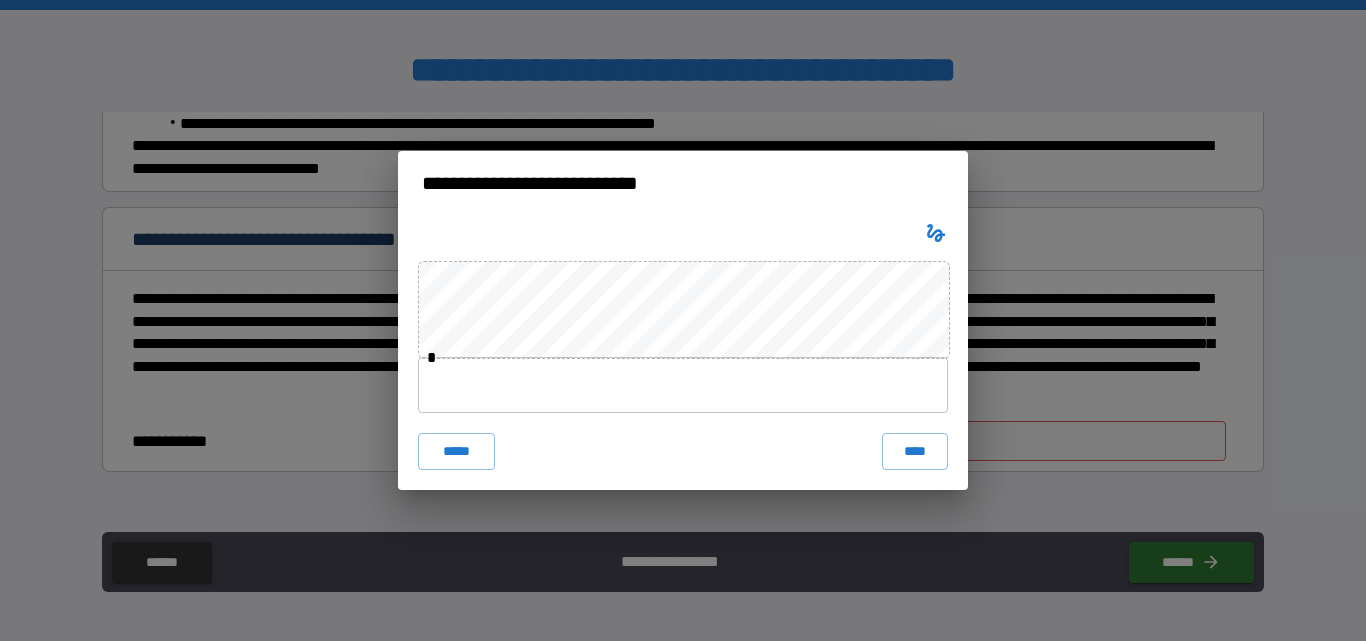 click at bounding box center [683, 385] 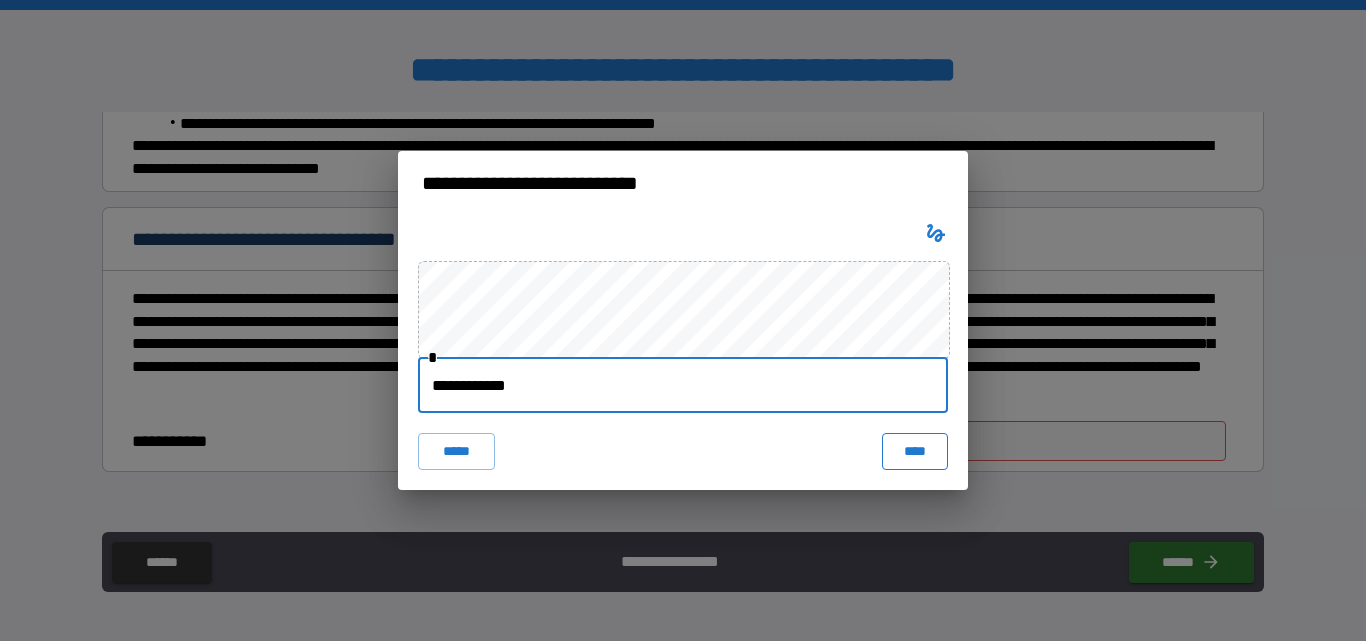 click on "****" at bounding box center [915, 451] 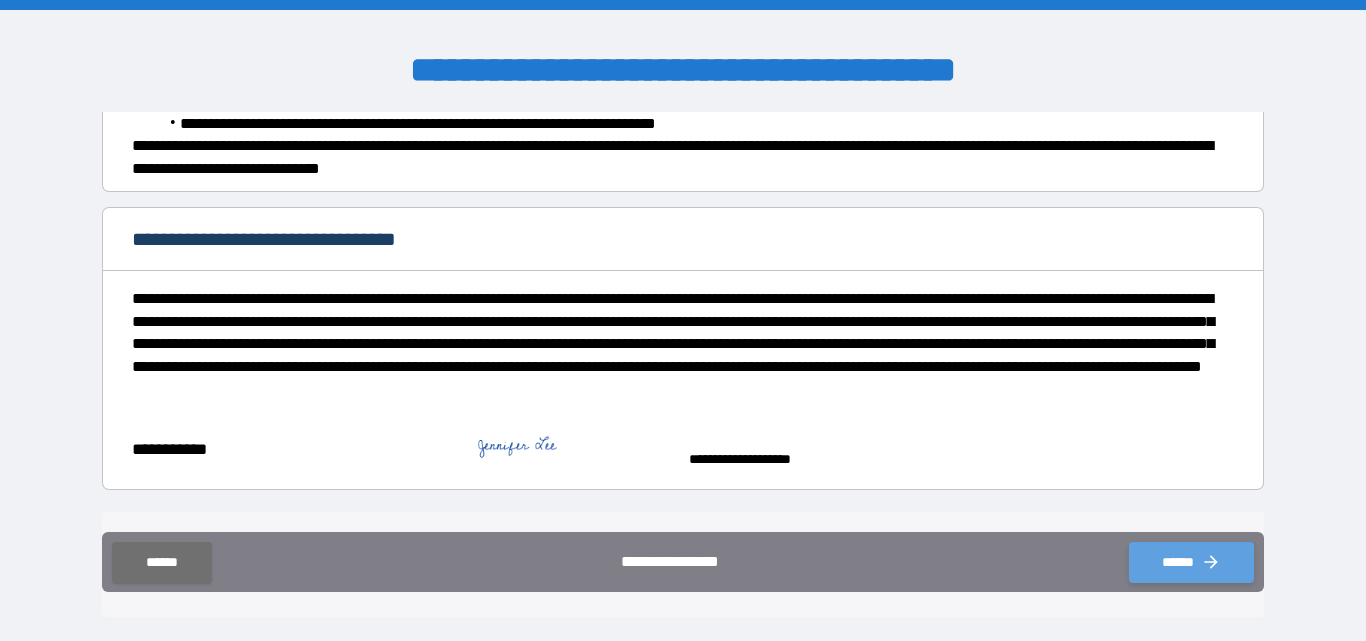 click on "******" at bounding box center (1191, 562) 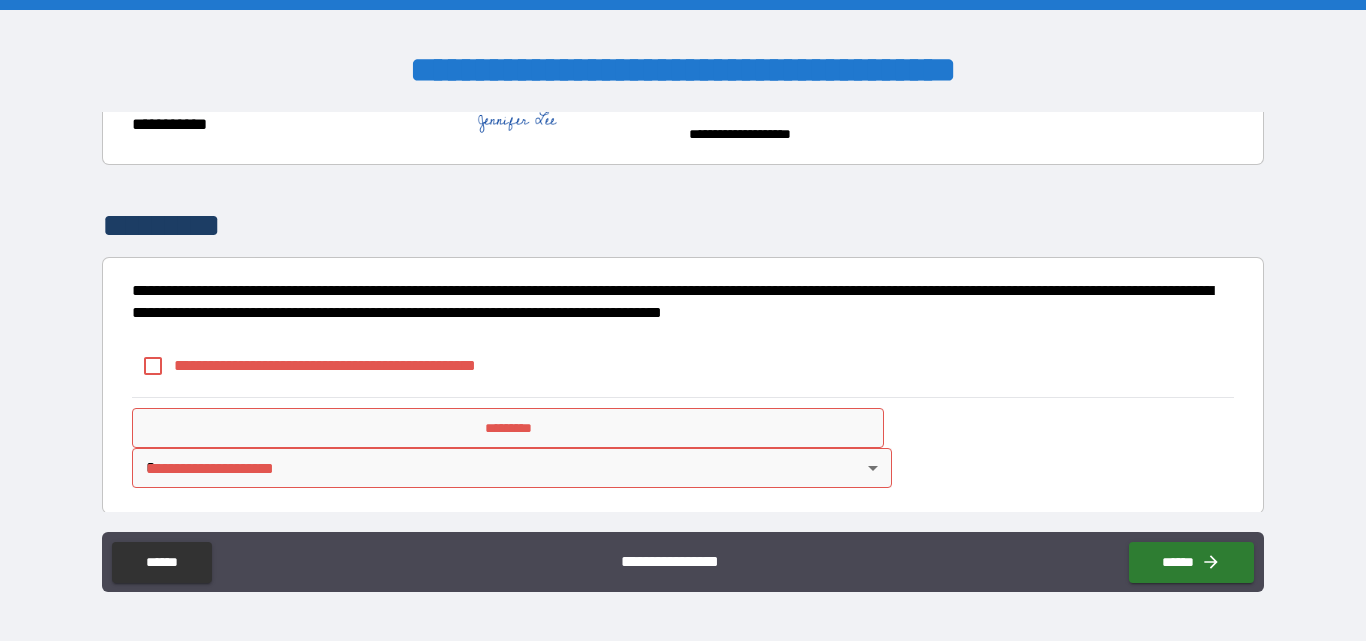 scroll, scrollTop: 932, scrollLeft: 0, axis: vertical 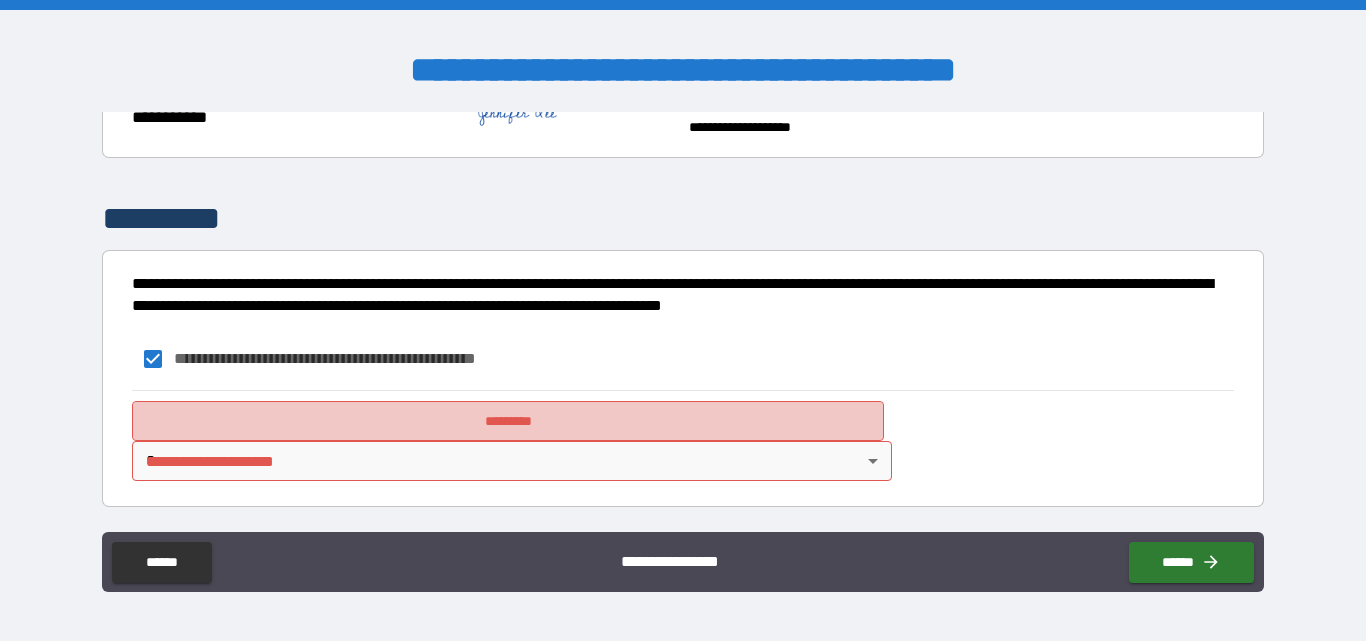 click on "*********" at bounding box center [508, 421] 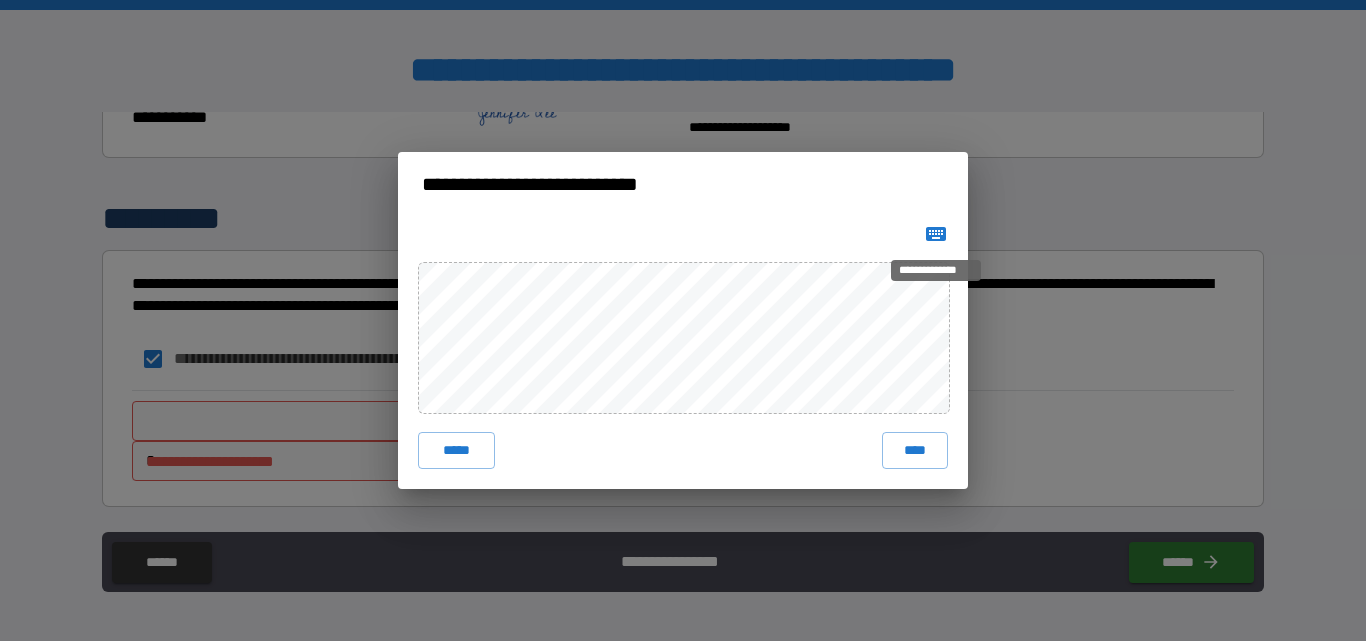 drag, startPoint x: 931, startPoint y: 235, endPoint x: 901, endPoint y: 281, distance: 54.91812 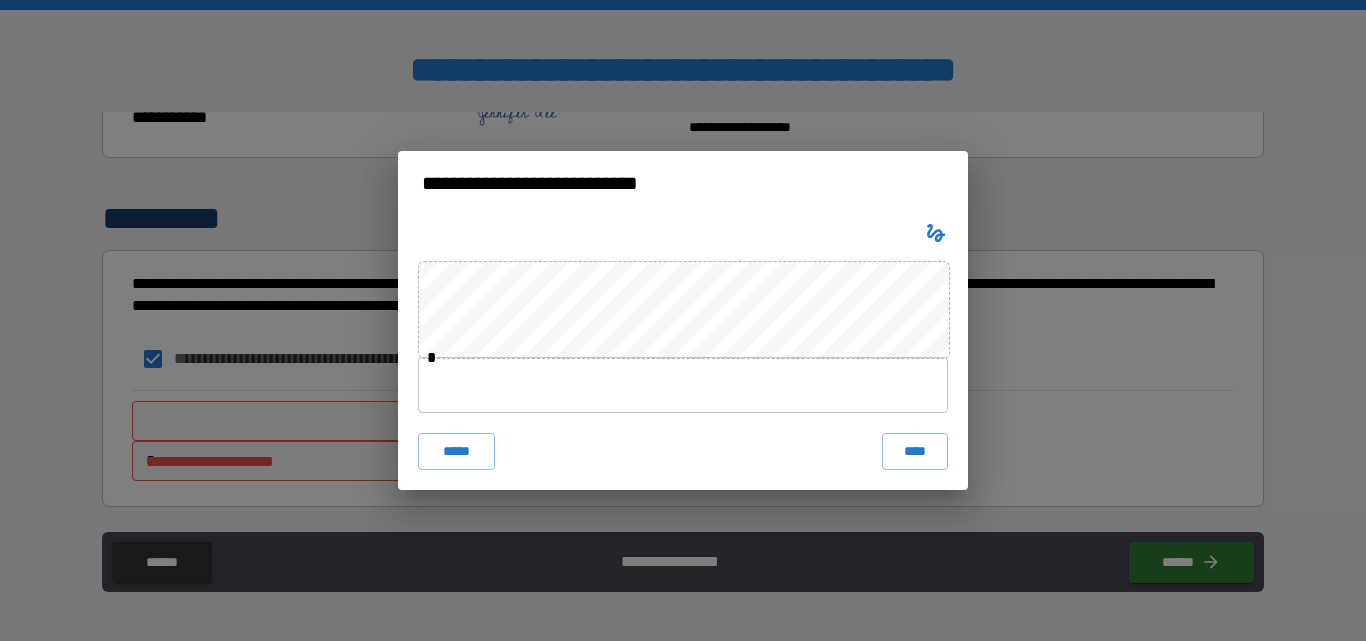 click at bounding box center [683, 385] 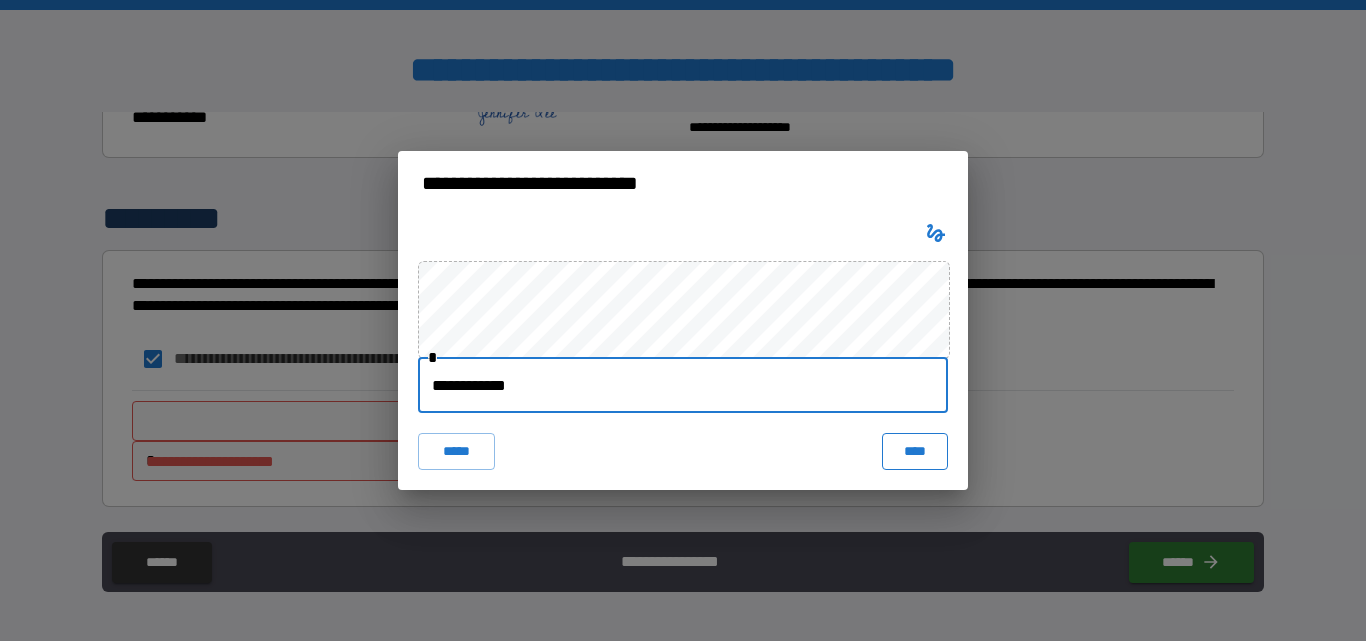 click on "****" at bounding box center (915, 451) 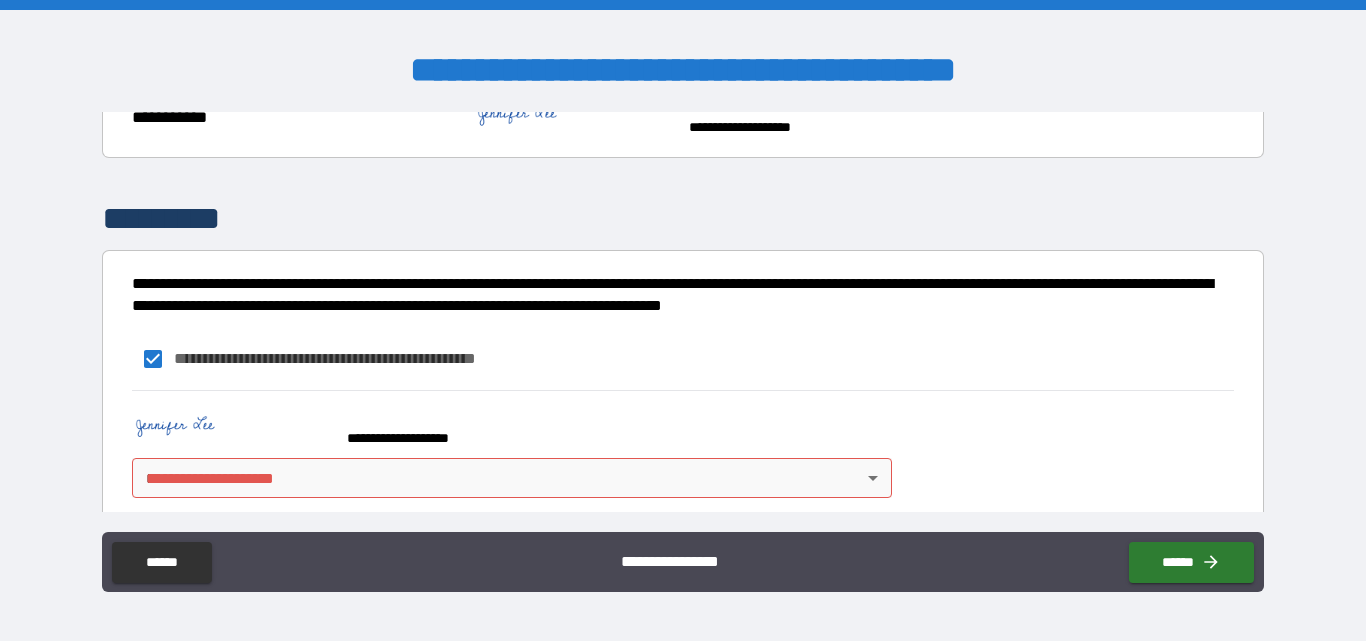 click on "**********" at bounding box center (683, 320) 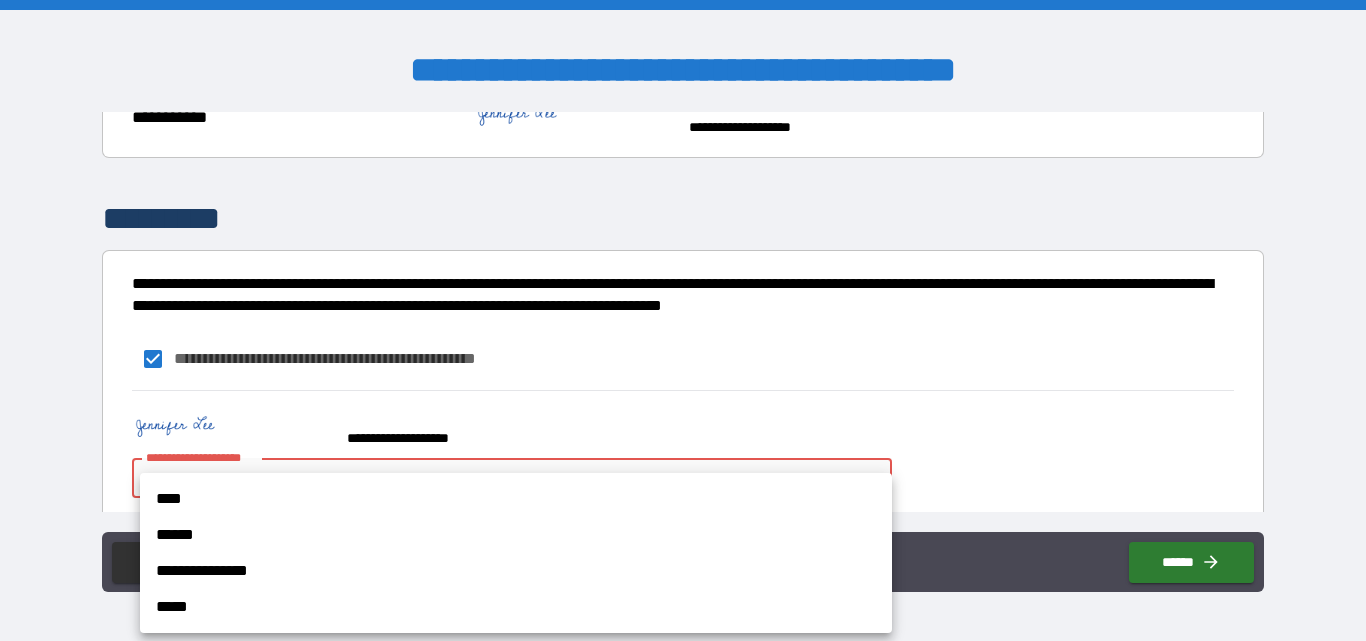 click on "****" at bounding box center [516, 499] 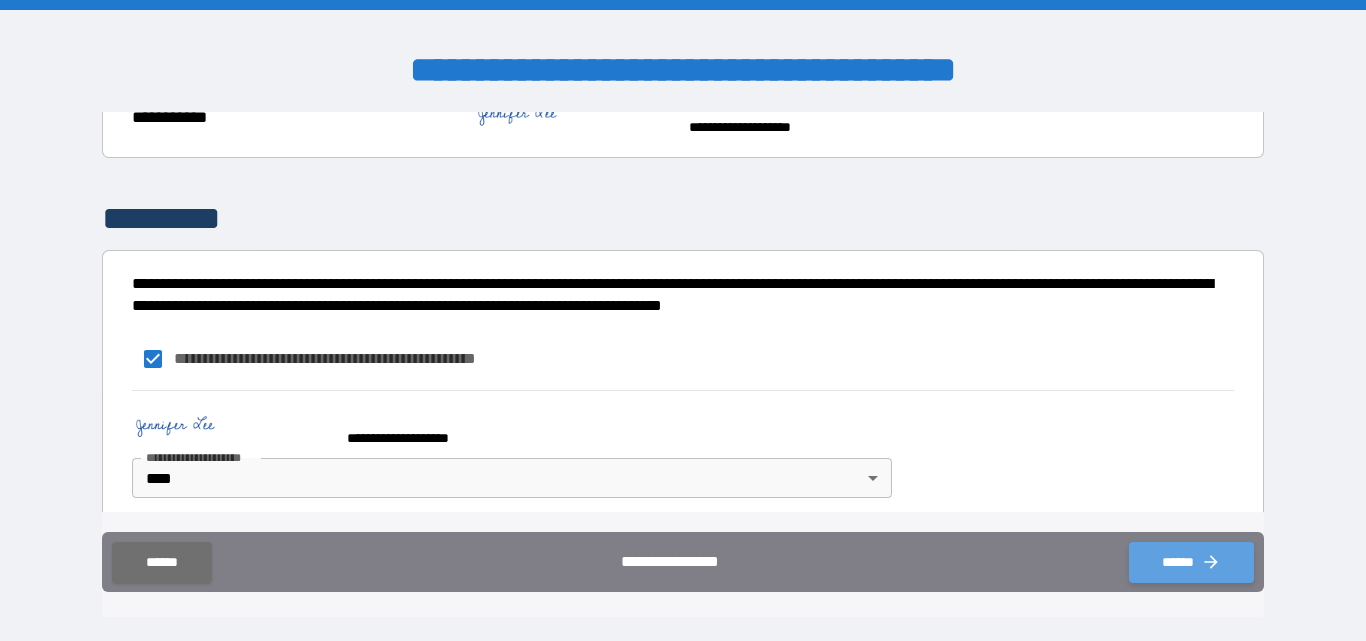 click on "******" at bounding box center [1191, 562] 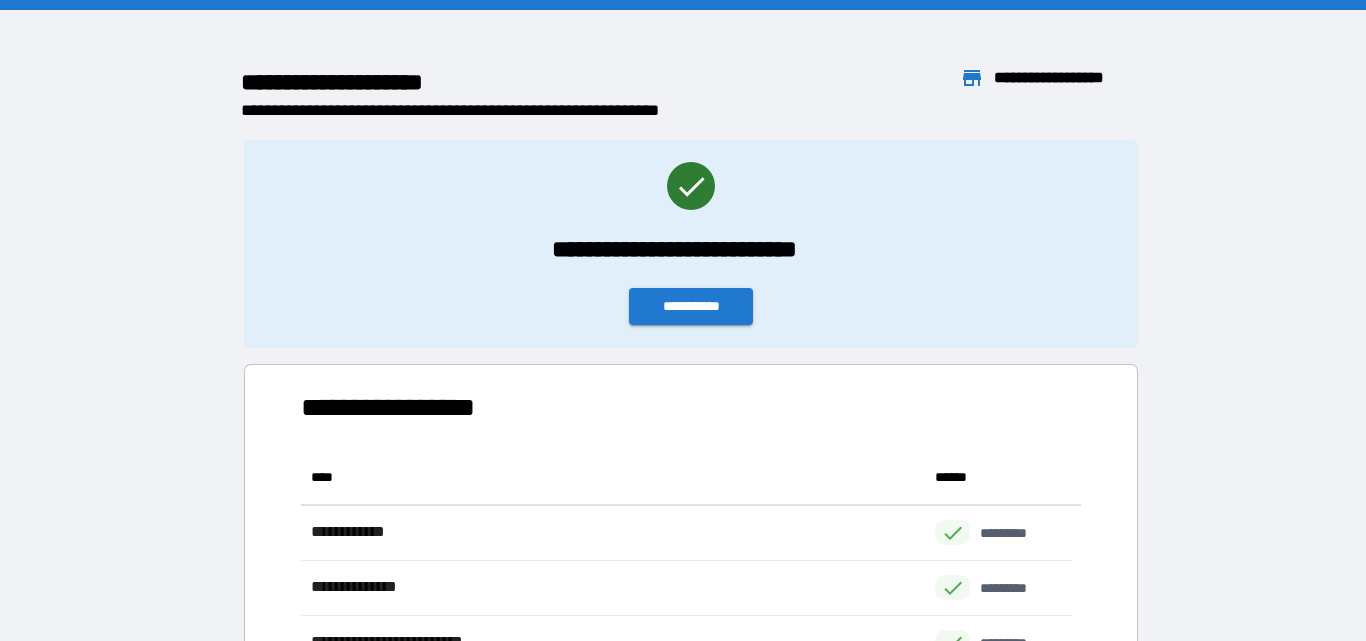 scroll, scrollTop: 16, scrollLeft: 16, axis: both 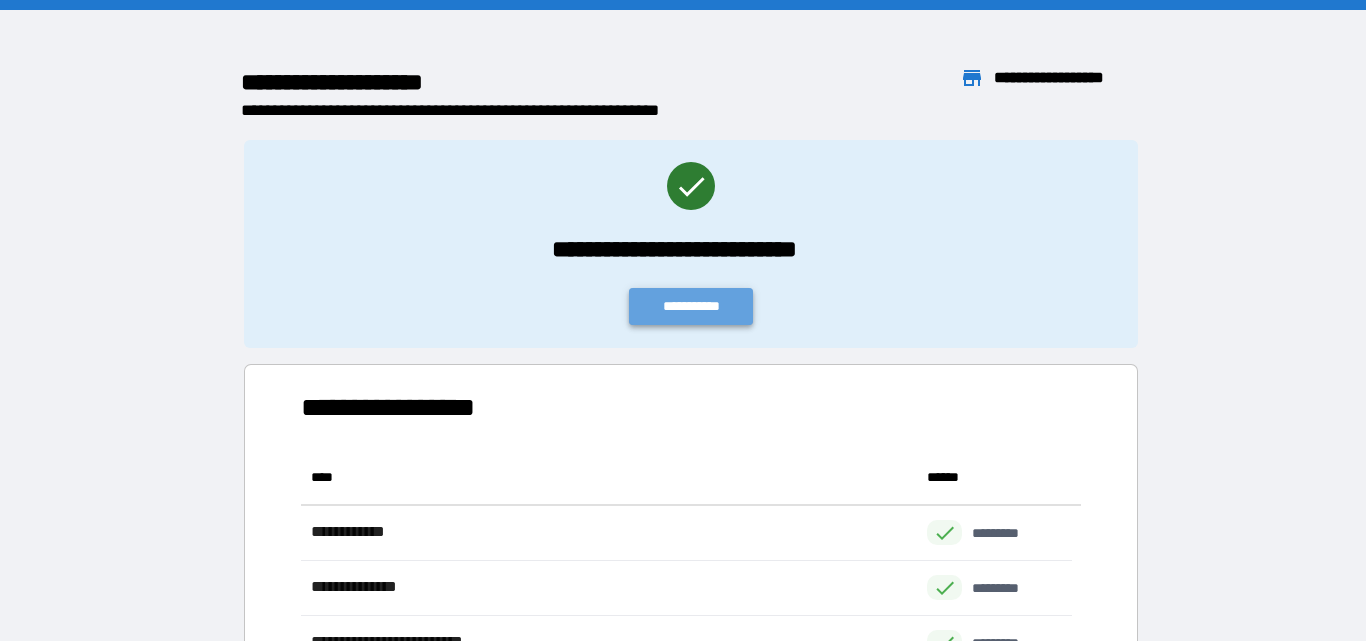 click on "**********" at bounding box center [691, 306] 